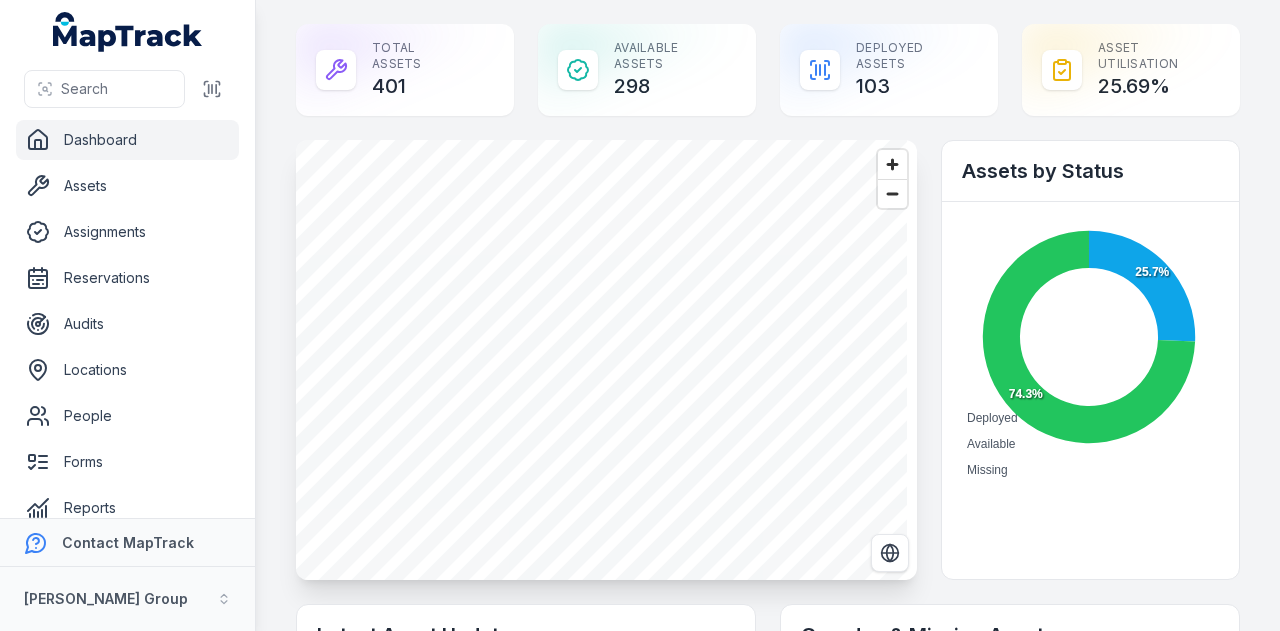 scroll, scrollTop: 0, scrollLeft: 0, axis: both 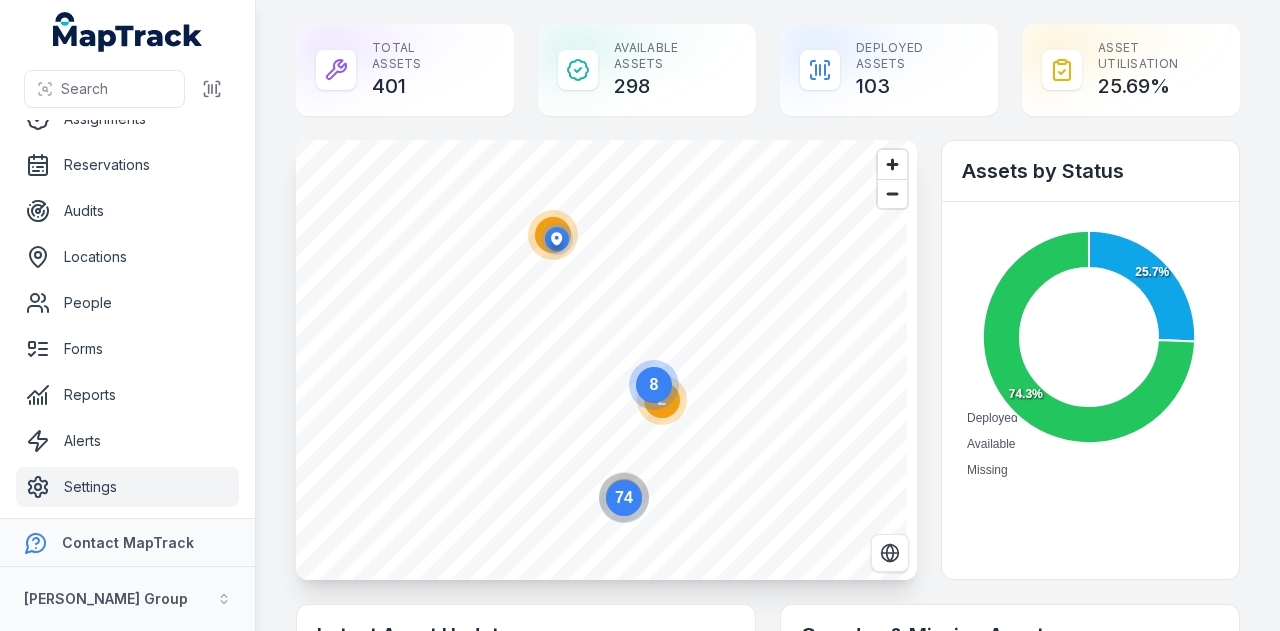 click on "Settings" at bounding box center (127, 487) 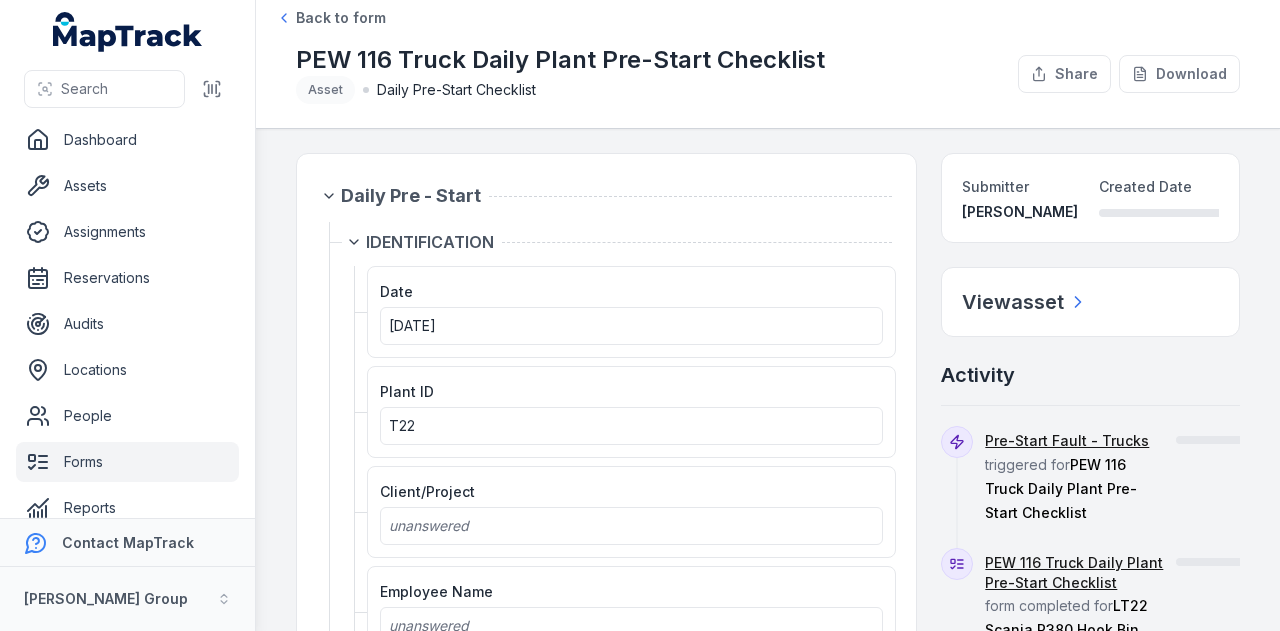 scroll, scrollTop: 0, scrollLeft: 0, axis: both 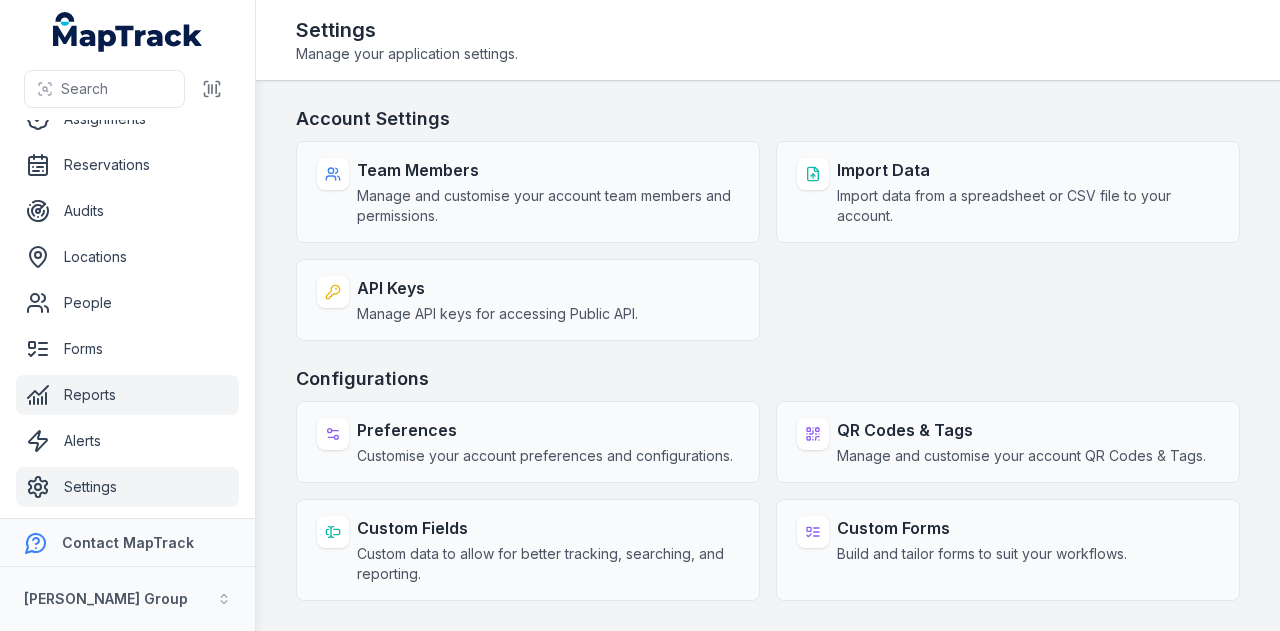 click on "Reports" at bounding box center [127, 395] 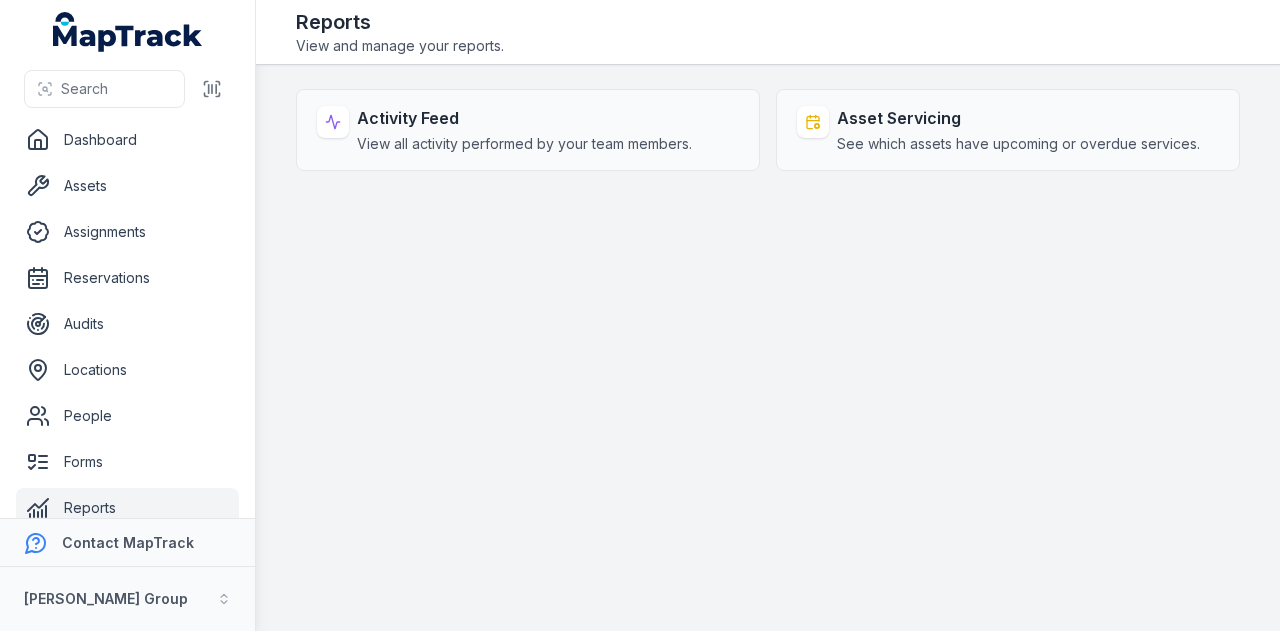 scroll, scrollTop: 0, scrollLeft: 0, axis: both 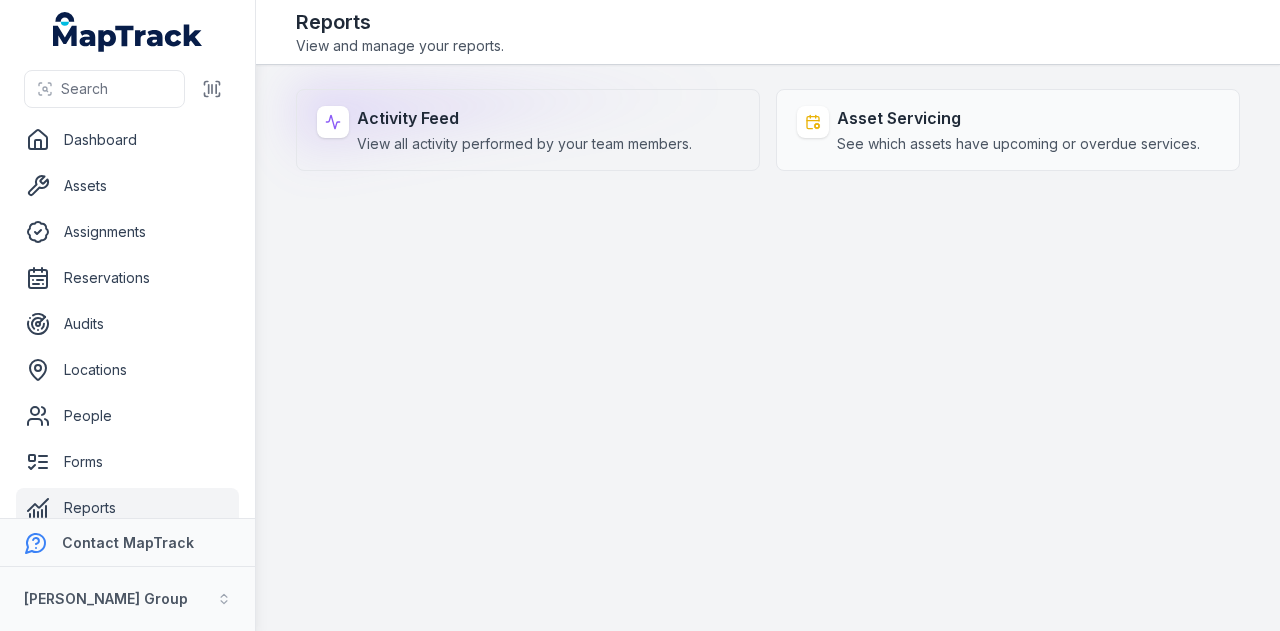 click on "View all activity performed by your team members." at bounding box center [524, 144] 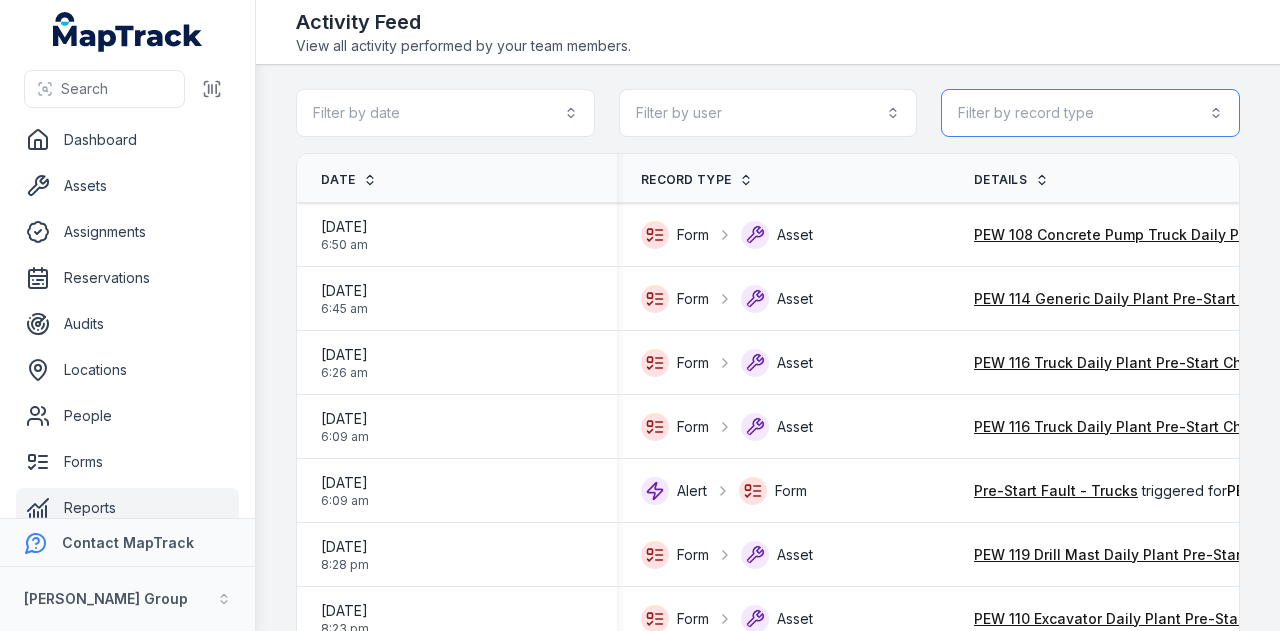 click on "Filter by record type" at bounding box center [1090, 113] 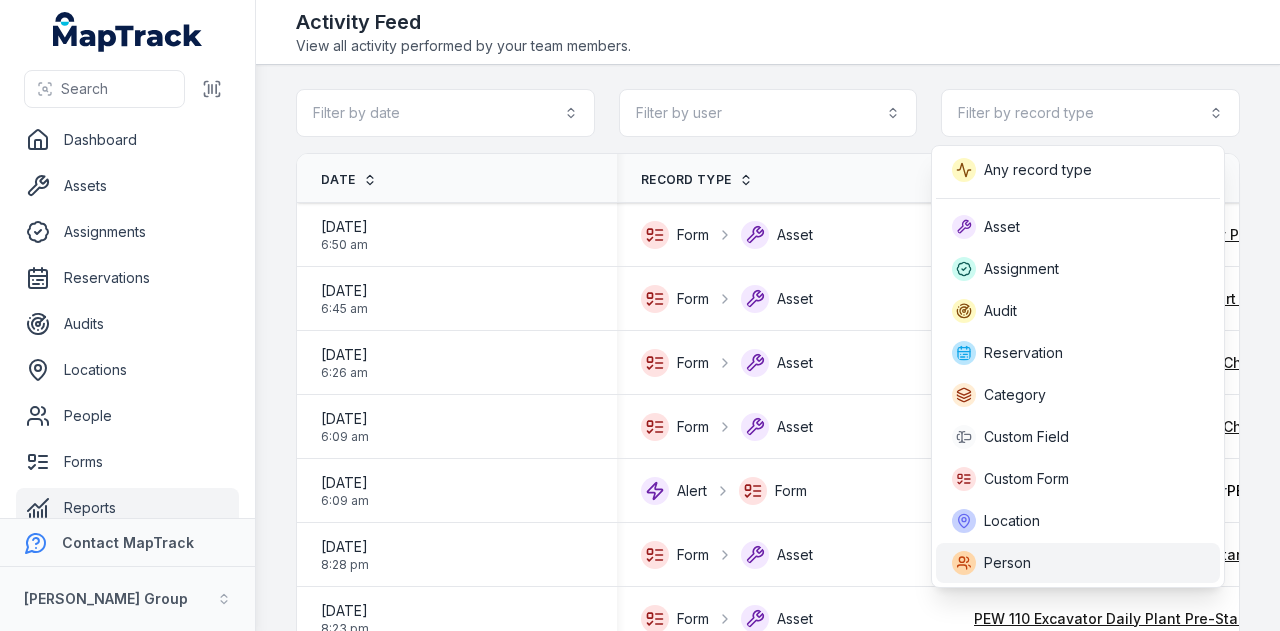 click on "Person" at bounding box center (1078, 563) 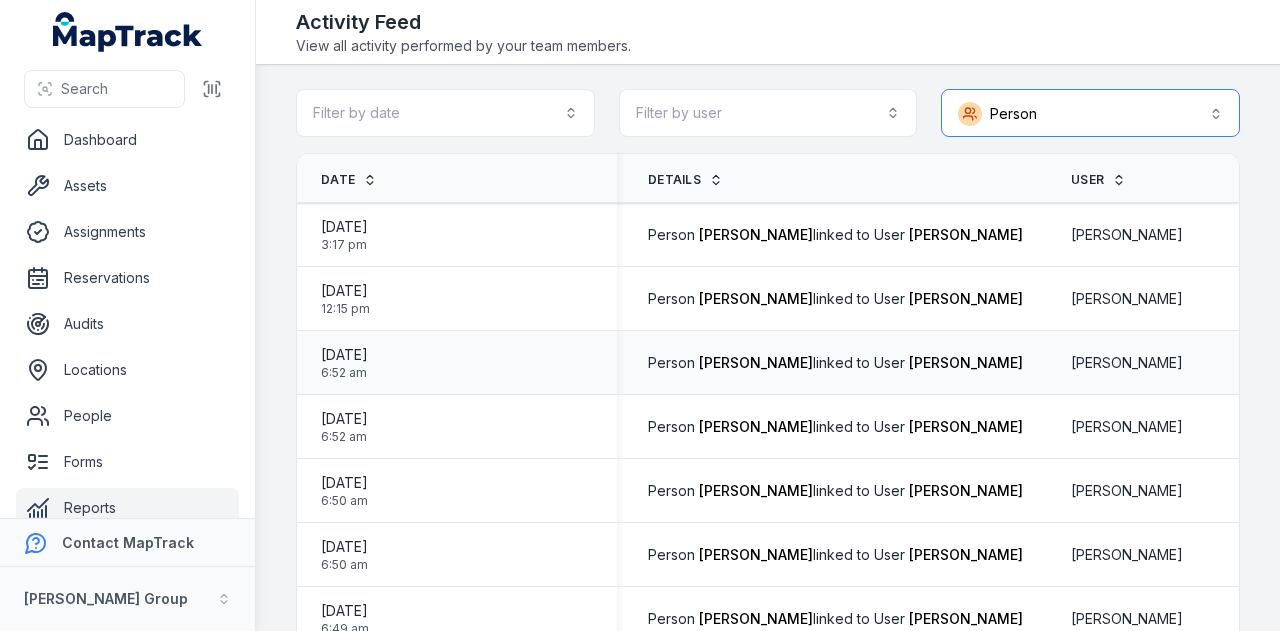 scroll, scrollTop: 0, scrollLeft: 260, axis: horizontal 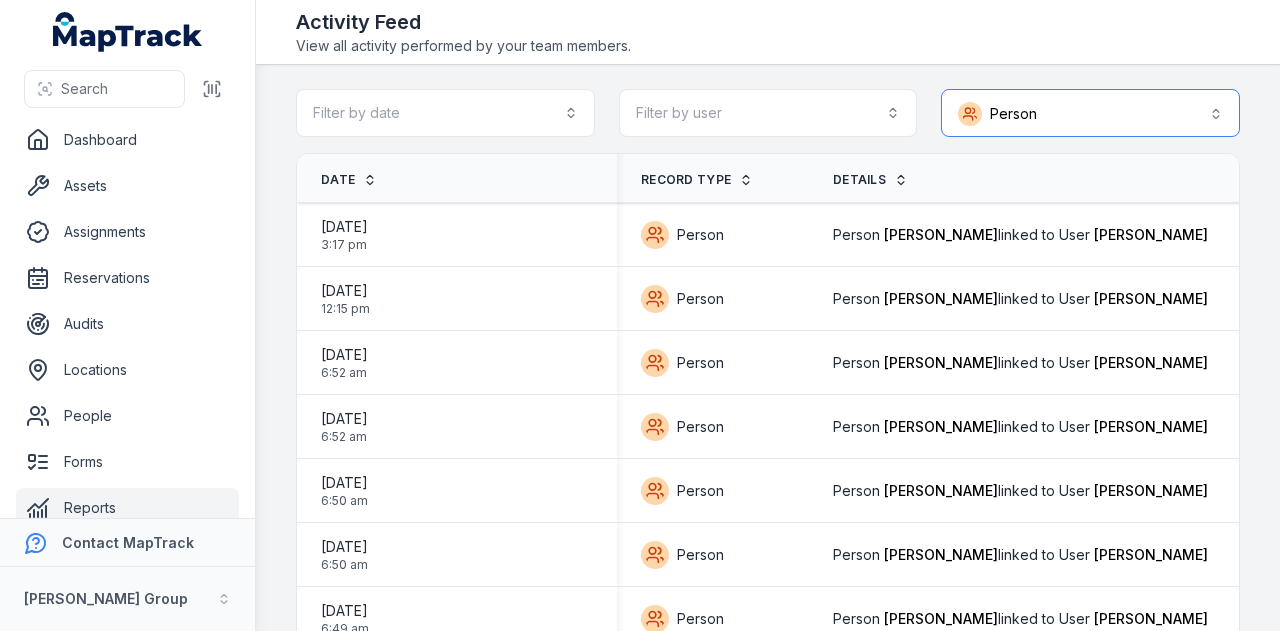 click on "Person ******" at bounding box center [1090, 113] 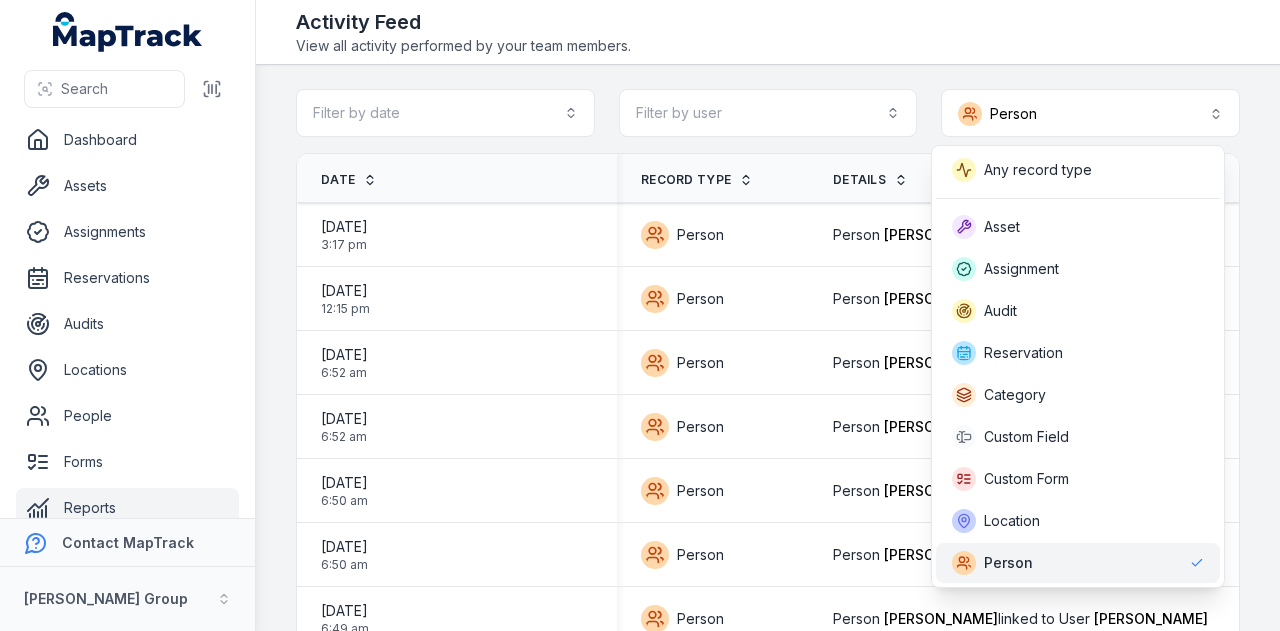 click on "Person" at bounding box center (1078, 563) 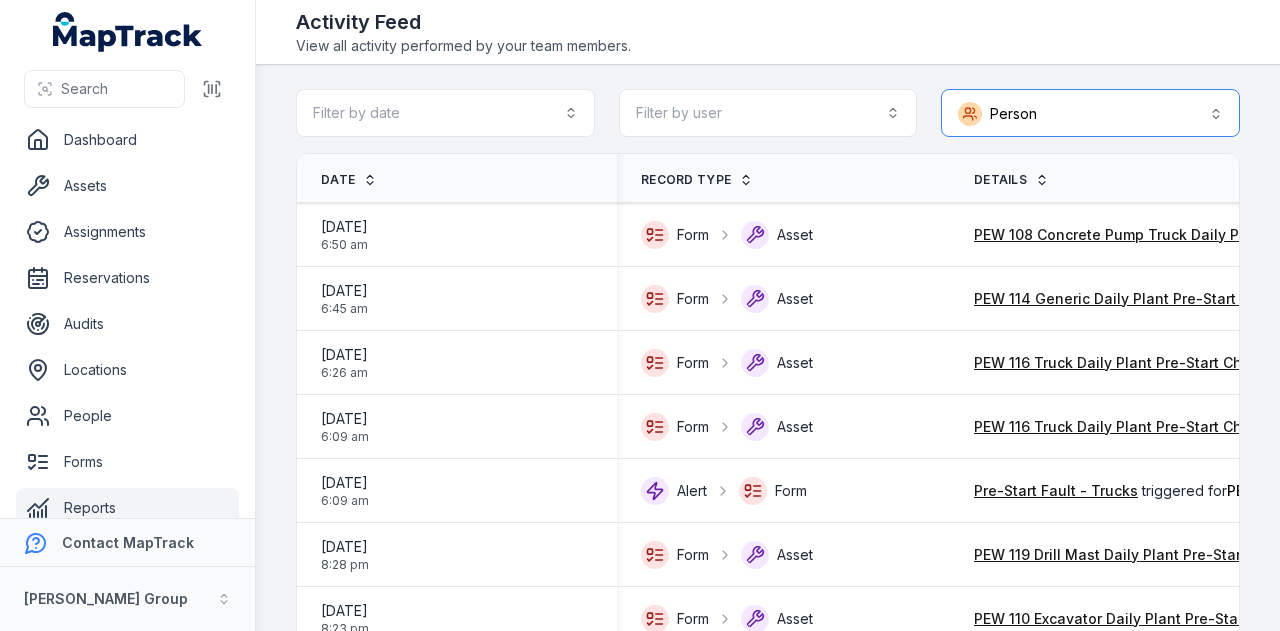 click on "Person ******" at bounding box center (1090, 113) 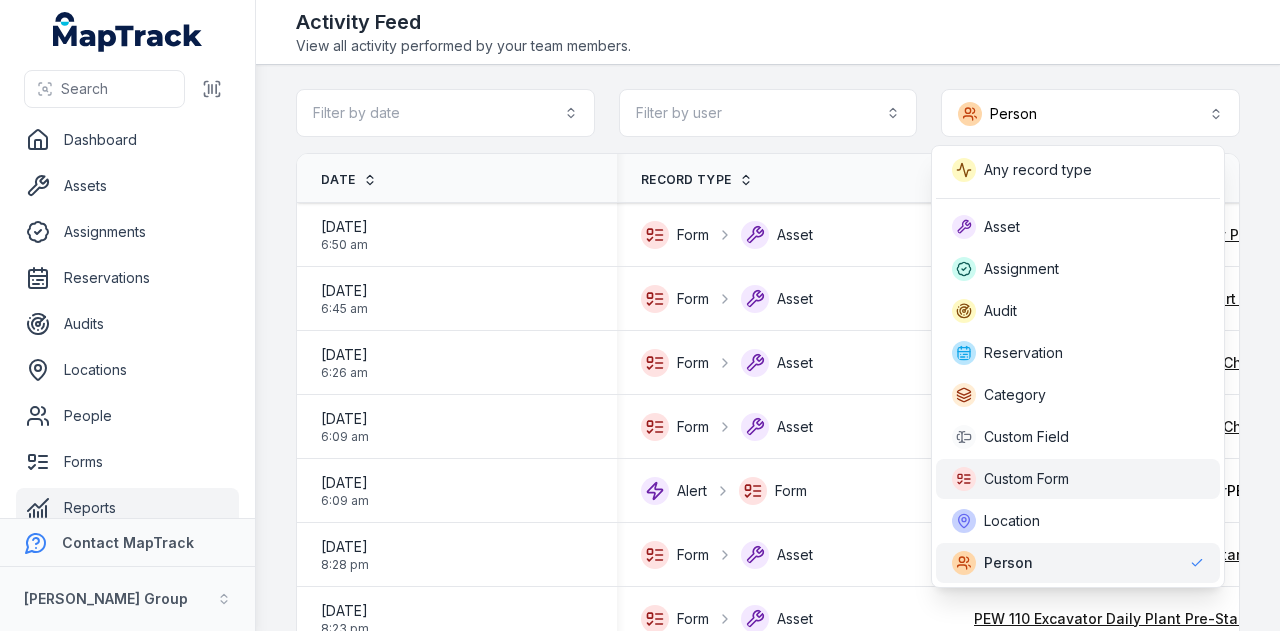 click on "Custom Form" at bounding box center [1078, 479] 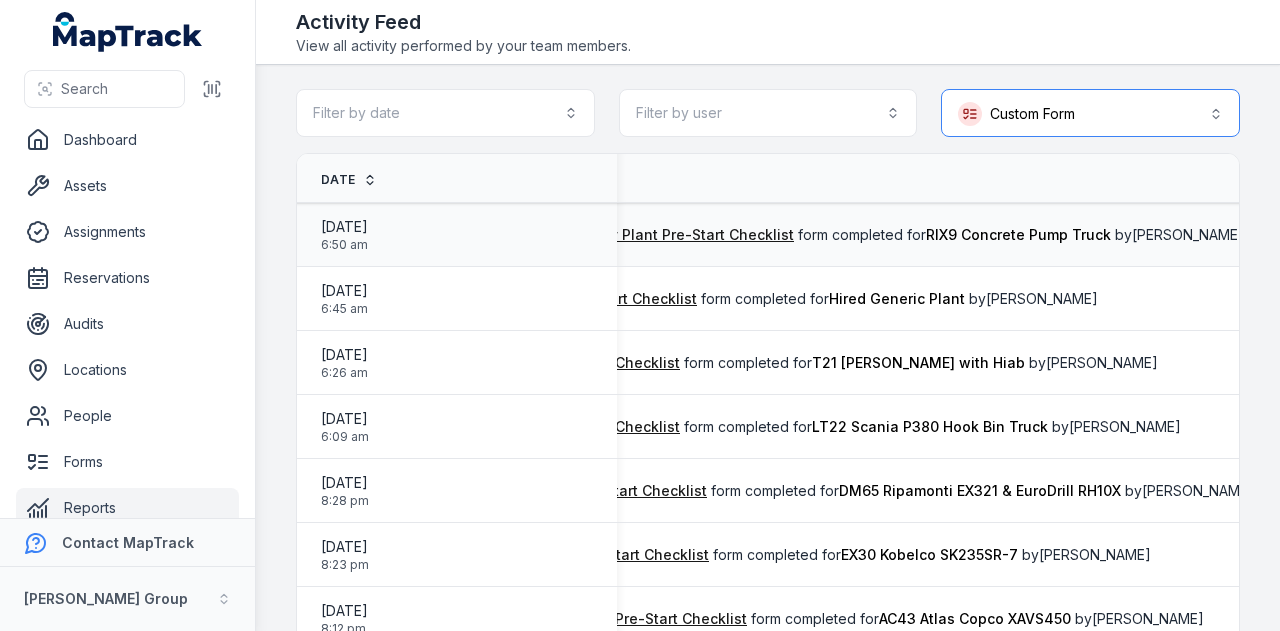 scroll, scrollTop: 0, scrollLeft: 496, axis: horizontal 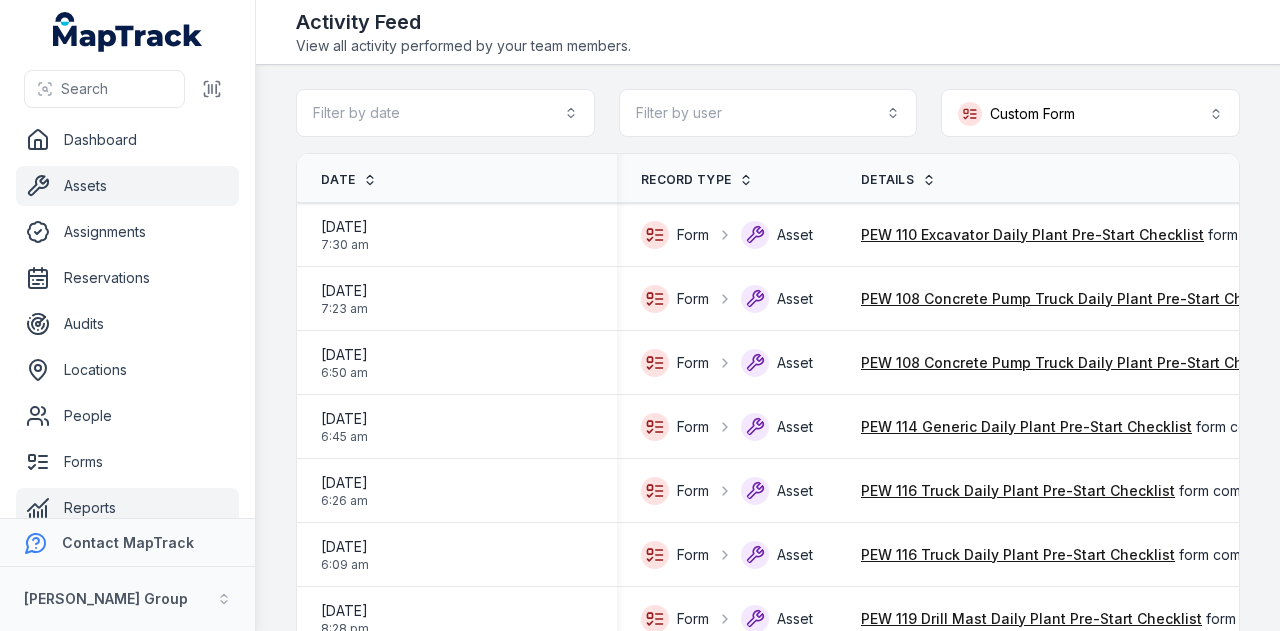 click on "Assets" at bounding box center (127, 186) 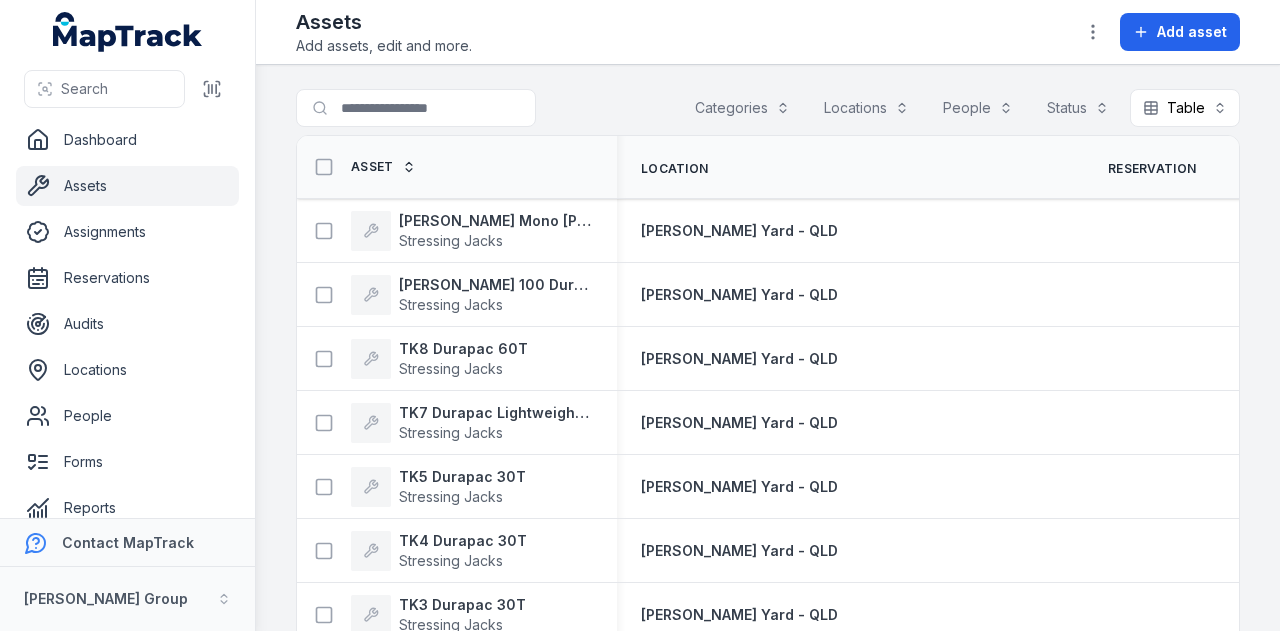 scroll, scrollTop: 0, scrollLeft: 0, axis: both 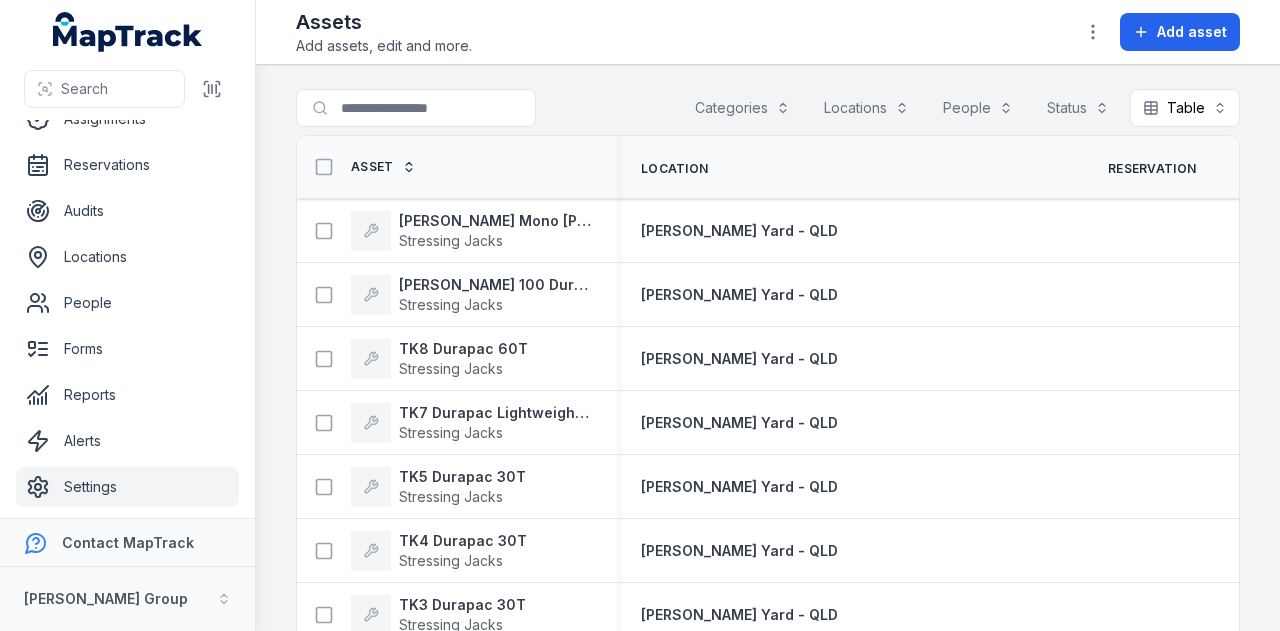 click on "Settings" at bounding box center (127, 487) 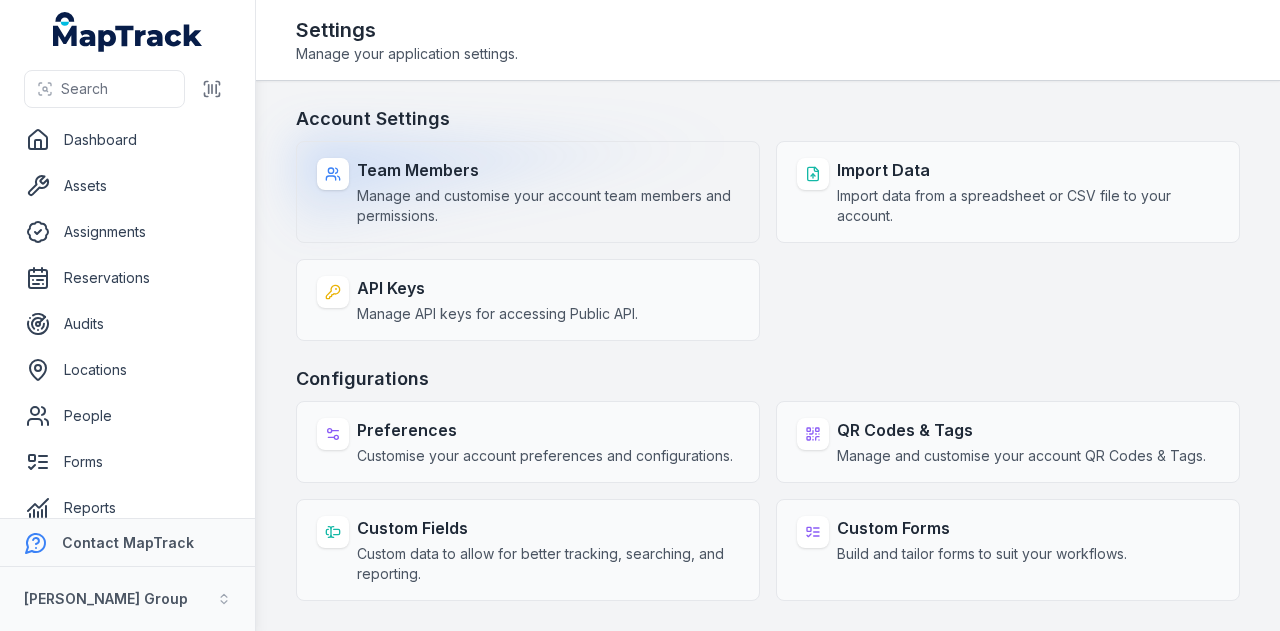 scroll, scrollTop: 0, scrollLeft: 0, axis: both 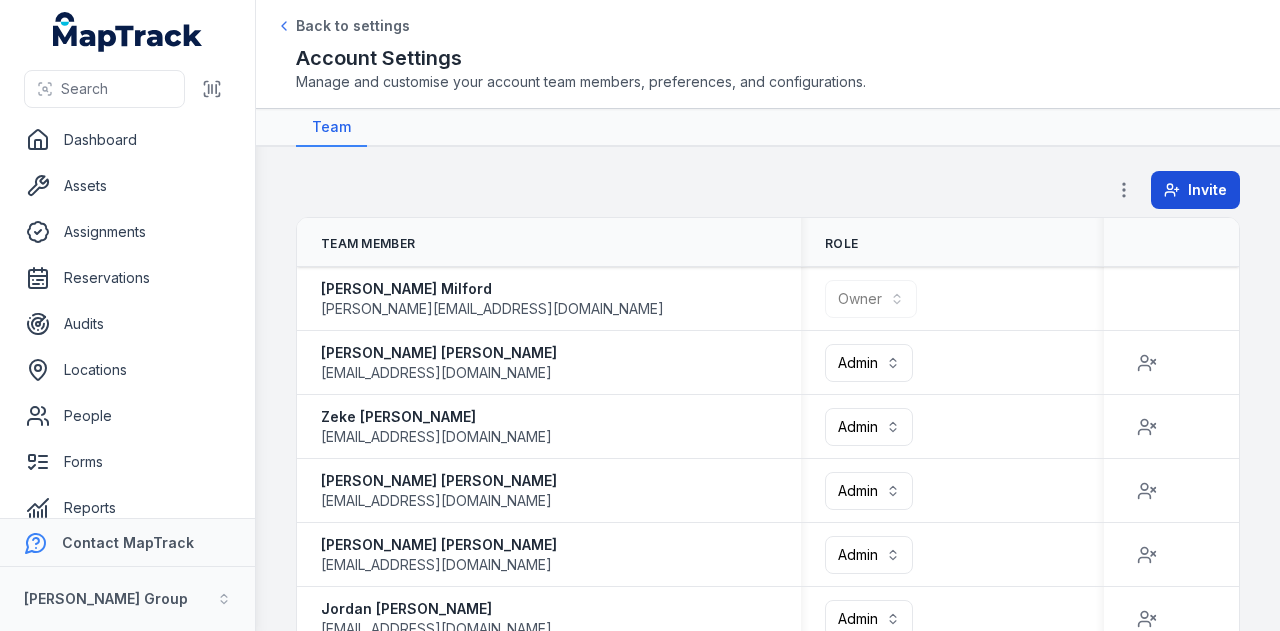 click 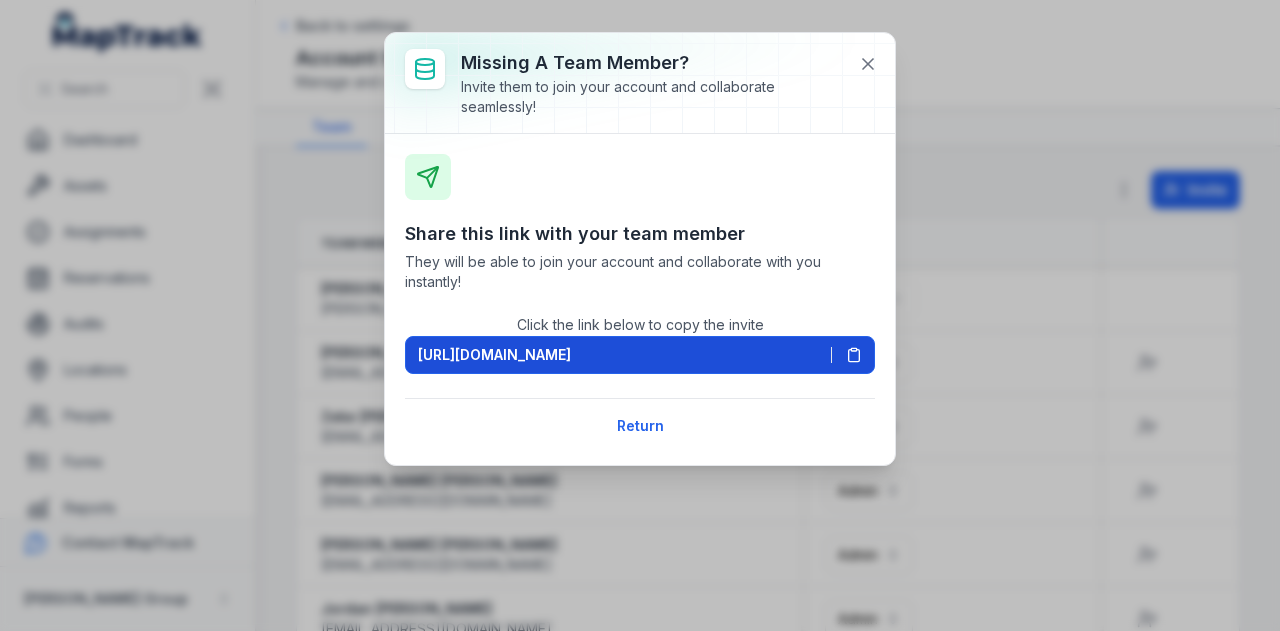 click on "[URL][DOMAIN_NAME]" at bounding box center (640, 355) 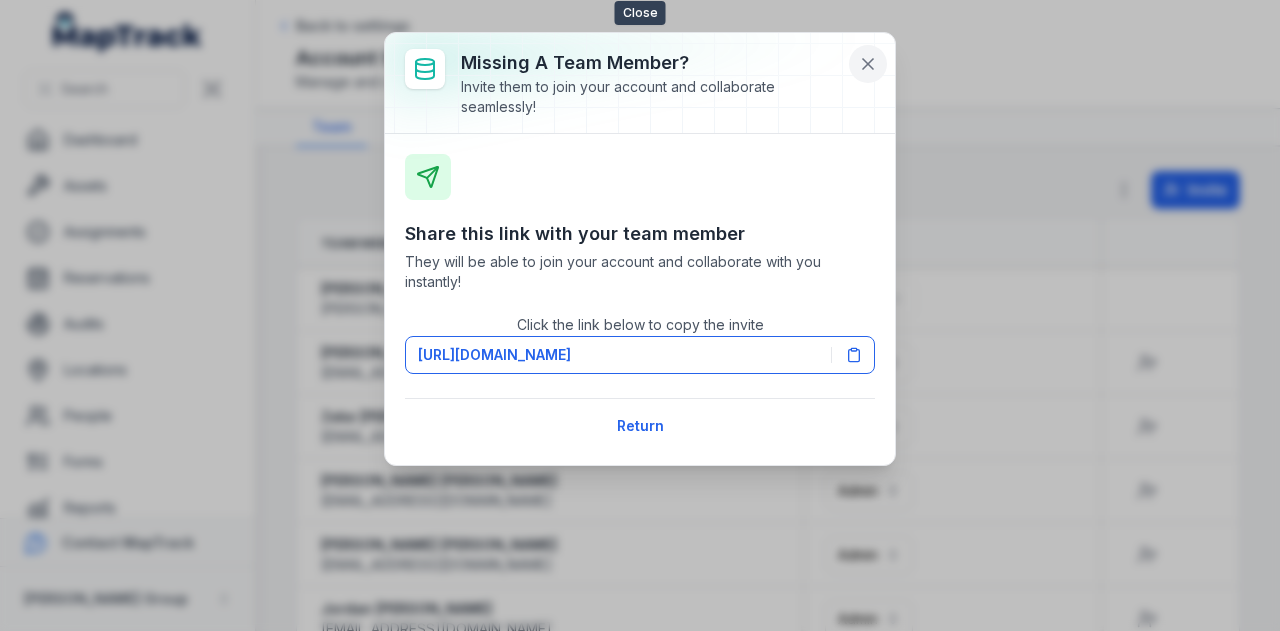 click 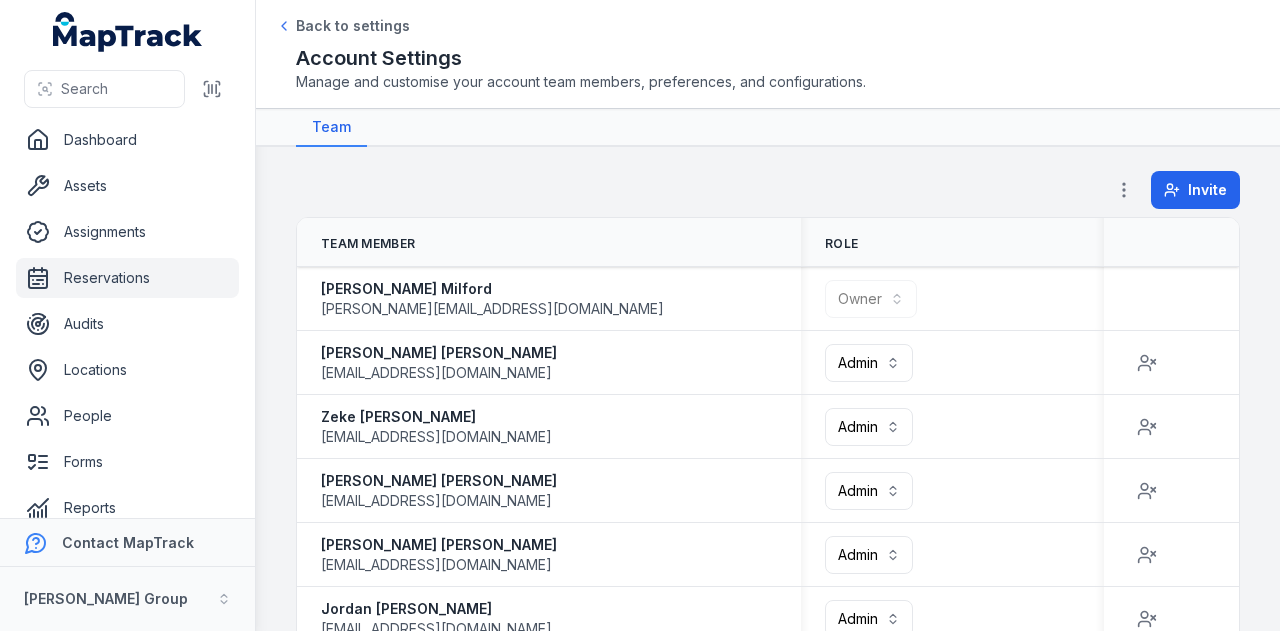 click on "Reservations" at bounding box center [127, 278] 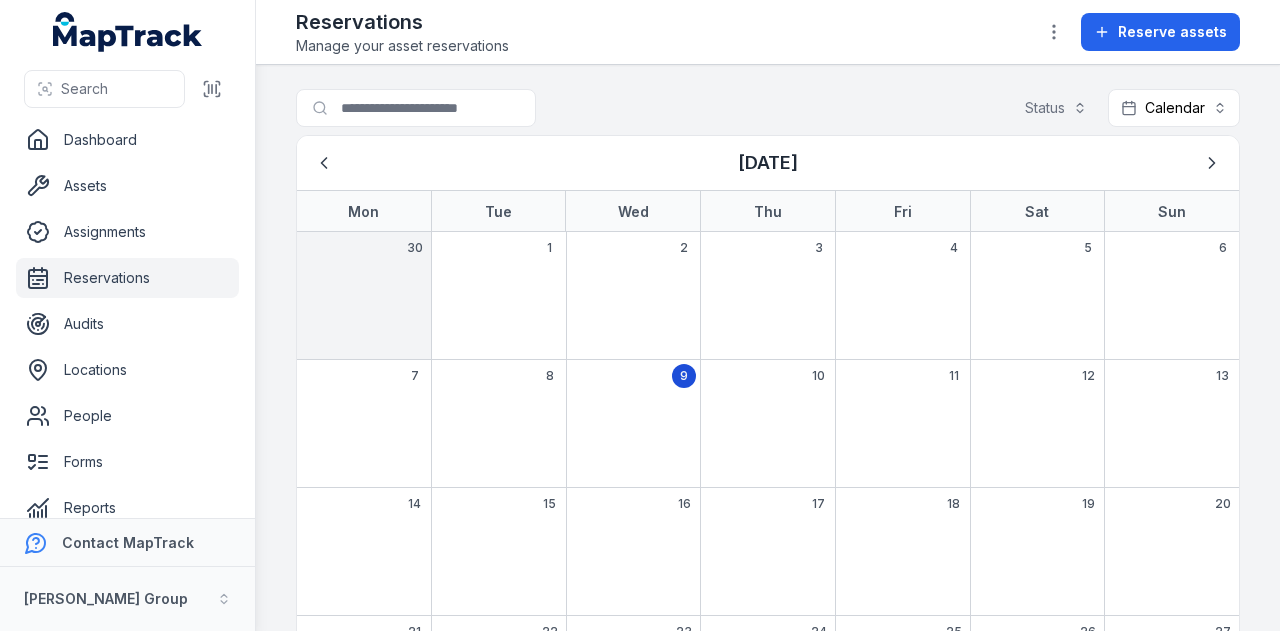 scroll, scrollTop: 0, scrollLeft: 0, axis: both 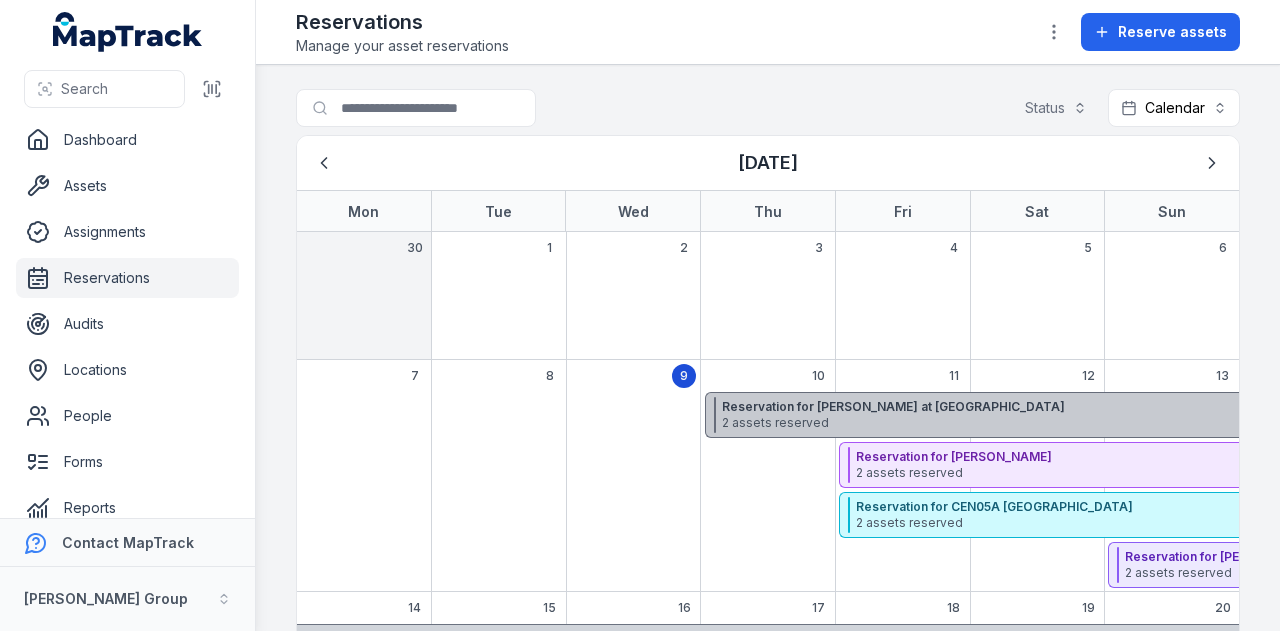 click on "2 assets reserved" at bounding box center [1153, 423] 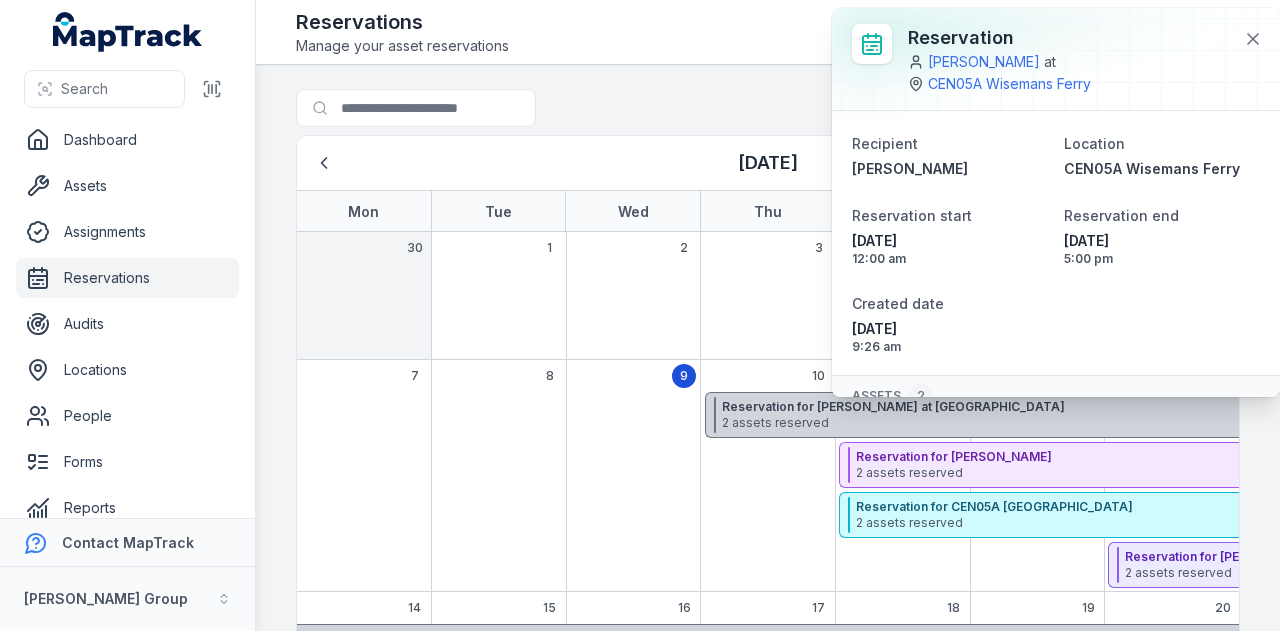 scroll, scrollTop: 163, scrollLeft: 0, axis: vertical 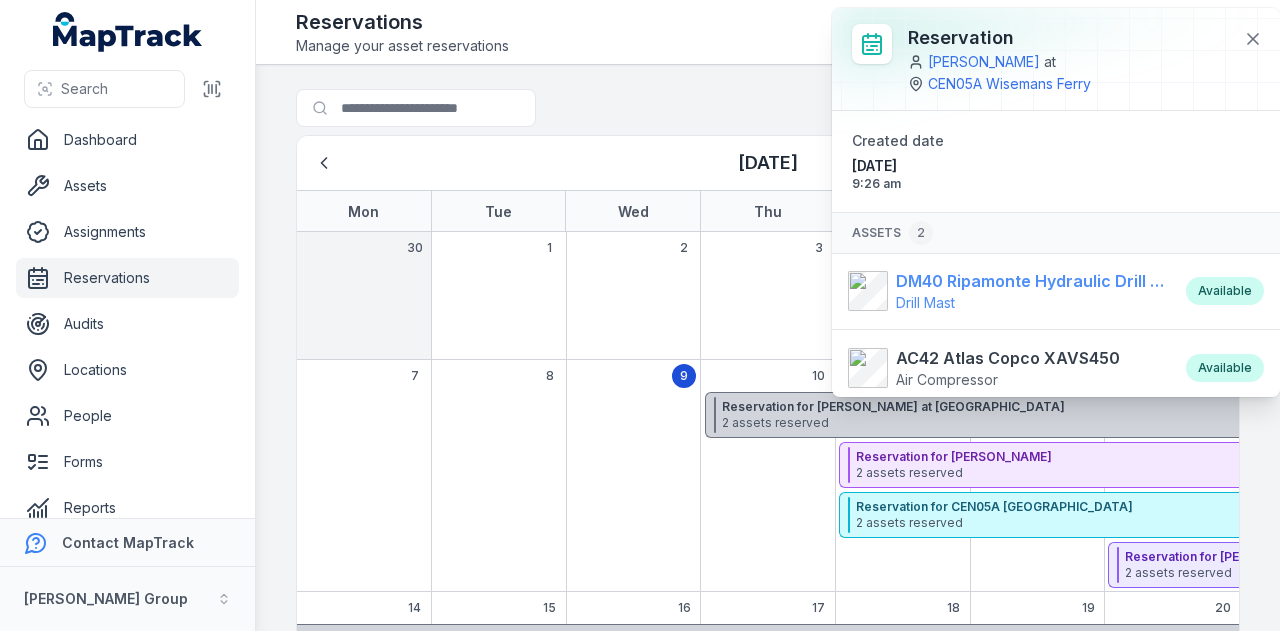 click on "DM40 Ripamonte Hydraulic Drill Mast & EuroDrill RH10X" at bounding box center [1031, 281] 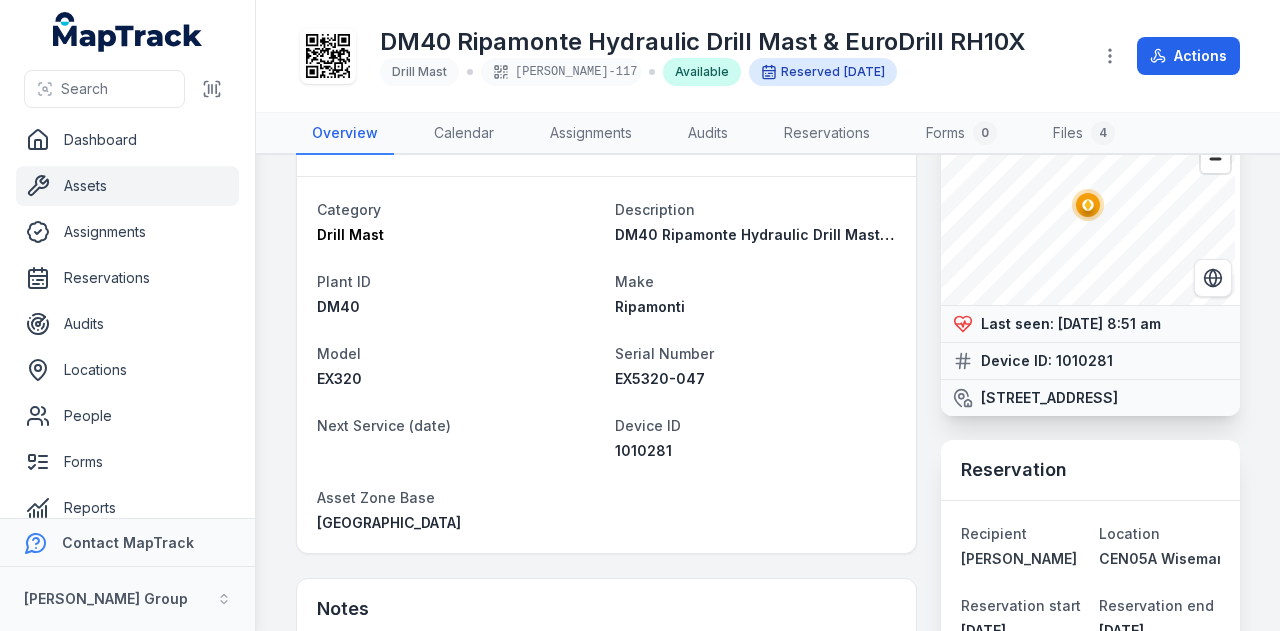 scroll, scrollTop: 0, scrollLeft: 0, axis: both 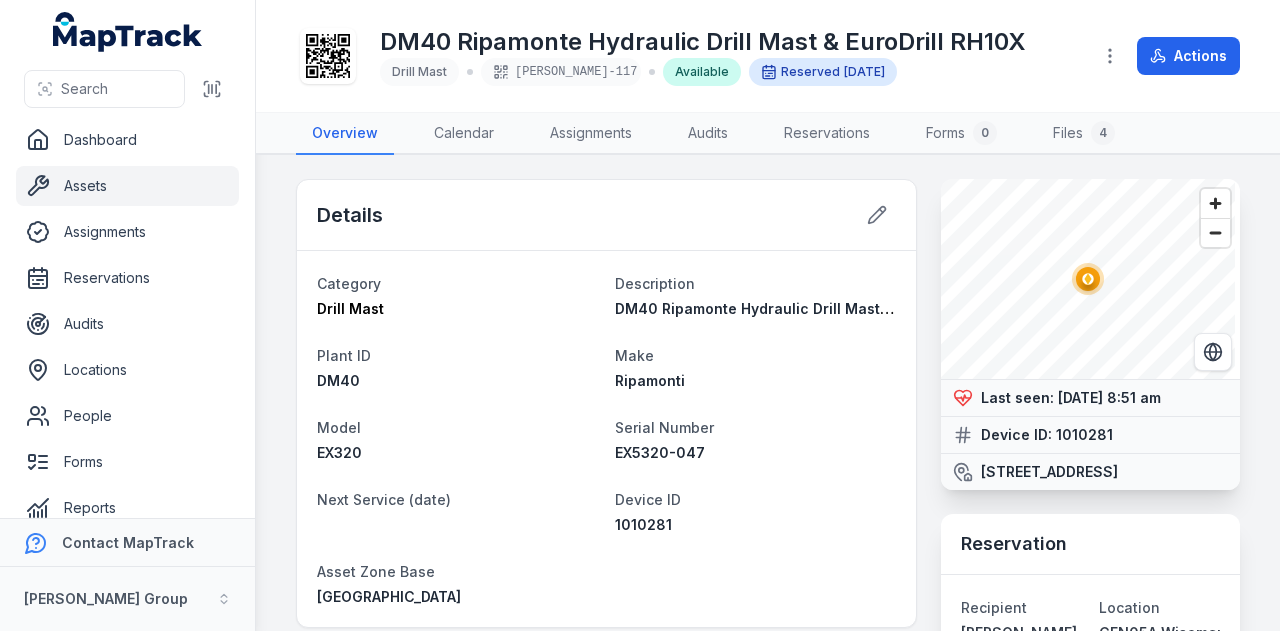 click on "Assets" at bounding box center (127, 186) 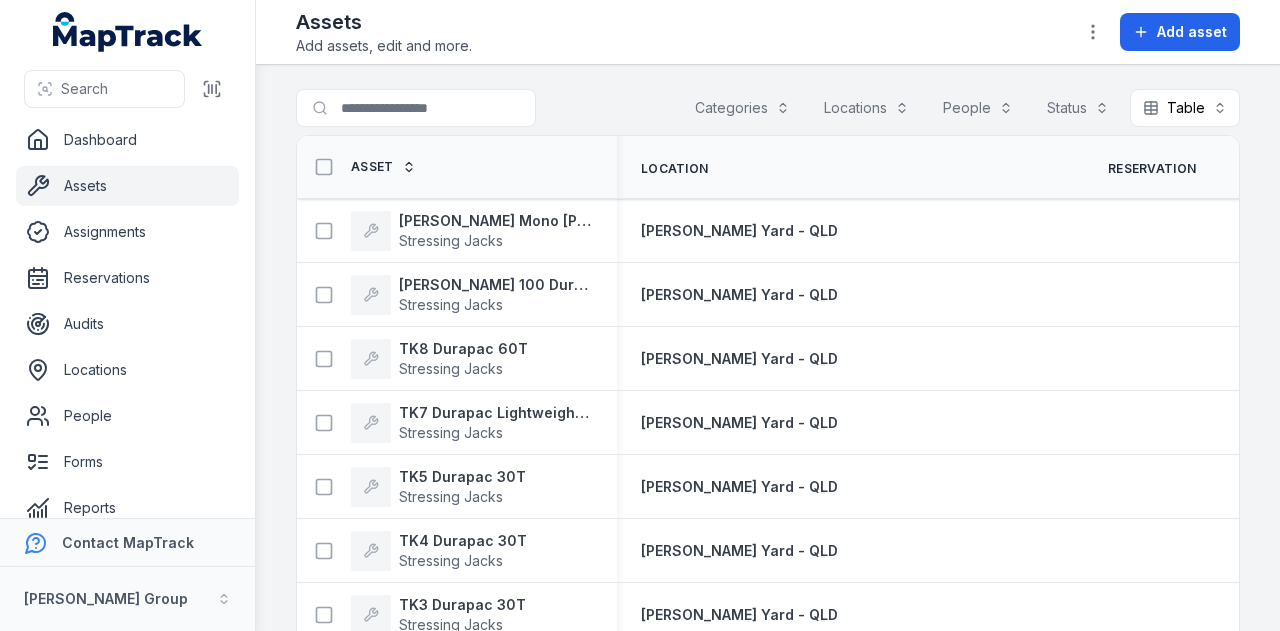 scroll, scrollTop: 0, scrollLeft: 0, axis: both 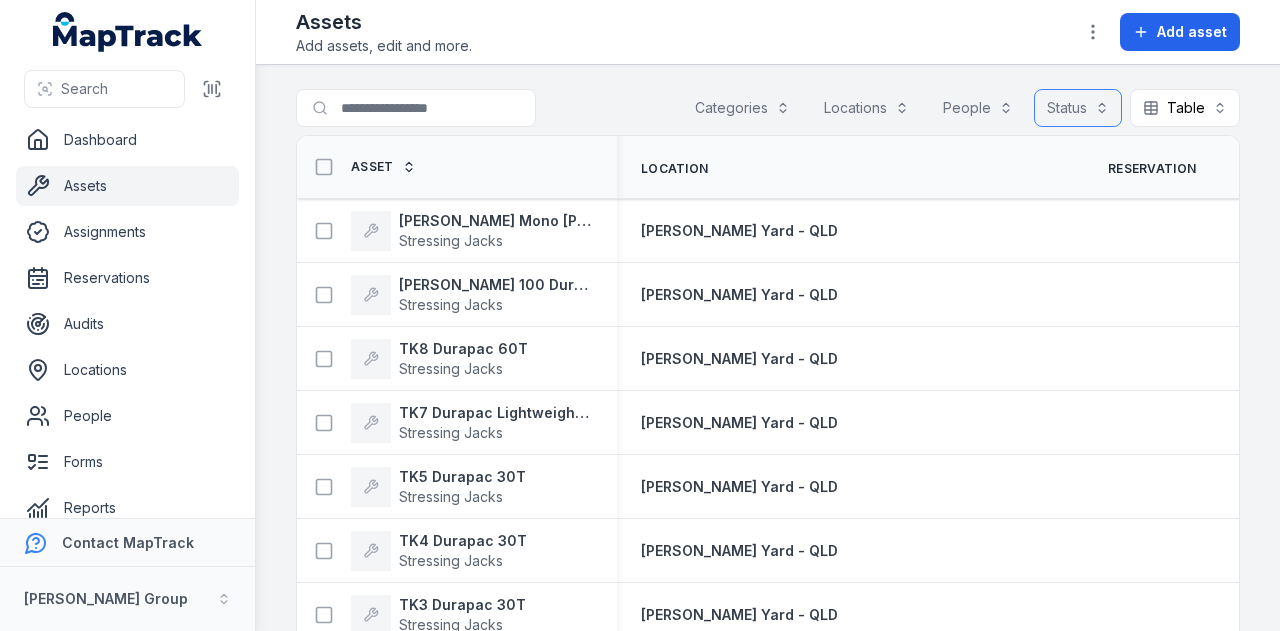 click on "Status" at bounding box center (1078, 108) 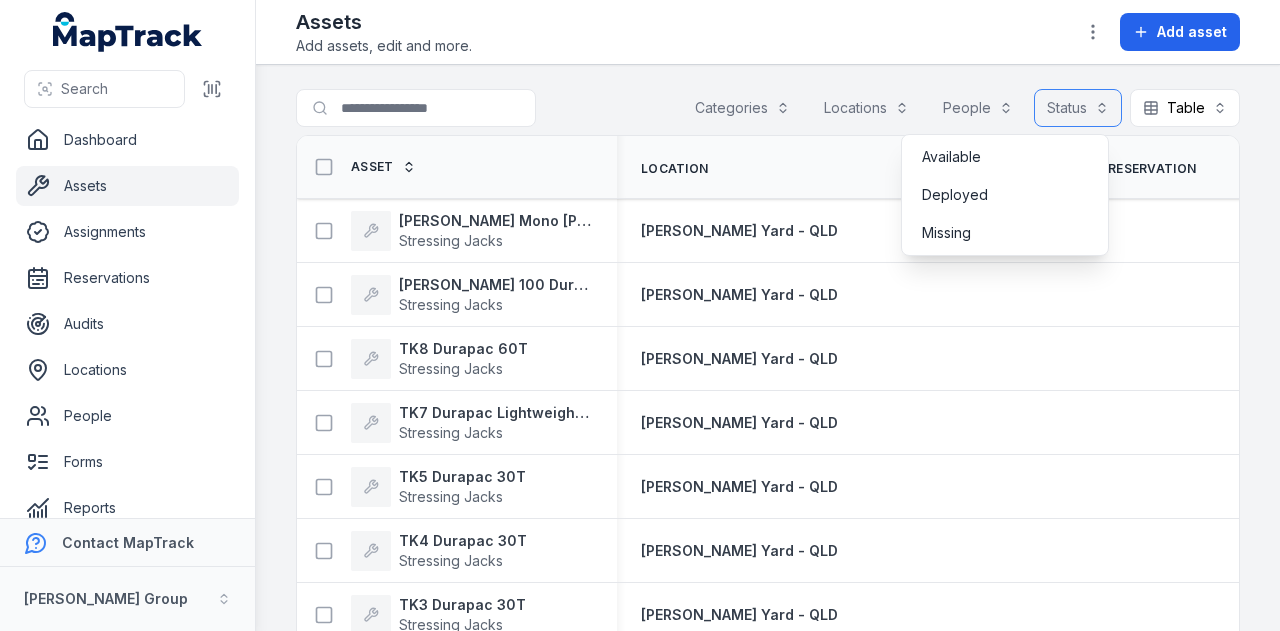 click on "Status" at bounding box center (1078, 108) 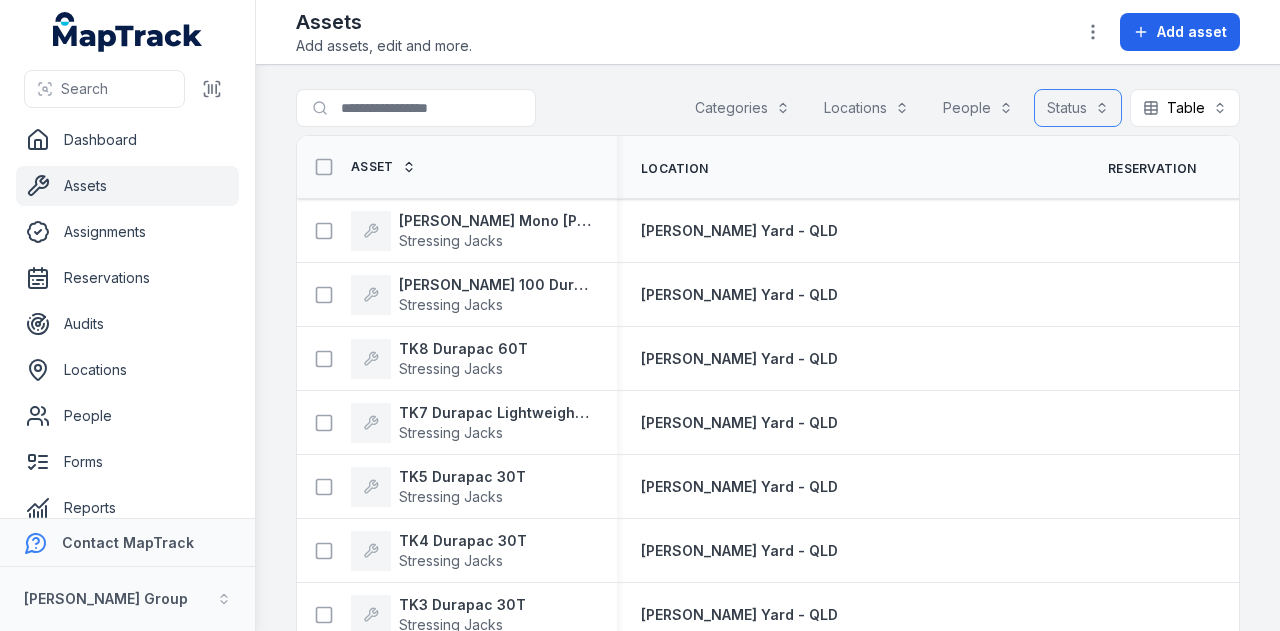 click on "Locations" at bounding box center [866, 108] 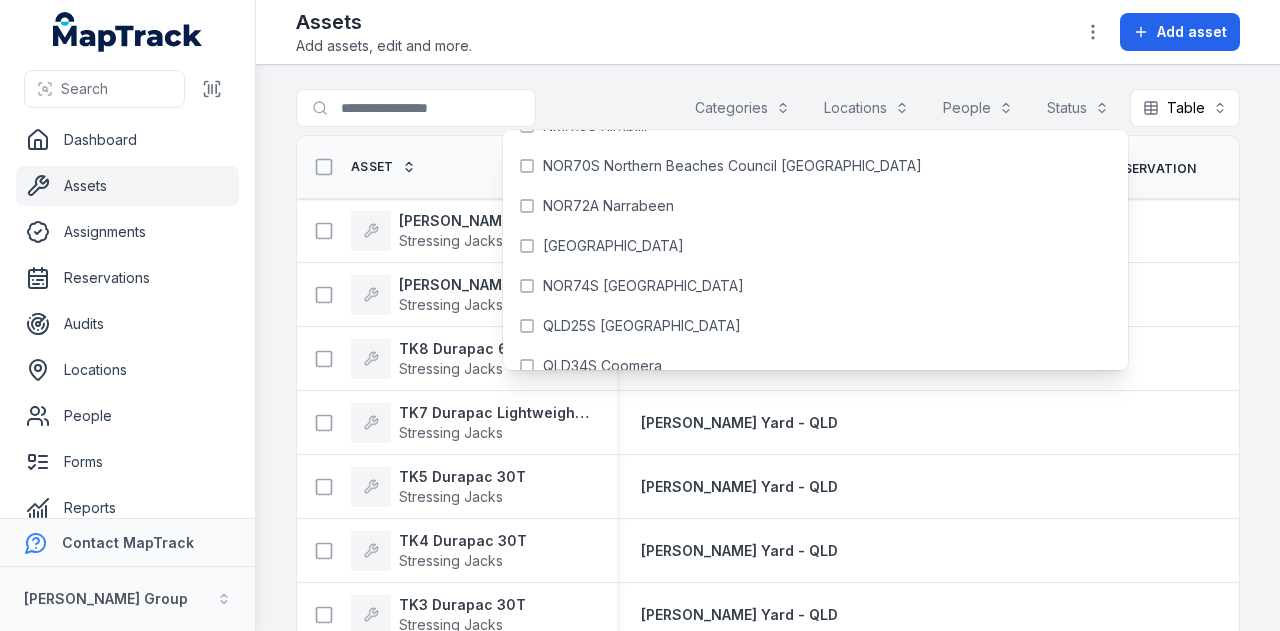 scroll, scrollTop: 6408, scrollLeft: 0, axis: vertical 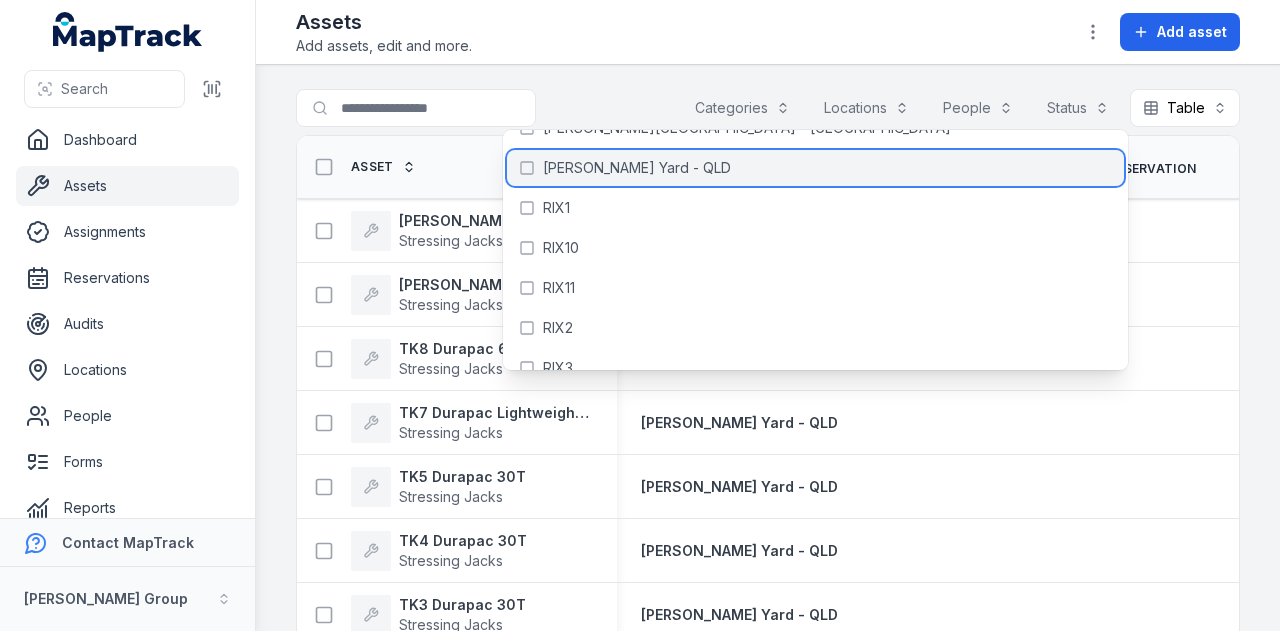 click on "RIX Yard - QLD" at bounding box center (815, 168) 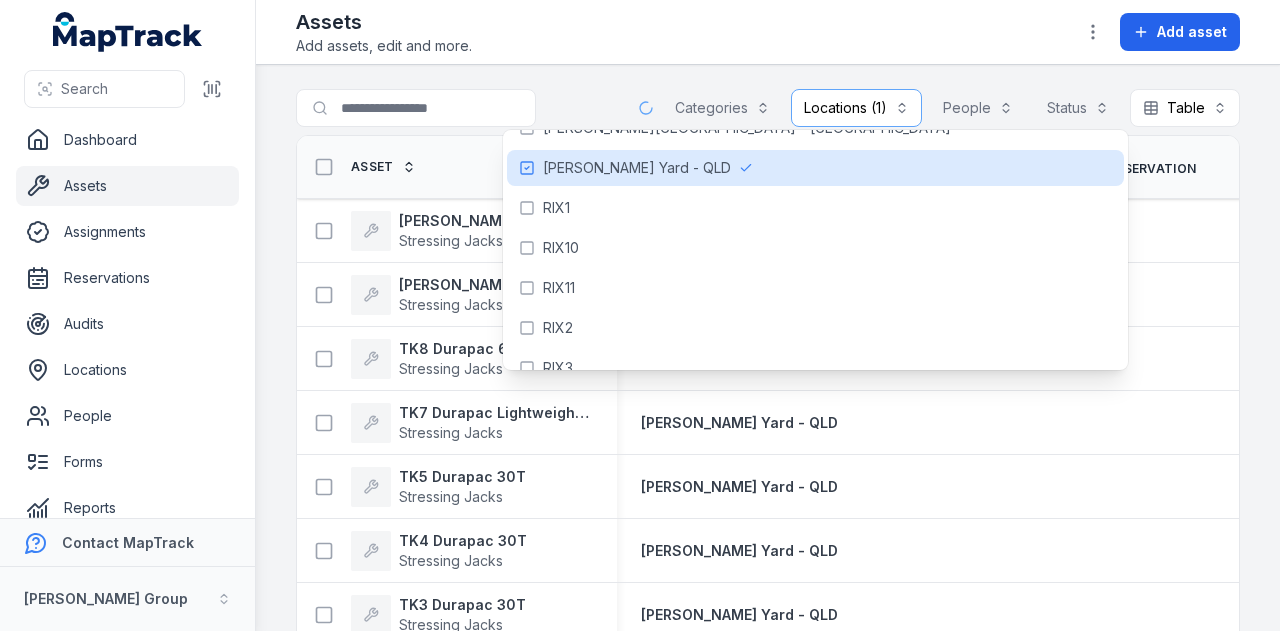 click on "**********" at bounding box center [768, 348] 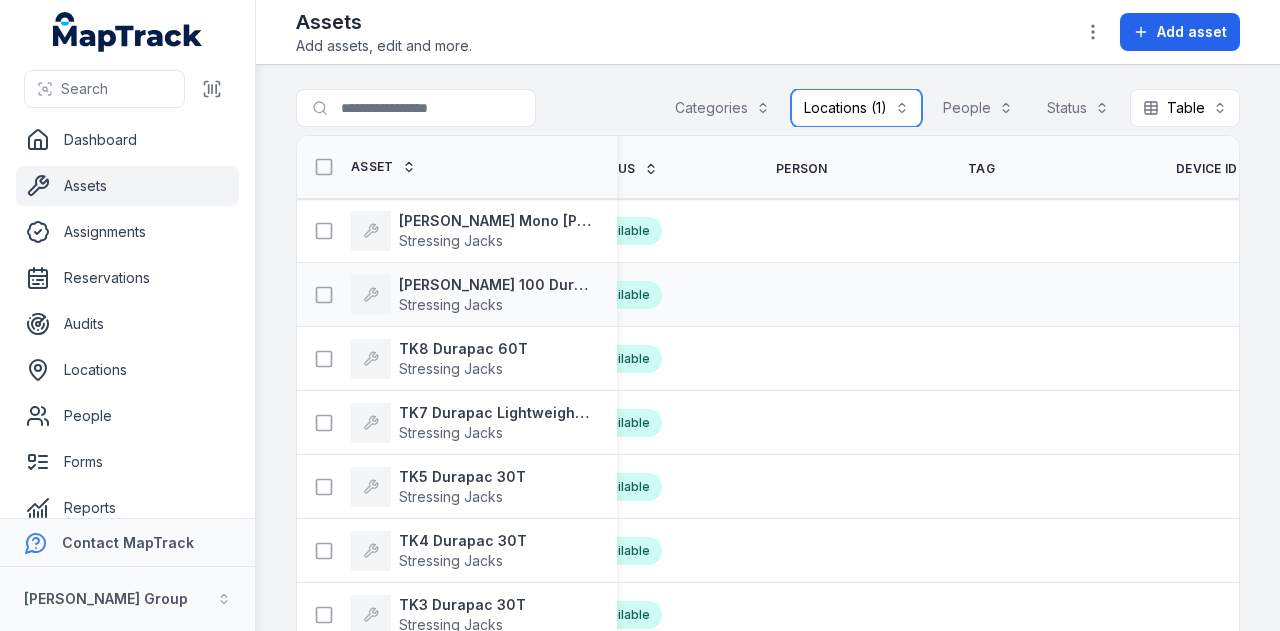 scroll, scrollTop: 0, scrollLeft: 495, axis: horizontal 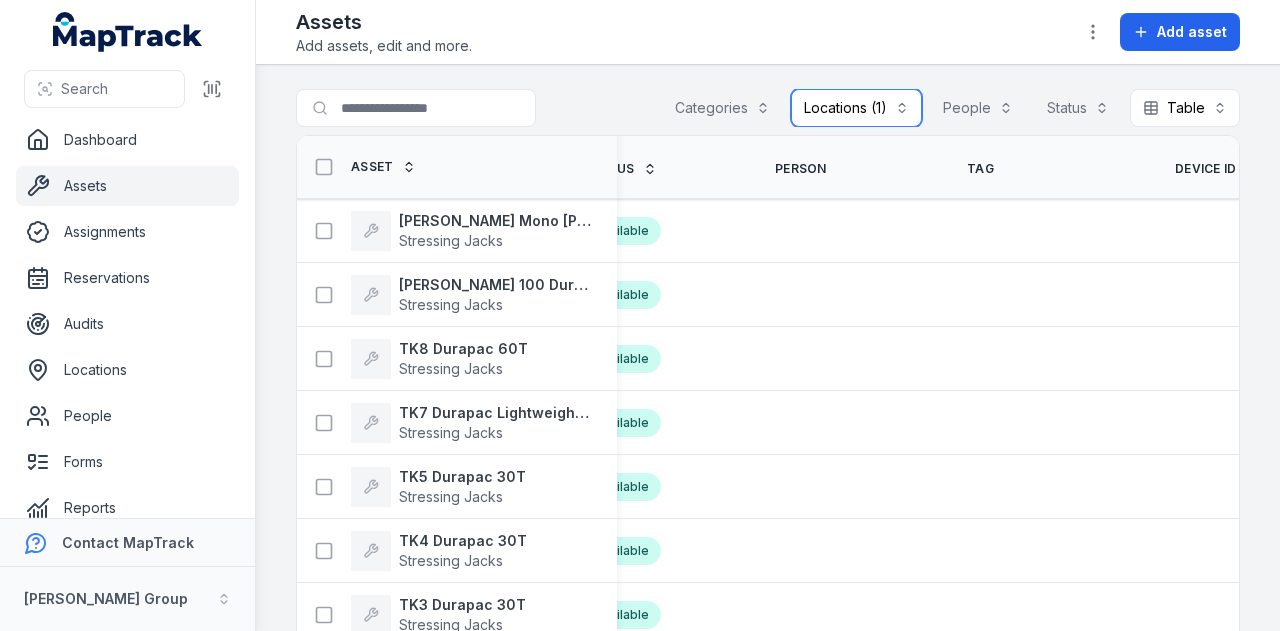 click on "Locations   (1)" at bounding box center [856, 108] 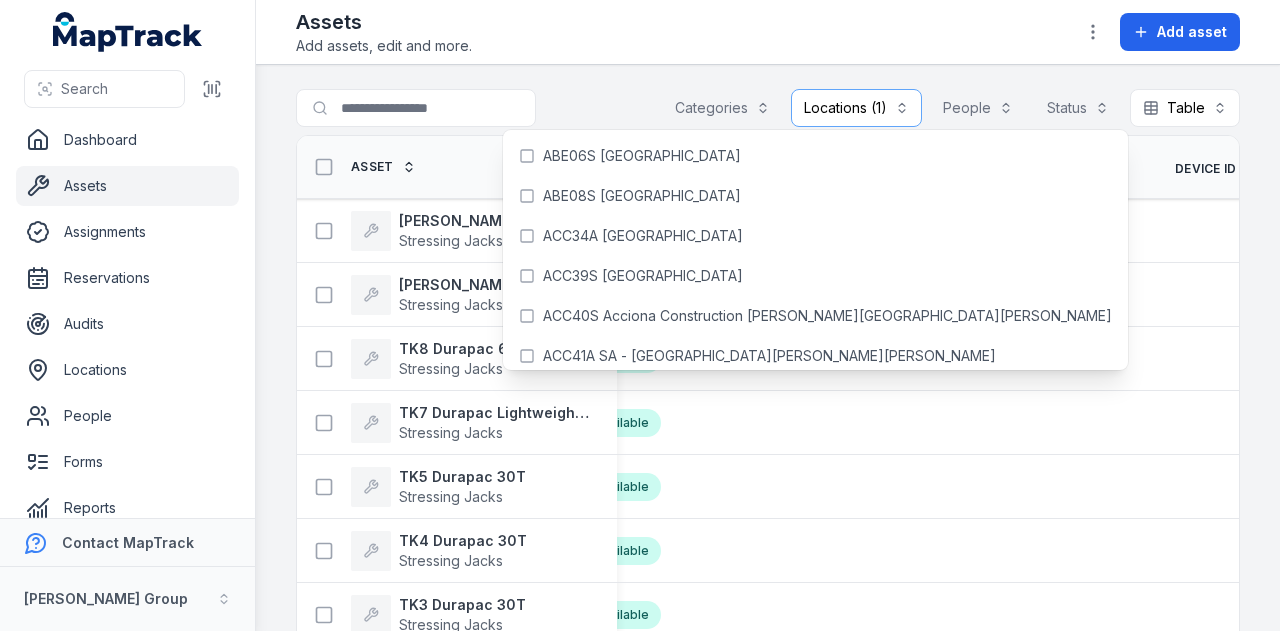 click on "Assets" at bounding box center [127, 186] 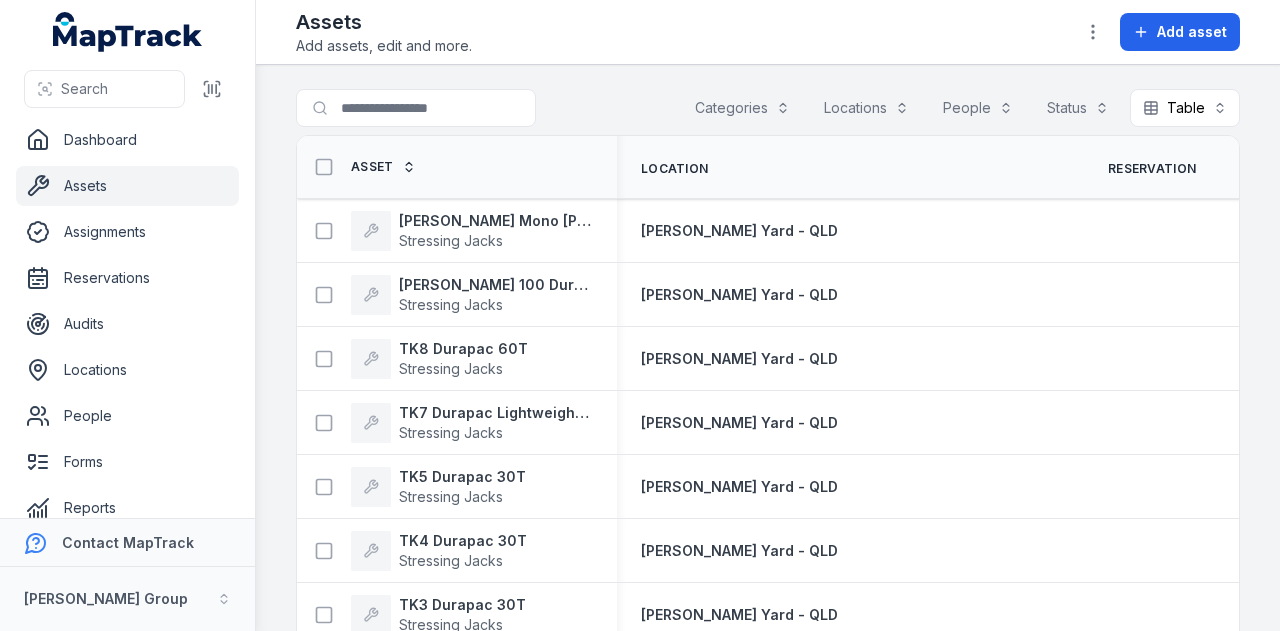 scroll, scrollTop: 0, scrollLeft: 0, axis: both 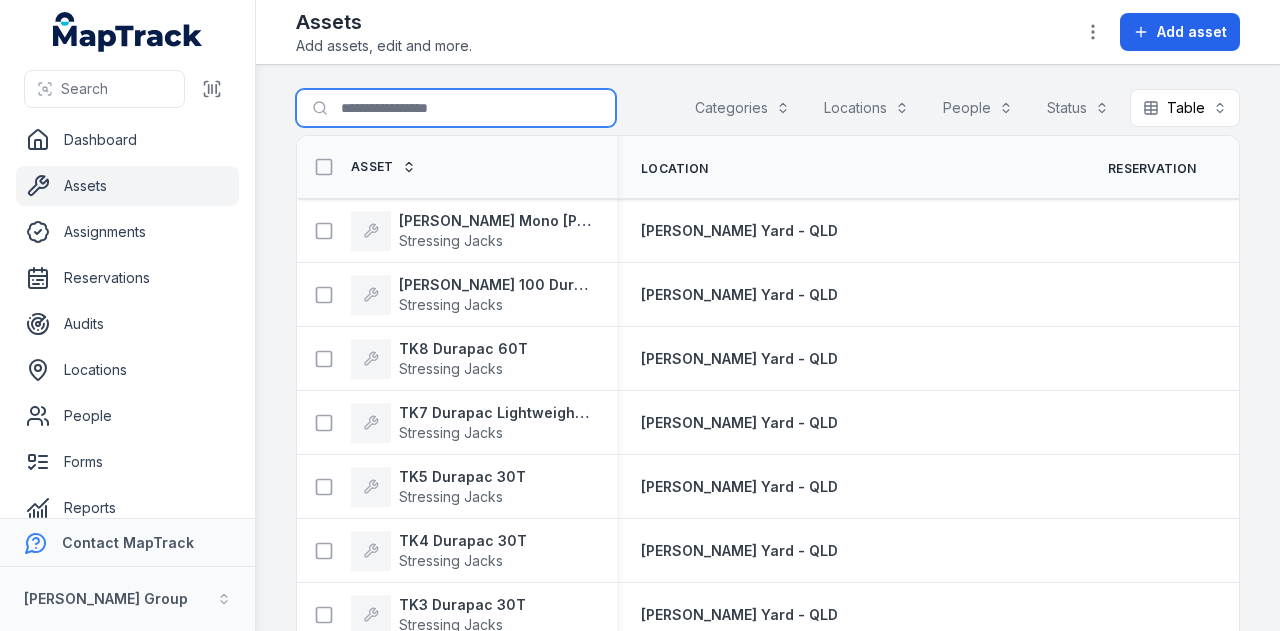 click on "Search for  assets" at bounding box center (456, 108) 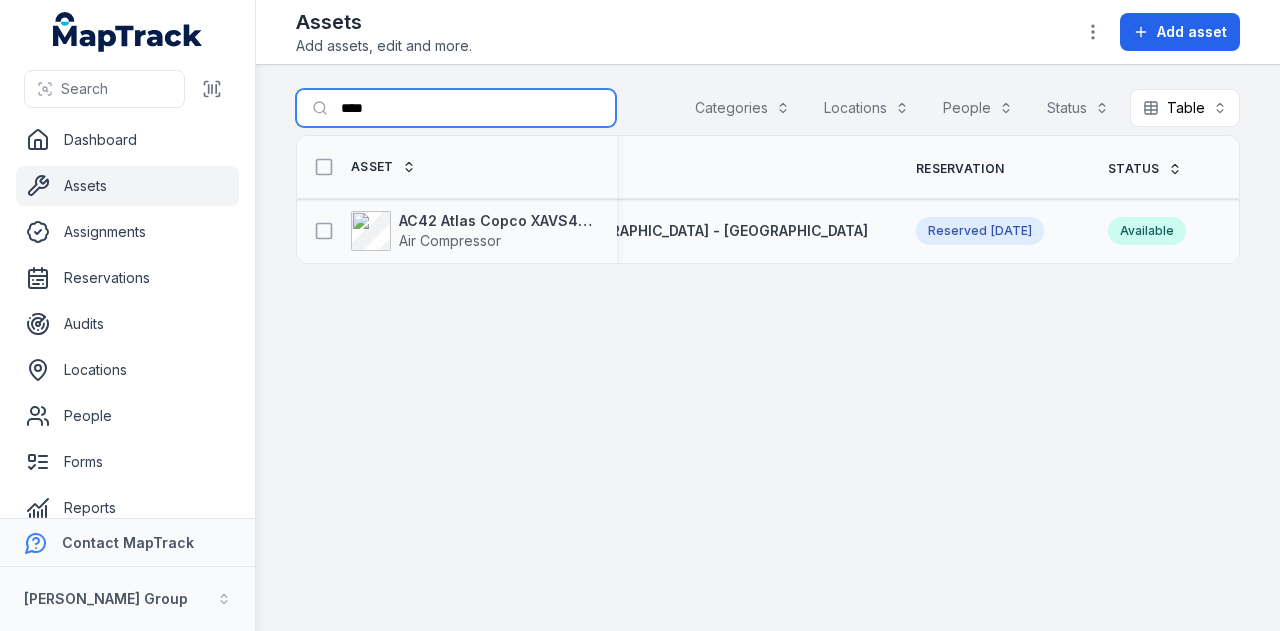scroll, scrollTop: 0, scrollLeft: 0, axis: both 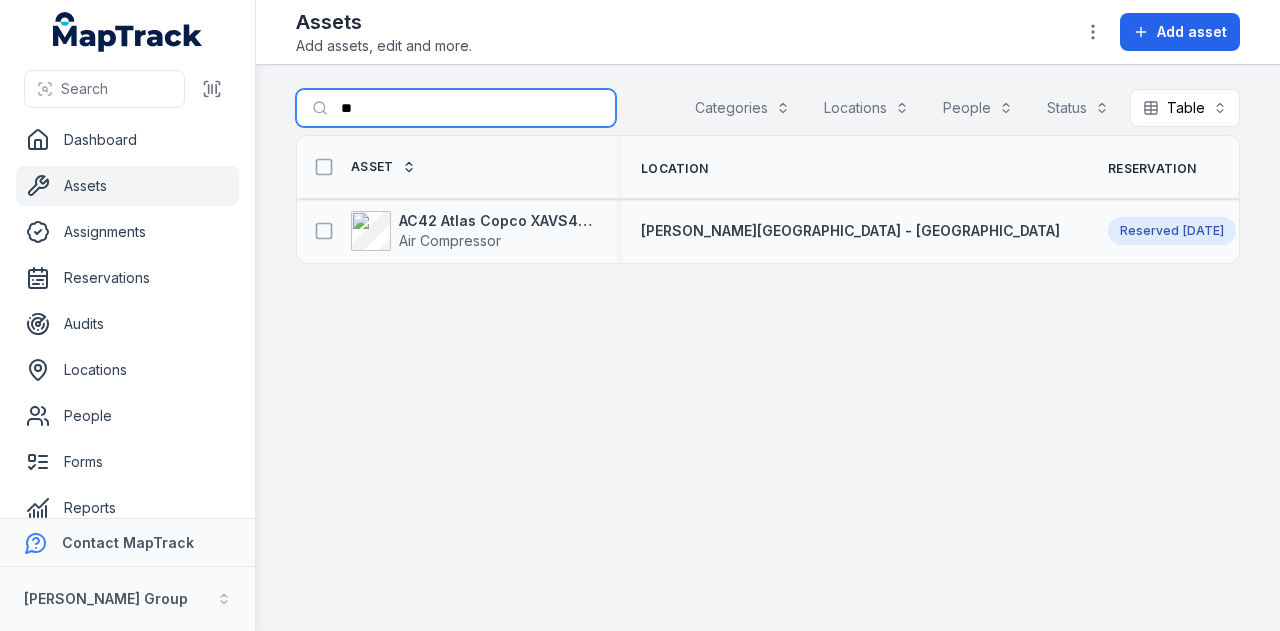 type on "*" 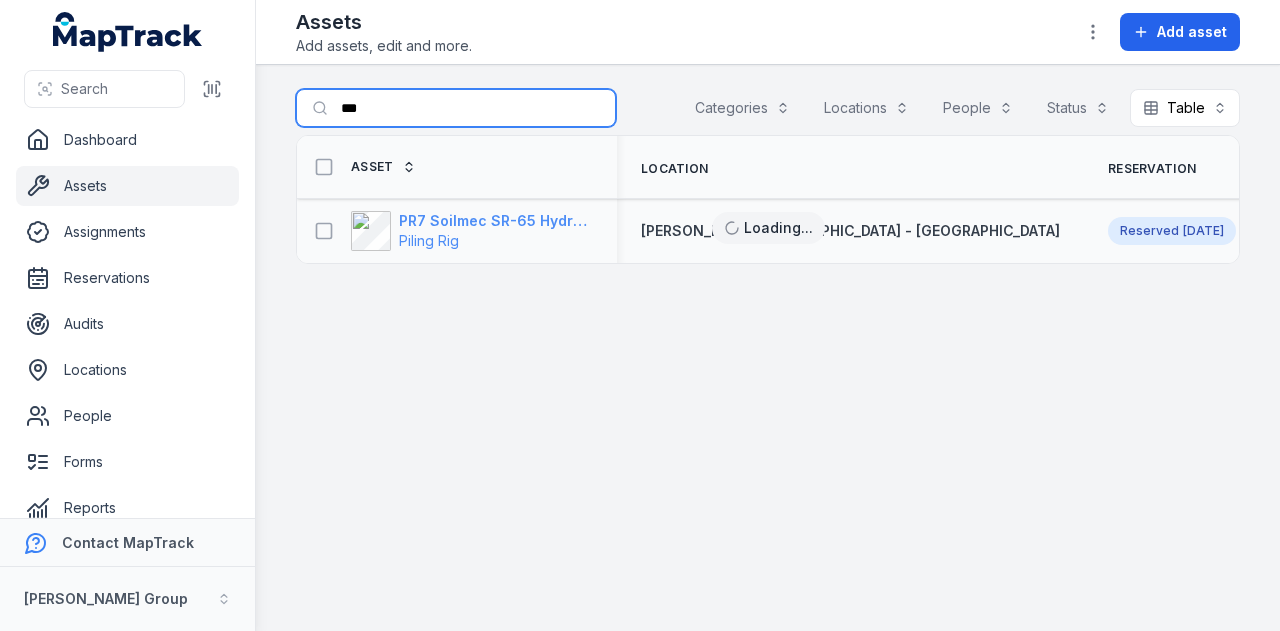 type on "***" 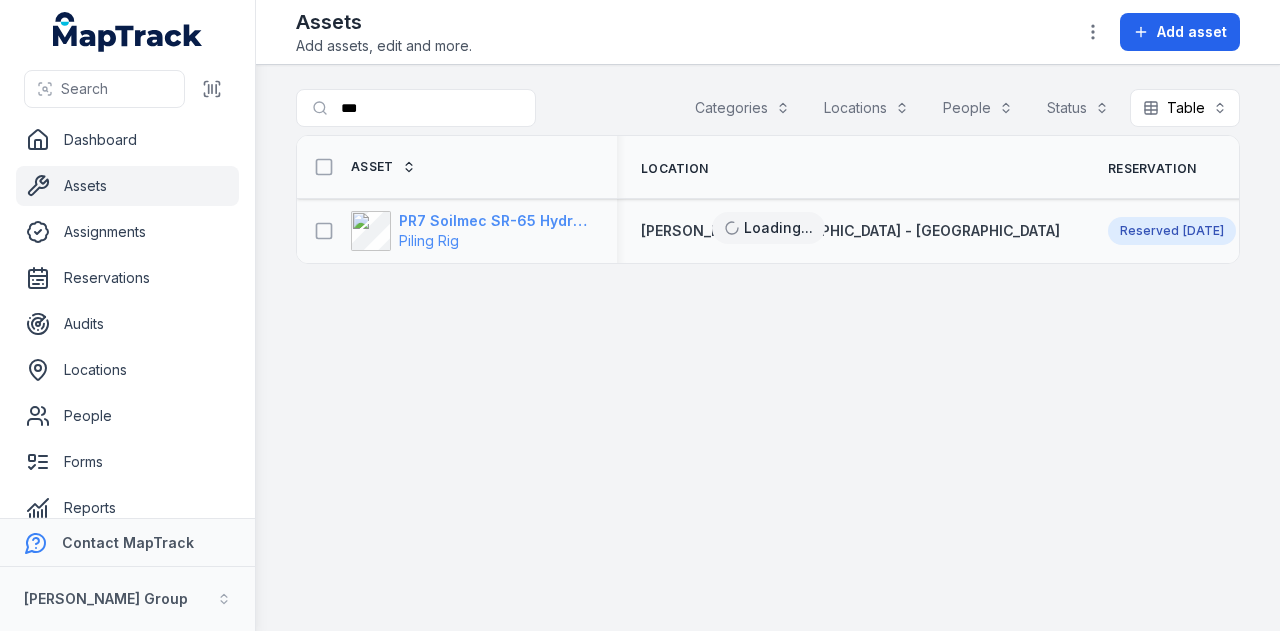 click on "PR7 Soilmec SR-65 Hydraulic Rotary Rig" at bounding box center (496, 221) 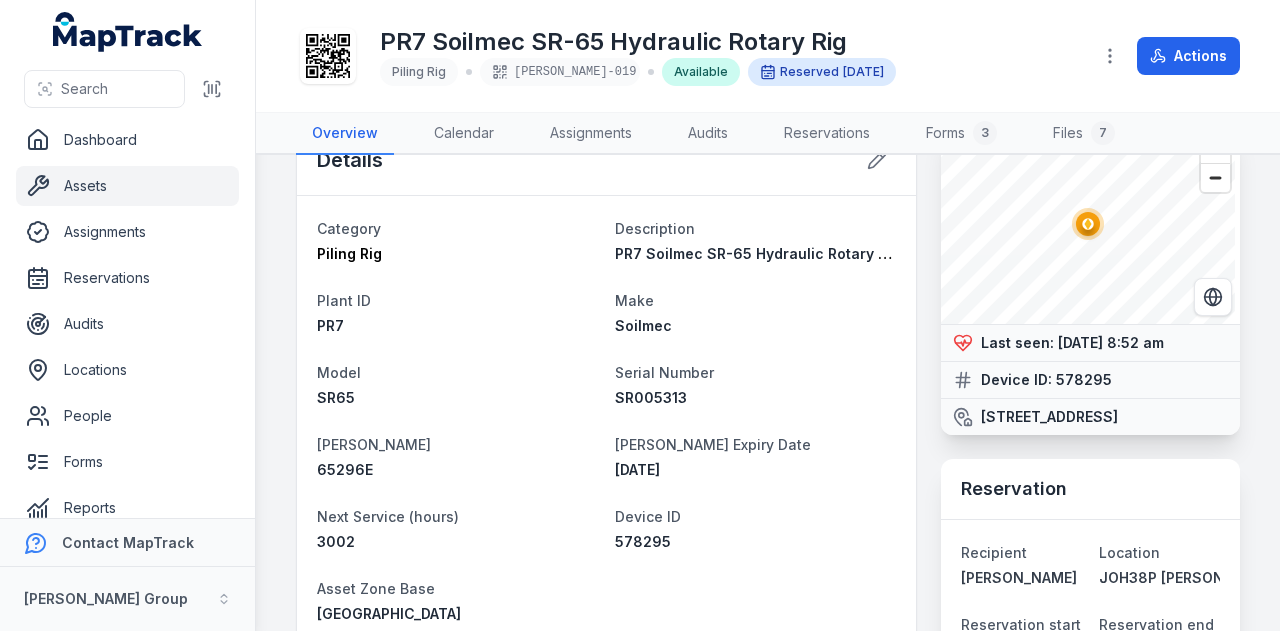 scroll, scrollTop: 100, scrollLeft: 0, axis: vertical 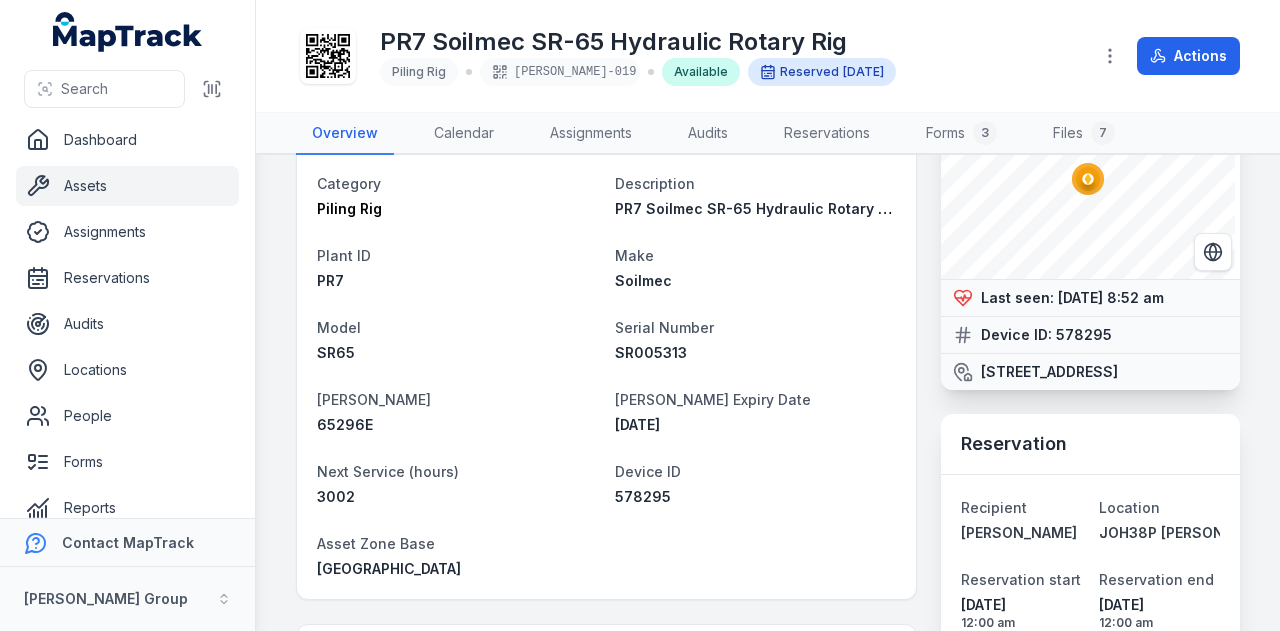 click on "Assets" at bounding box center [127, 186] 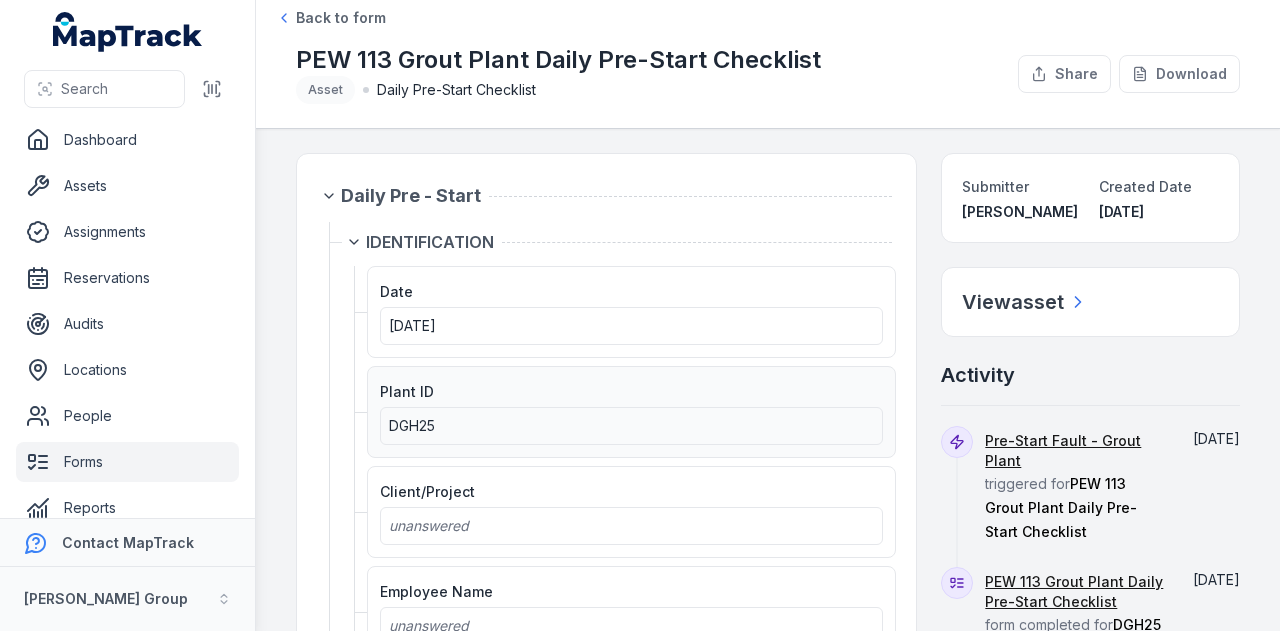 scroll, scrollTop: 0, scrollLeft: 0, axis: both 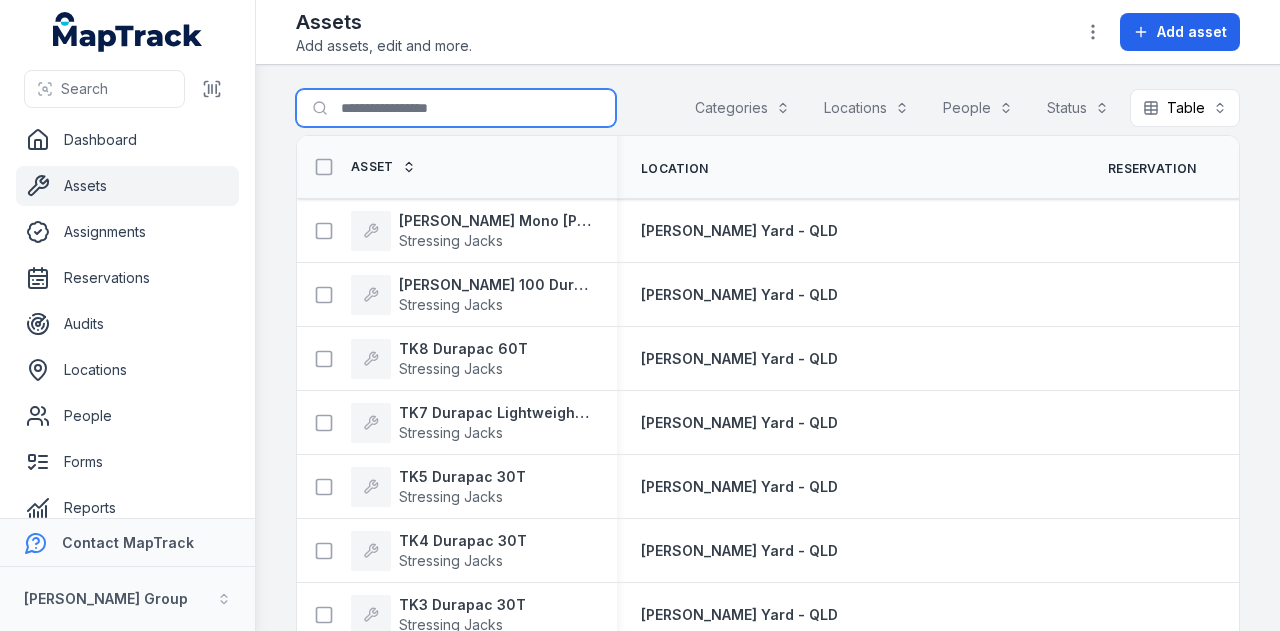 click on "Search for  assets" at bounding box center [456, 108] 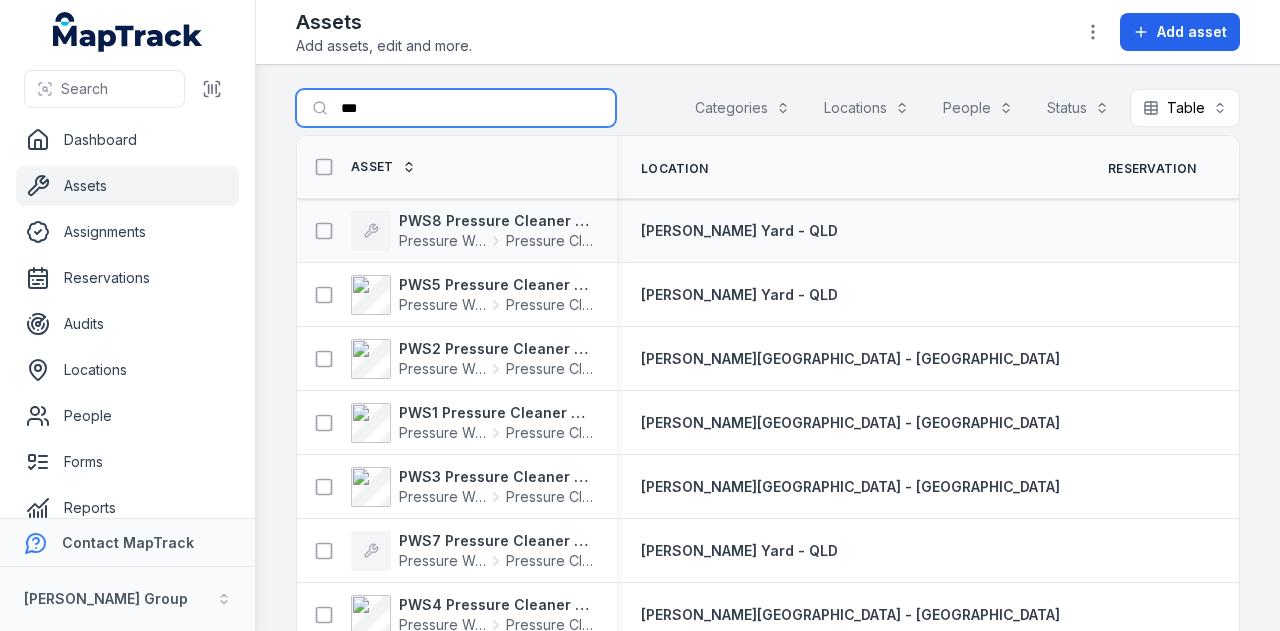scroll, scrollTop: 100, scrollLeft: 0, axis: vertical 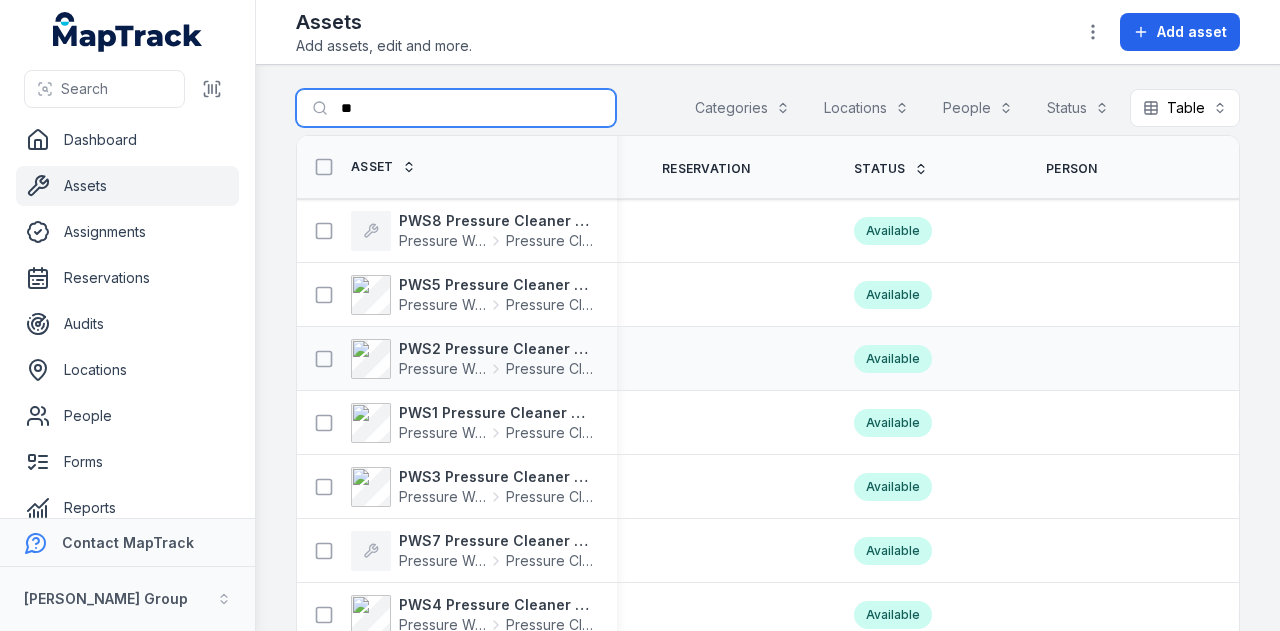 type on "*" 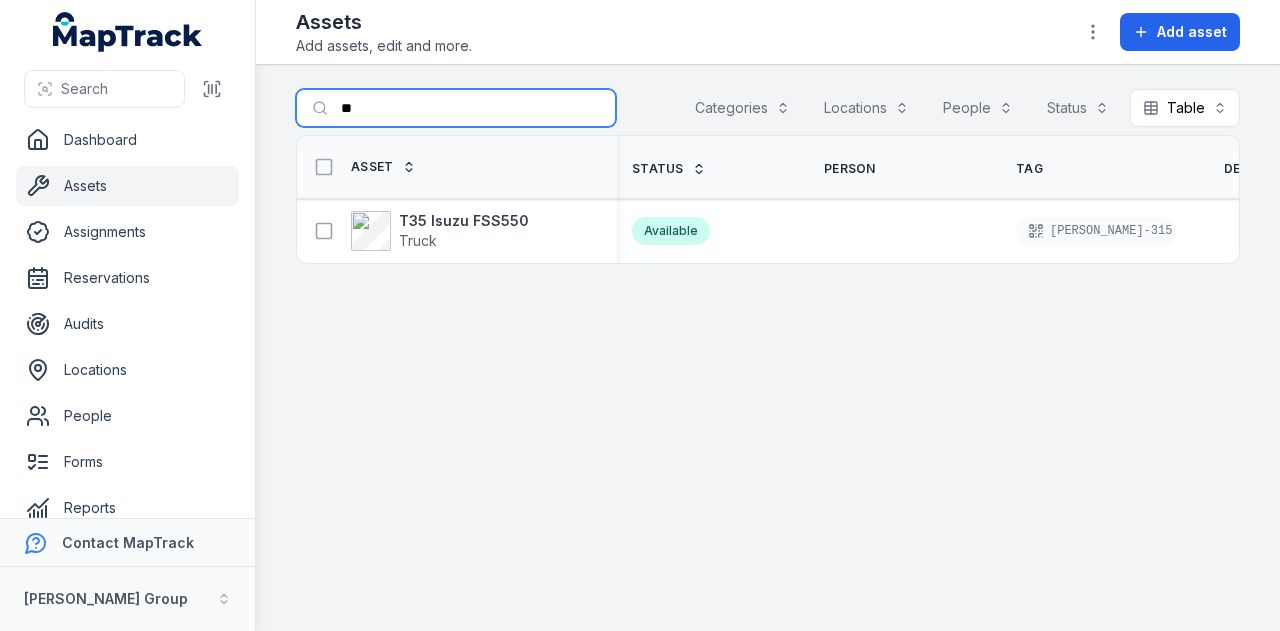type on "*" 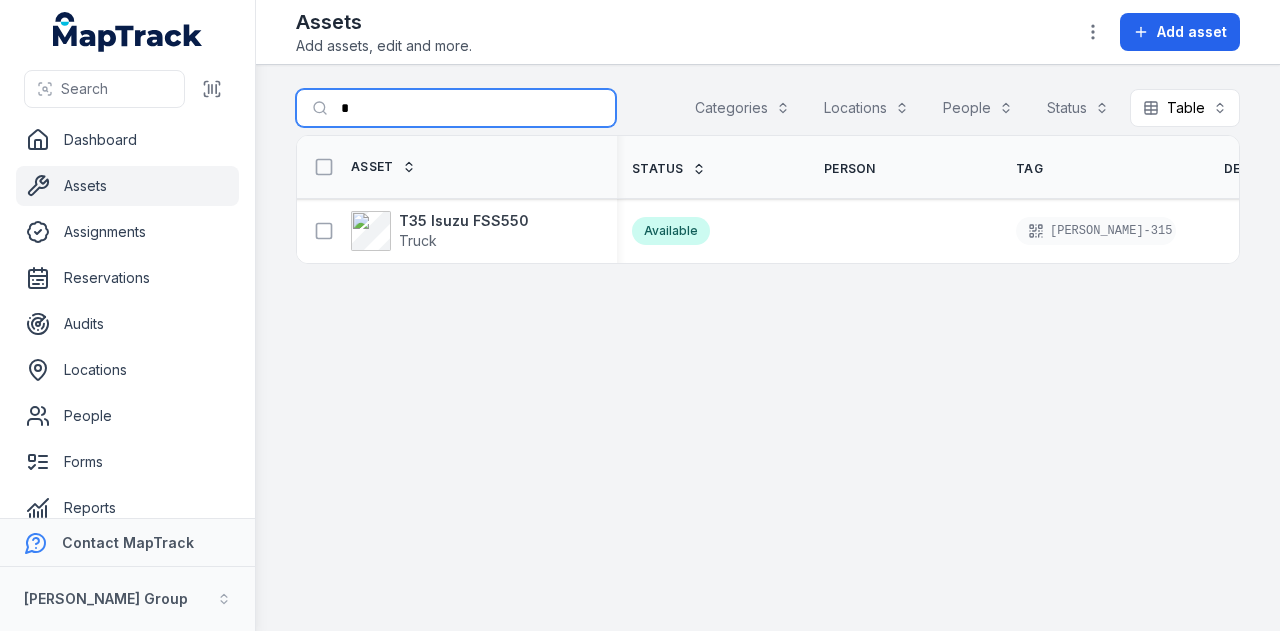 type 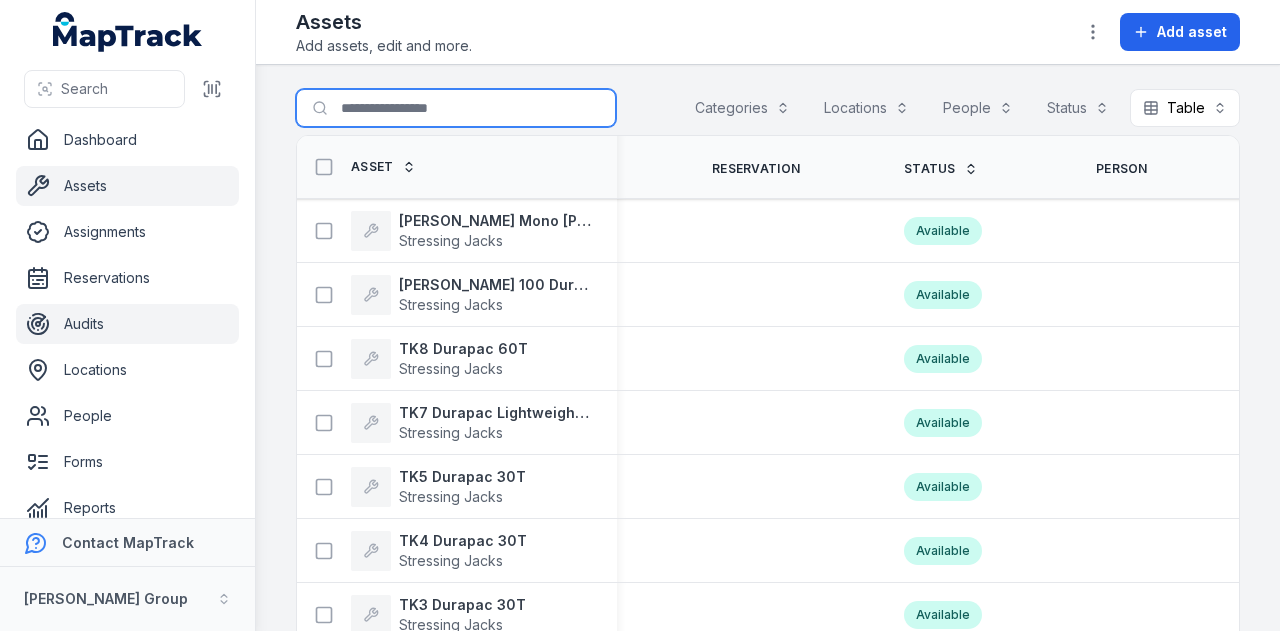 scroll, scrollTop: 113, scrollLeft: 0, axis: vertical 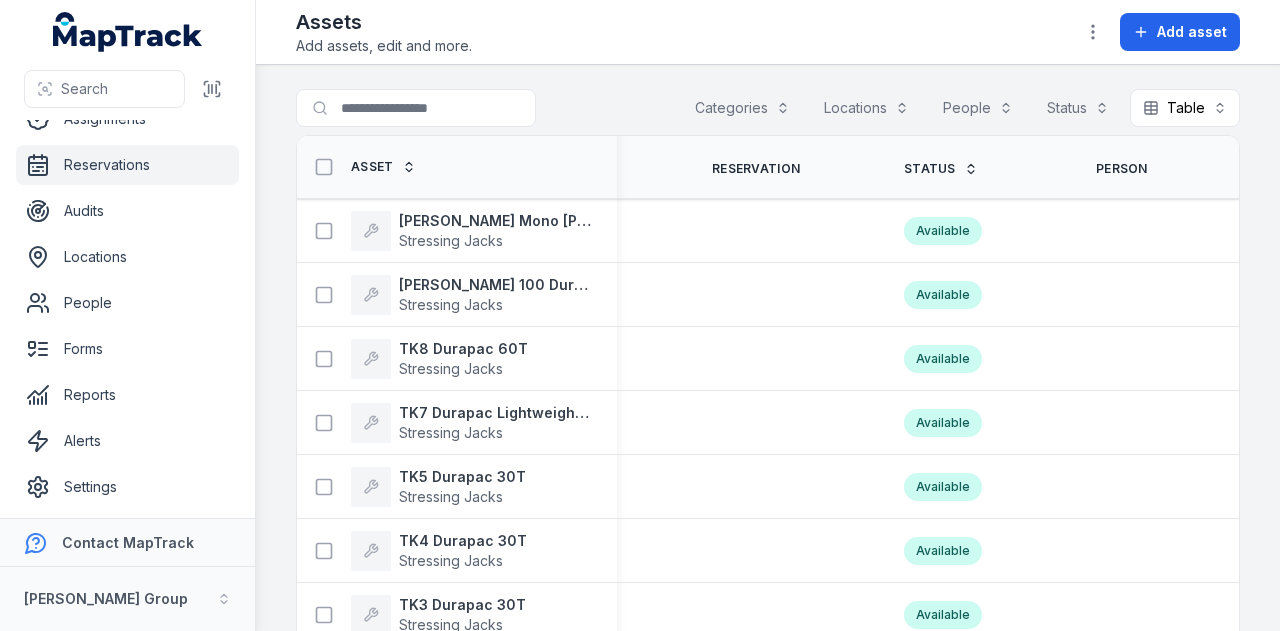 click on "Reservations" at bounding box center [127, 165] 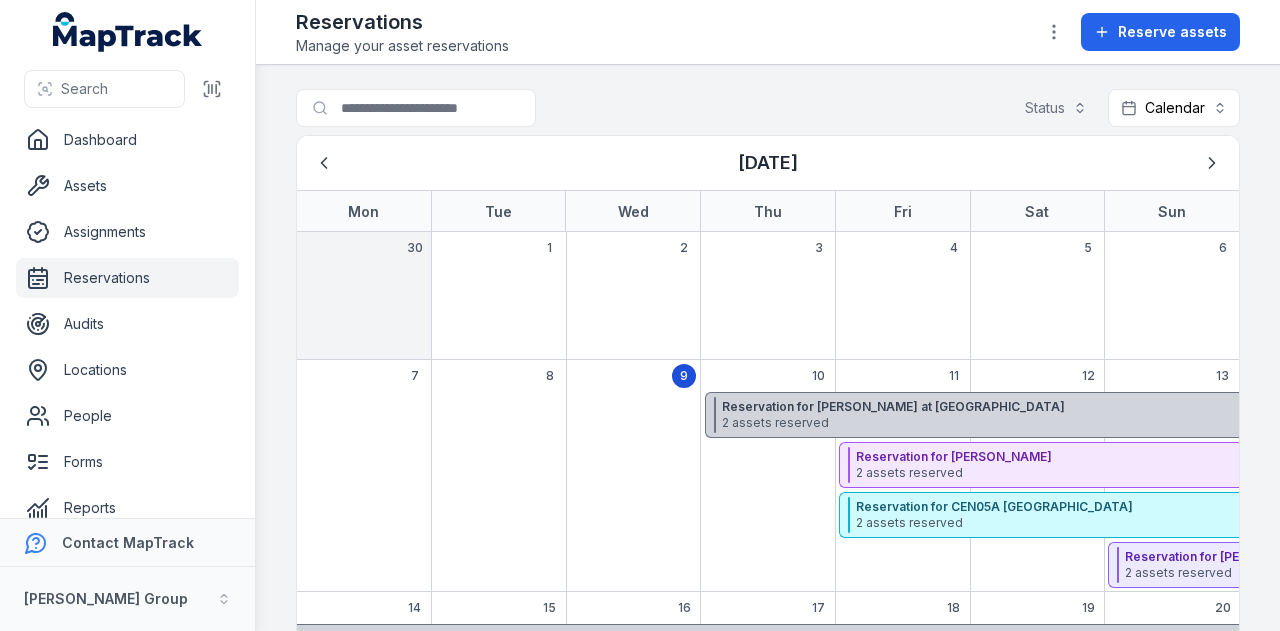 scroll, scrollTop: 0, scrollLeft: 0, axis: both 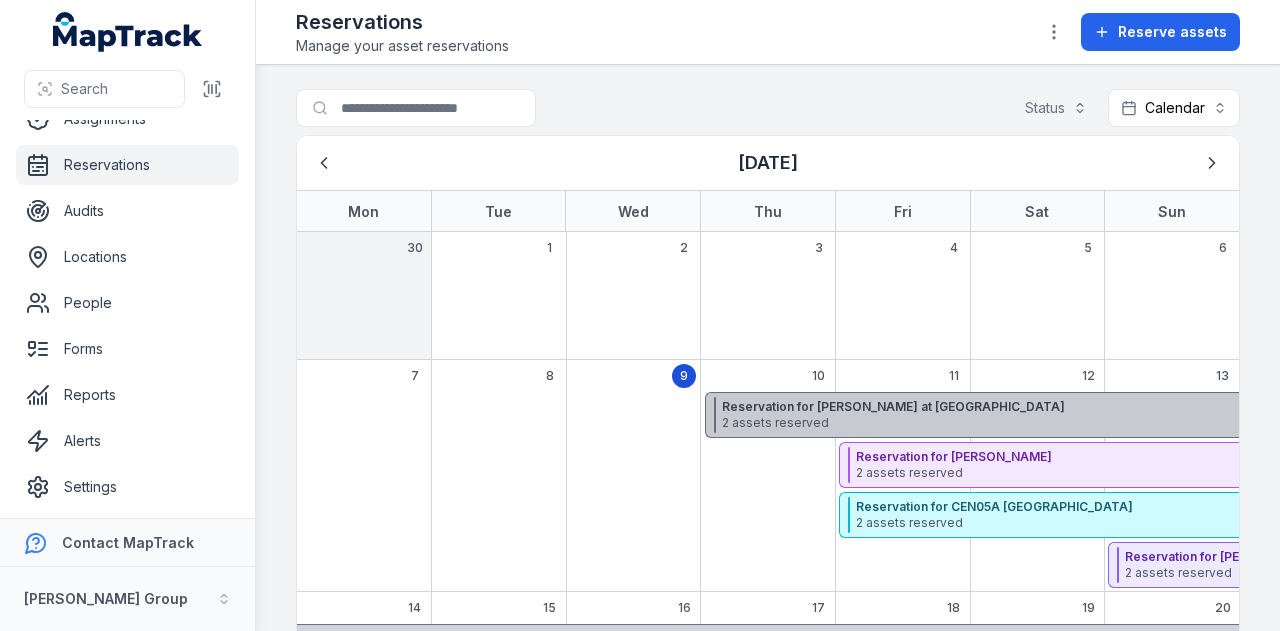 click on "Reservation for [PERSON_NAME] at [GEOGRAPHIC_DATA]" at bounding box center [1153, 407] 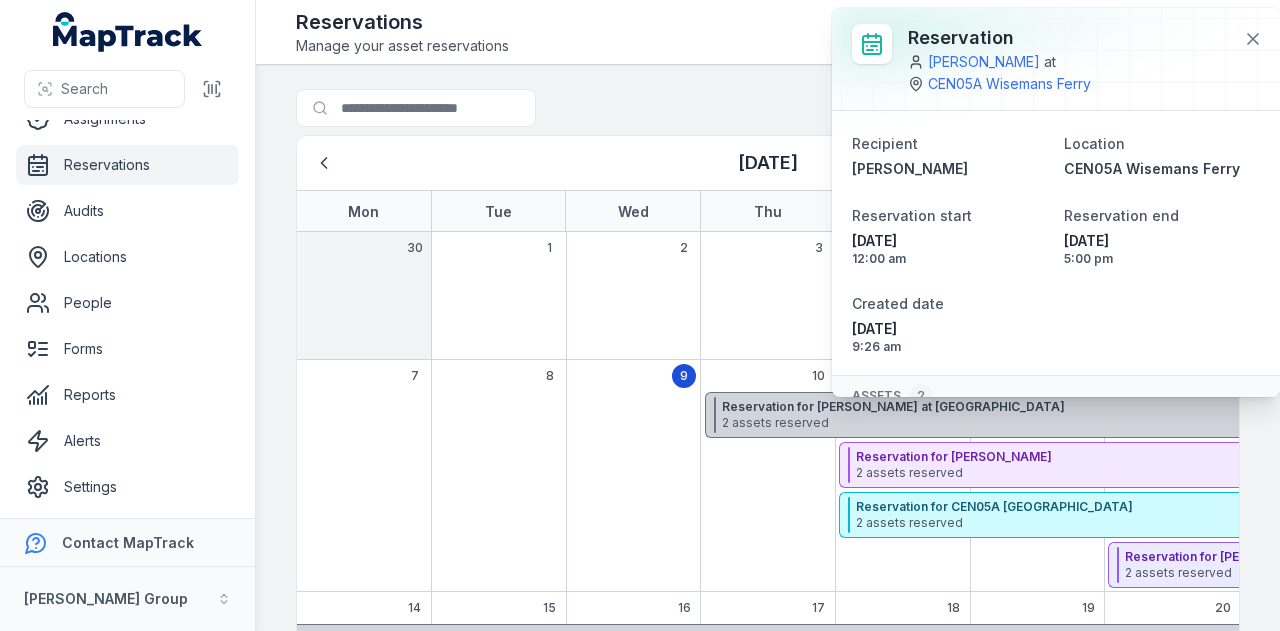 scroll, scrollTop: 163, scrollLeft: 0, axis: vertical 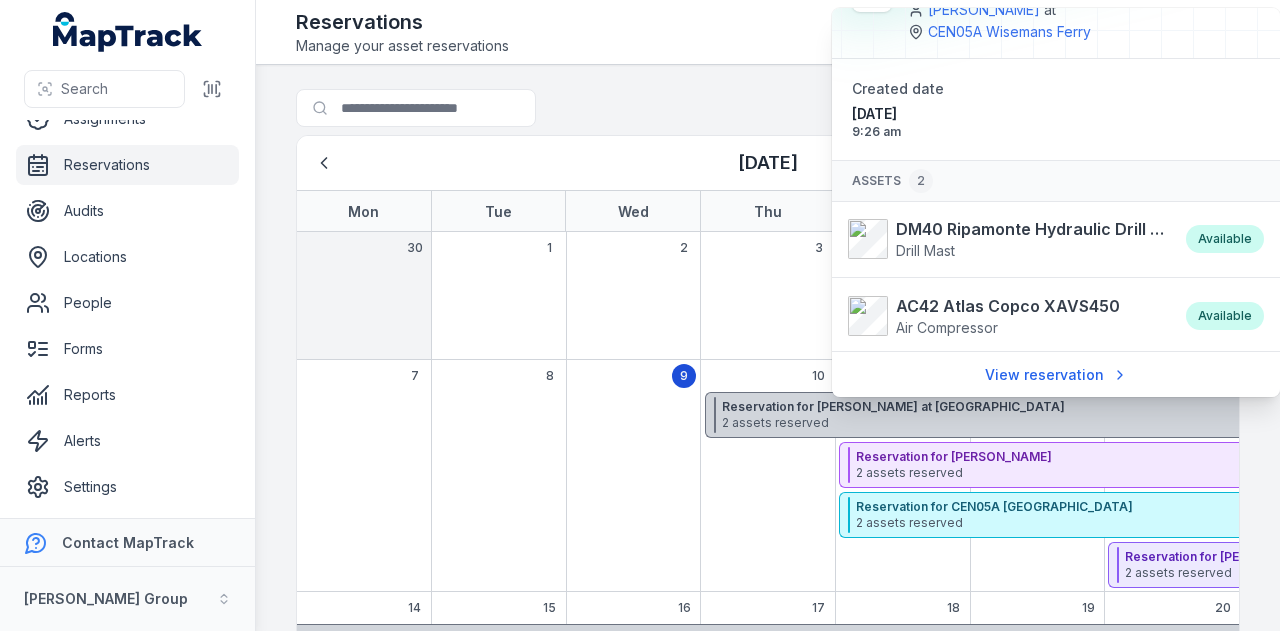 click on "Search for  reservations Status Calendar ********" at bounding box center (768, 112) 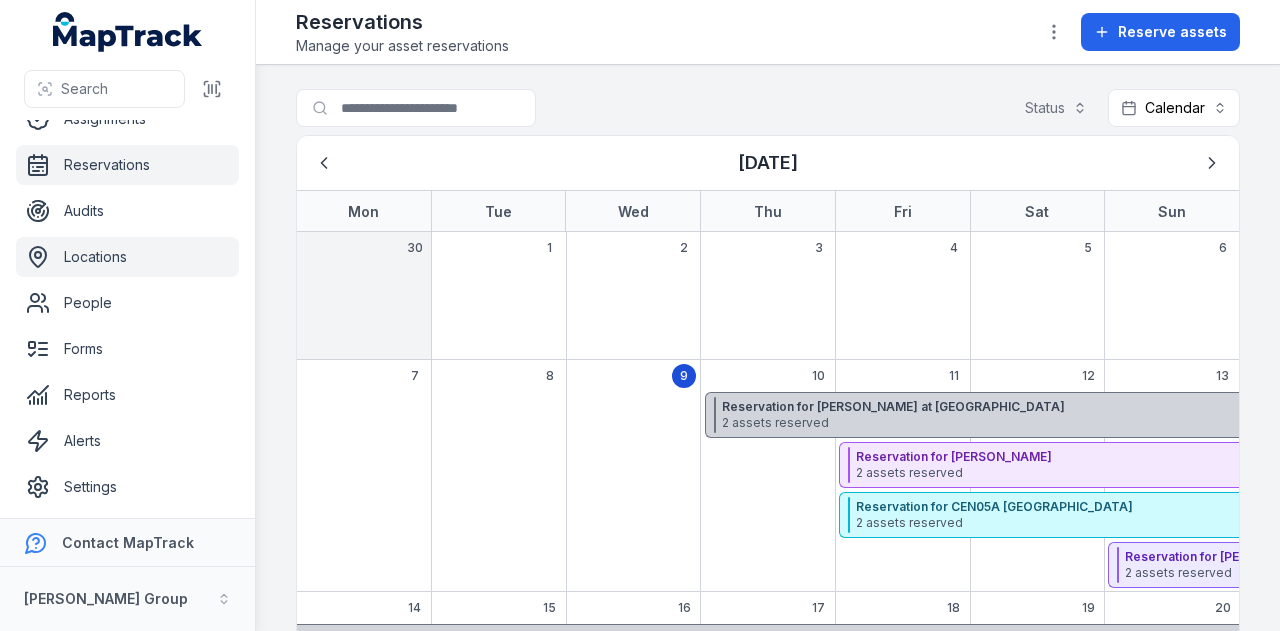 scroll, scrollTop: 0, scrollLeft: 0, axis: both 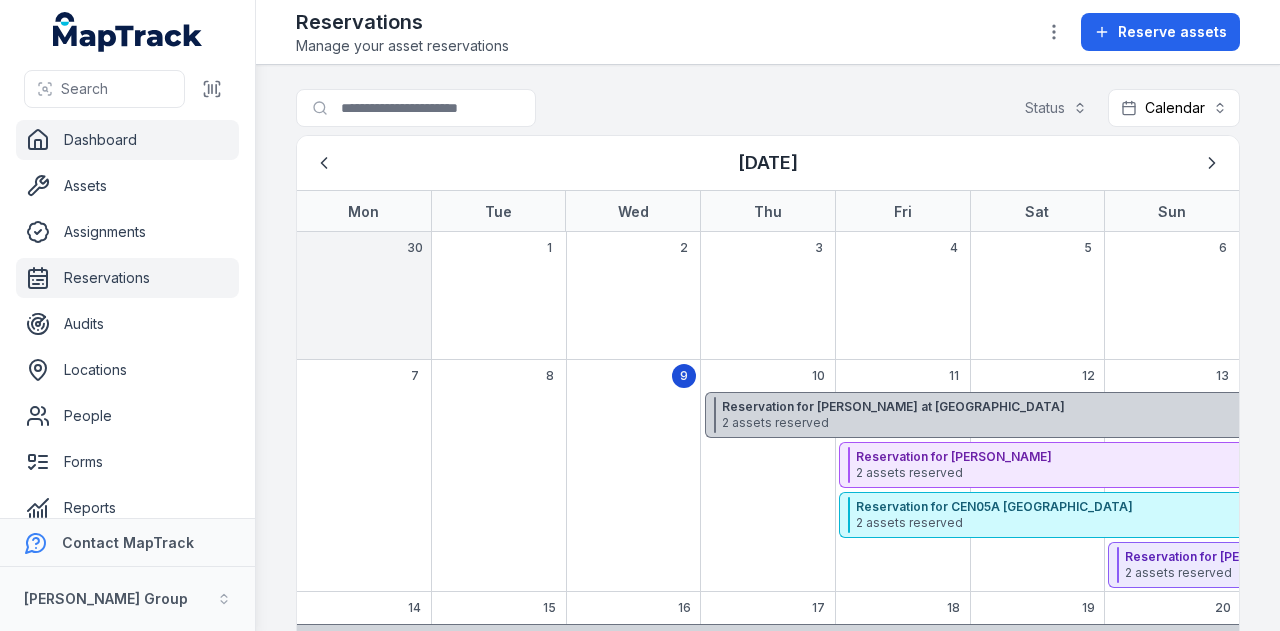 click on "Dashboard" at bounding box center (127, 140) 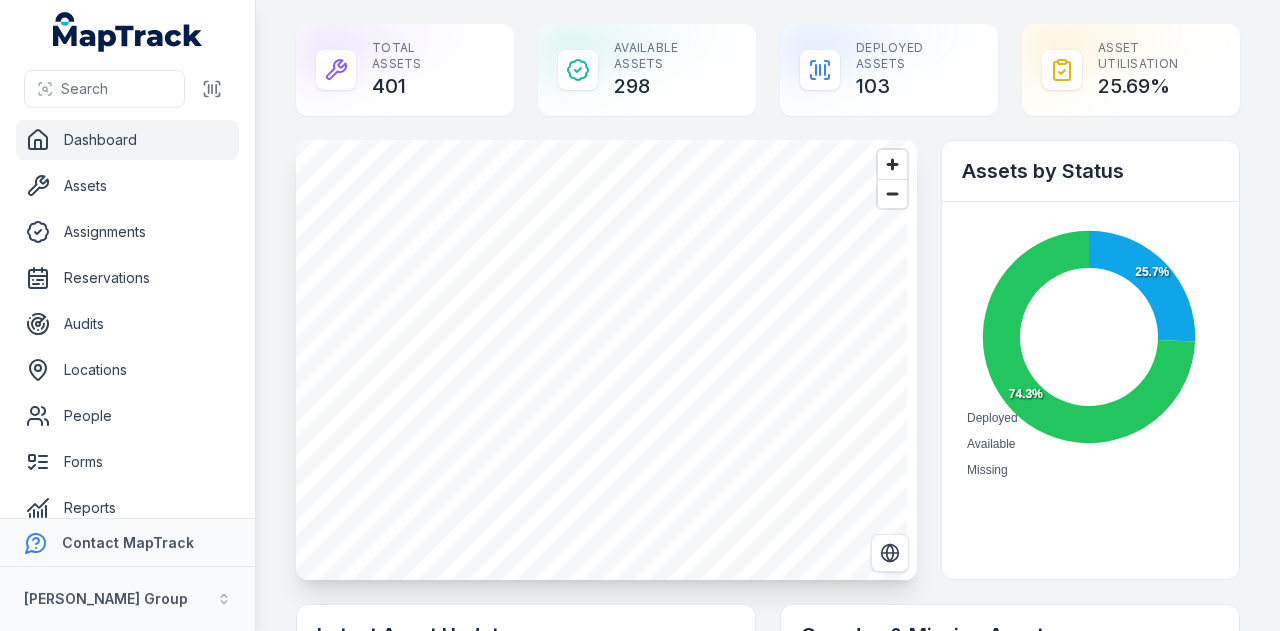 scroll, scrollTop: 0, scrollLeft: 0, axis: both 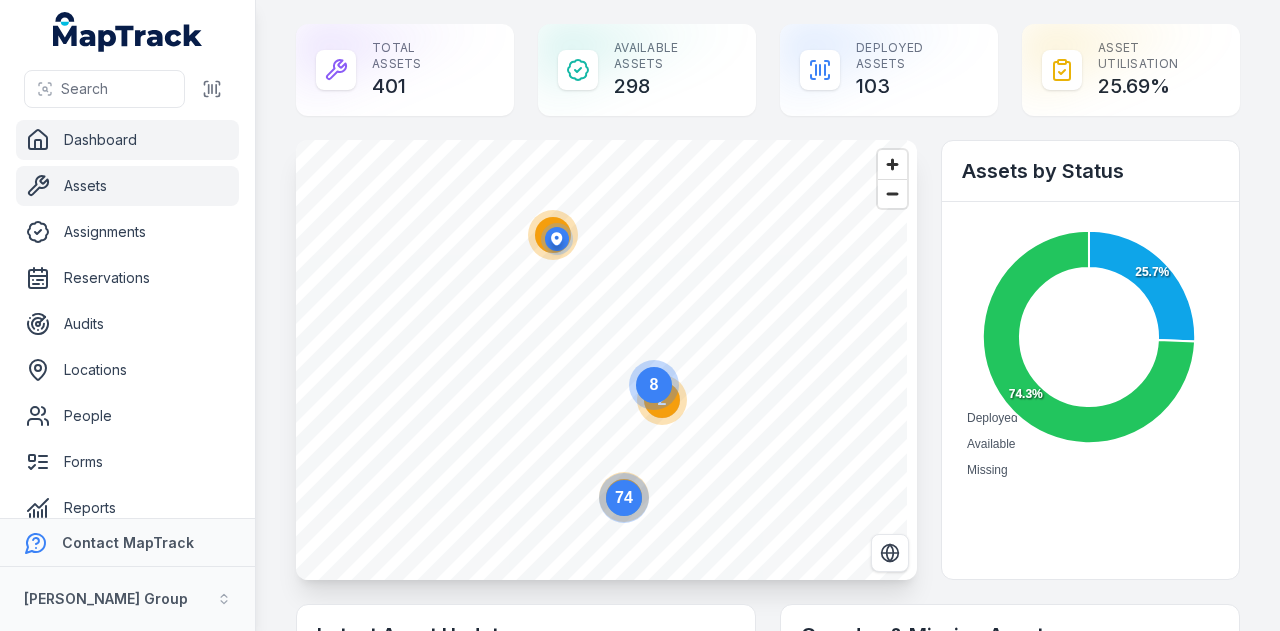 click on "Assets" at bounding box center (127, 186) 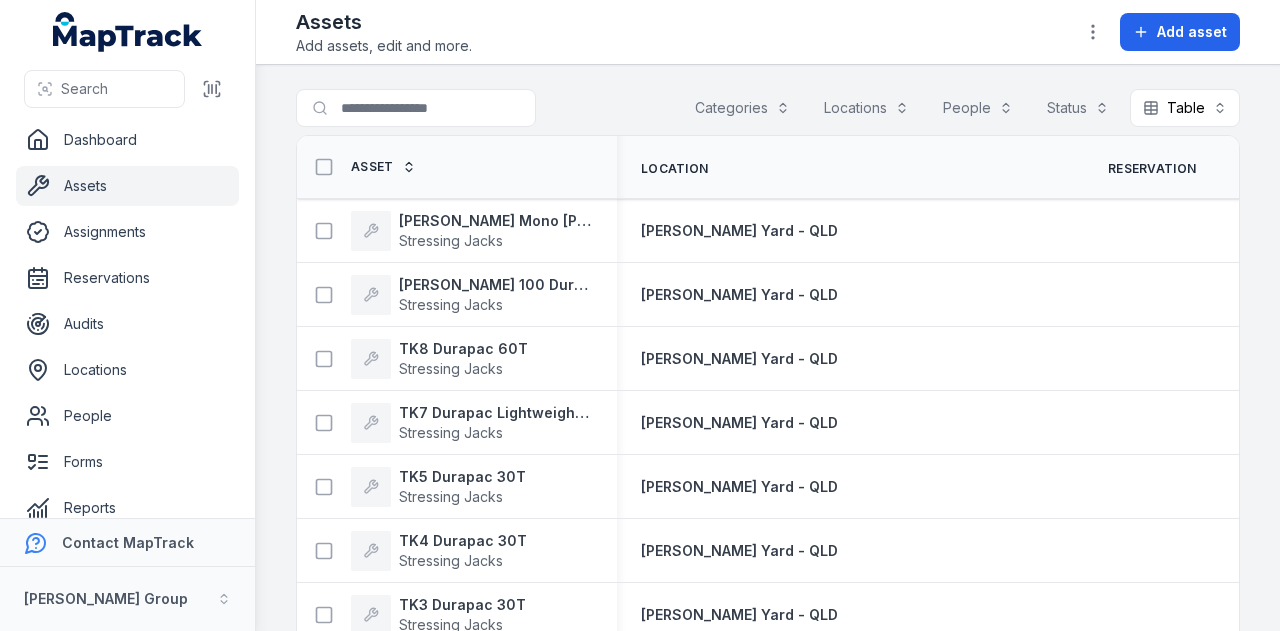 scroll, scrollTop: 0, scrollLeft: 0, axis: both 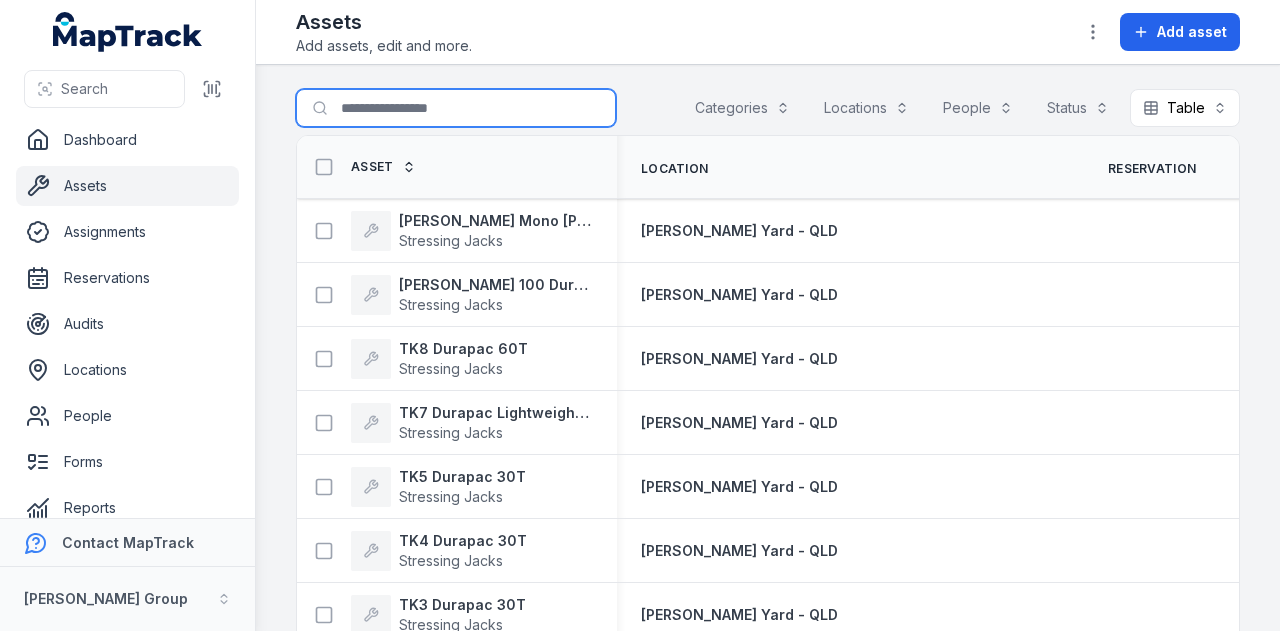 click on "Search for  assets" at bounding box center [456, 108] 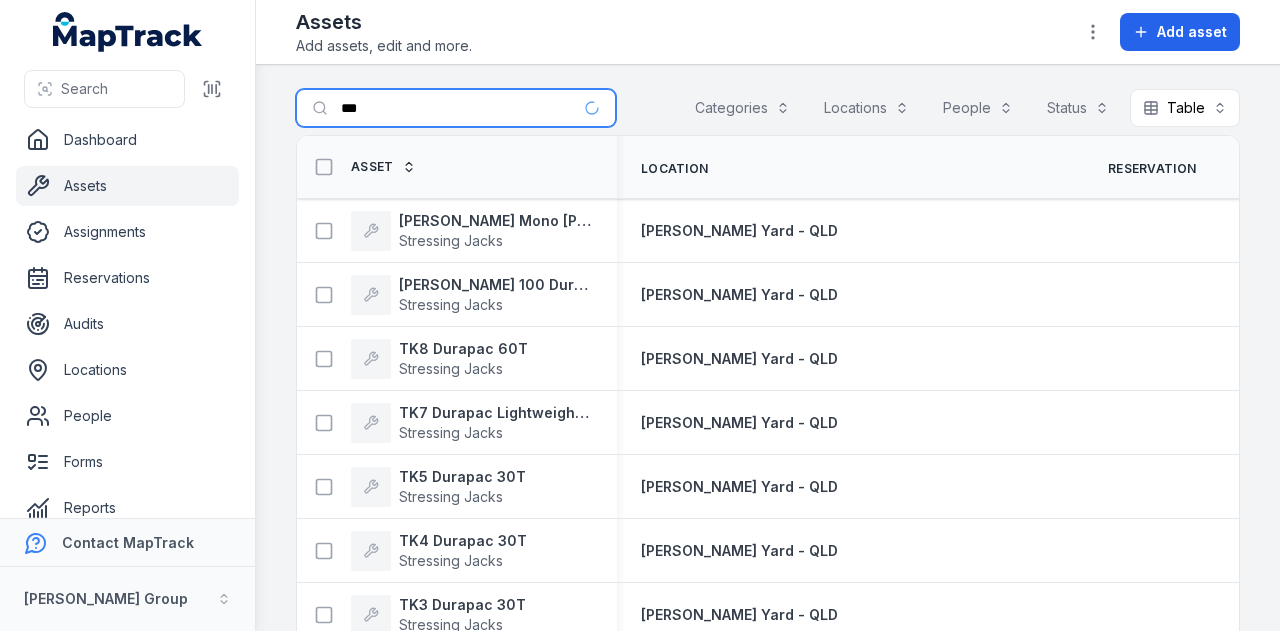 type on "****" 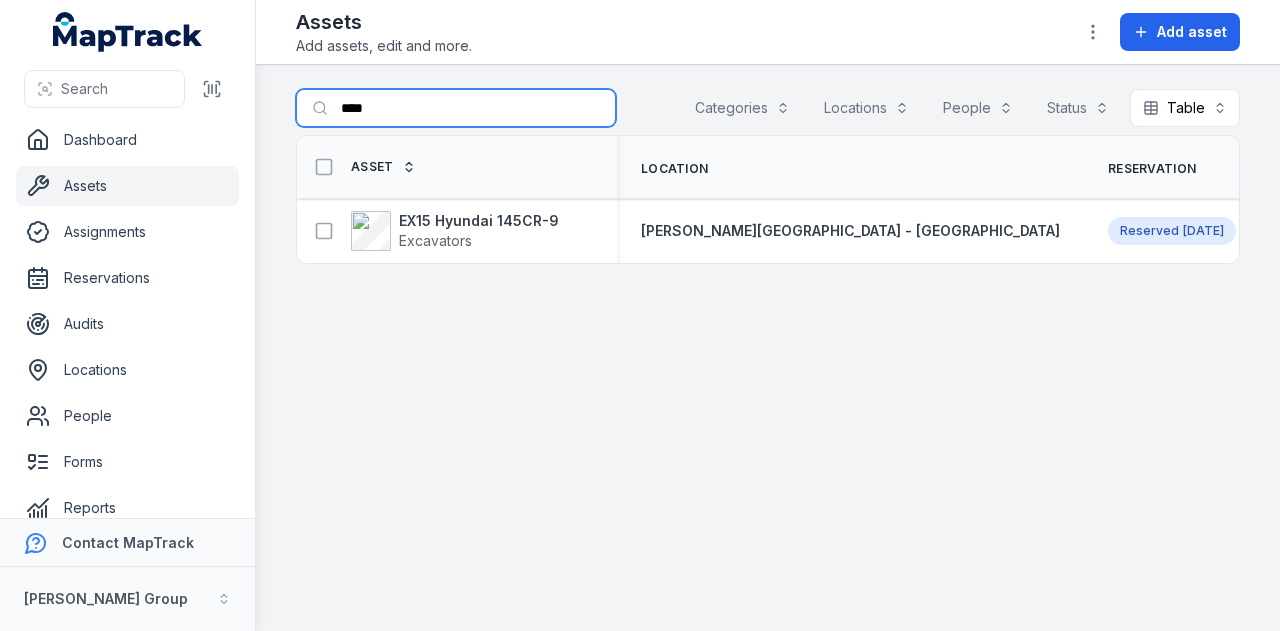 drag, startPoint x: 421, startPoint y: 101, endPoint x: 304, endPoint y: 109, distance: 117.273186 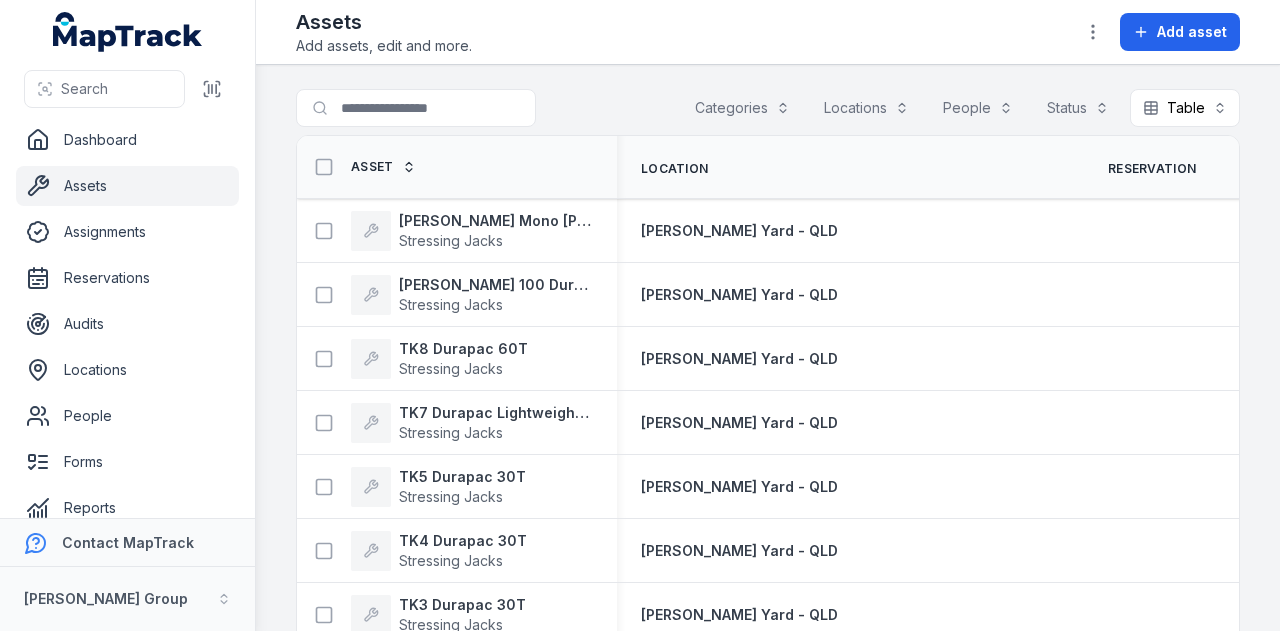 click on "Assets" at bounding box center (127, 186) 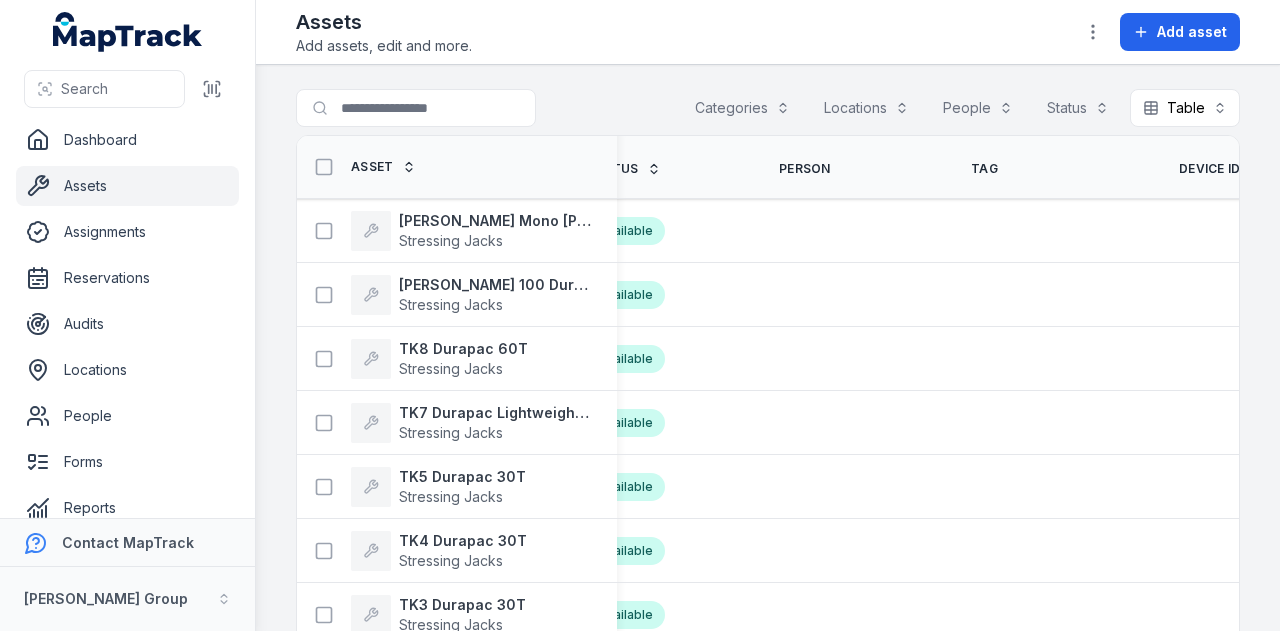 scroll, scrollTop: 0, scrollLeft: 725, axis: horizontal 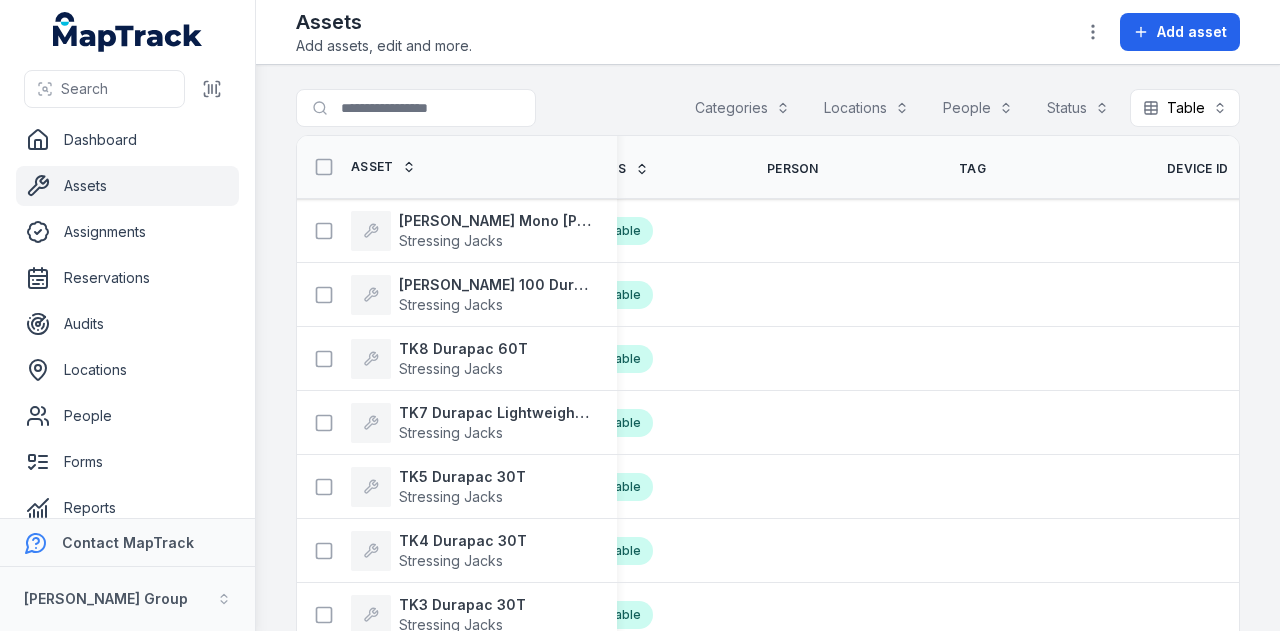 click on "Device ID" at bounding box center (1198, 169) 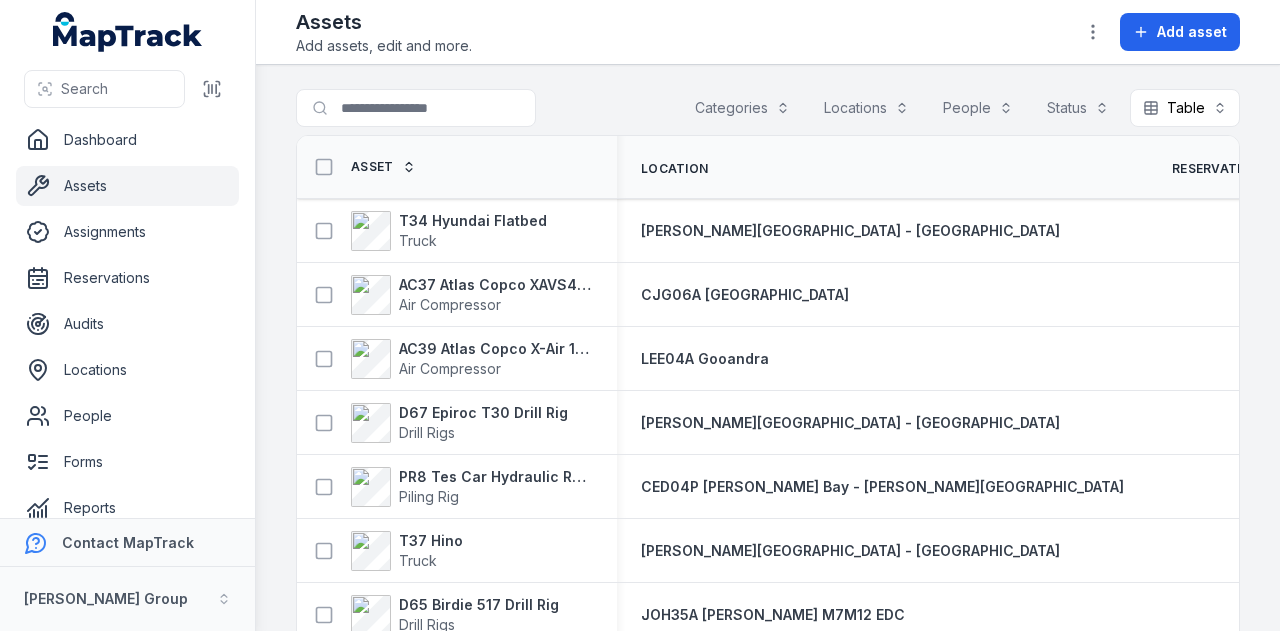 scroll, scrollTop: 0, scrollLeft: 0, axis: both 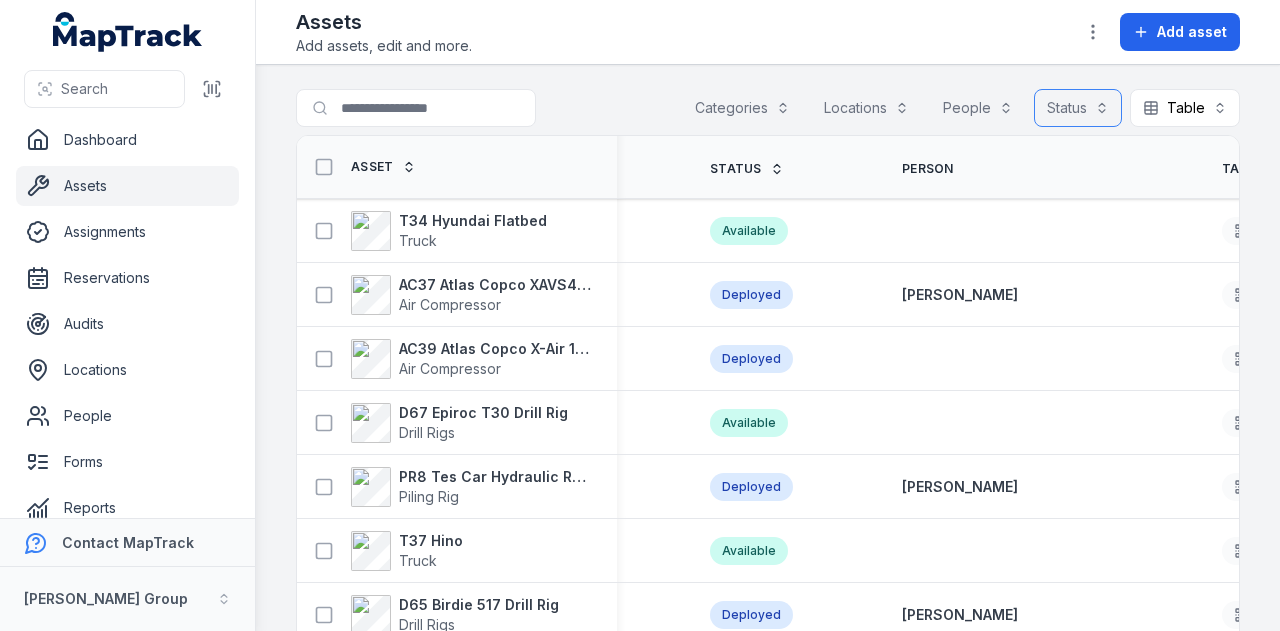 click on "Status" at bounding box center [1078, 108] 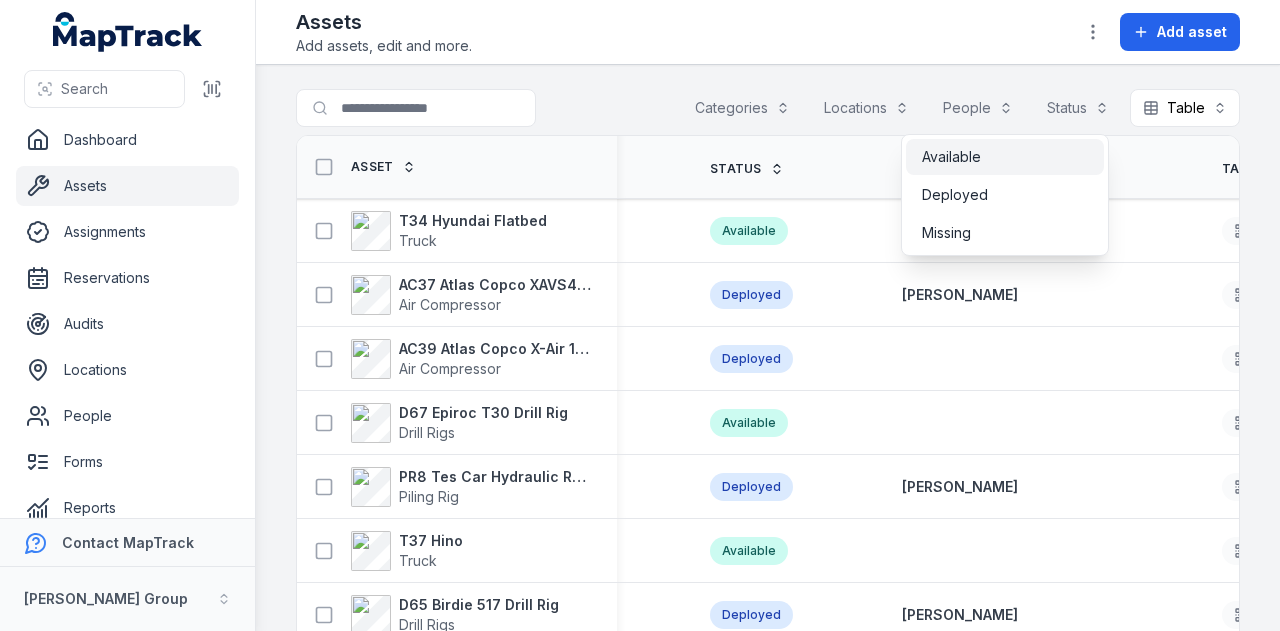 click on "Available" at bounding box center (1005, 157) 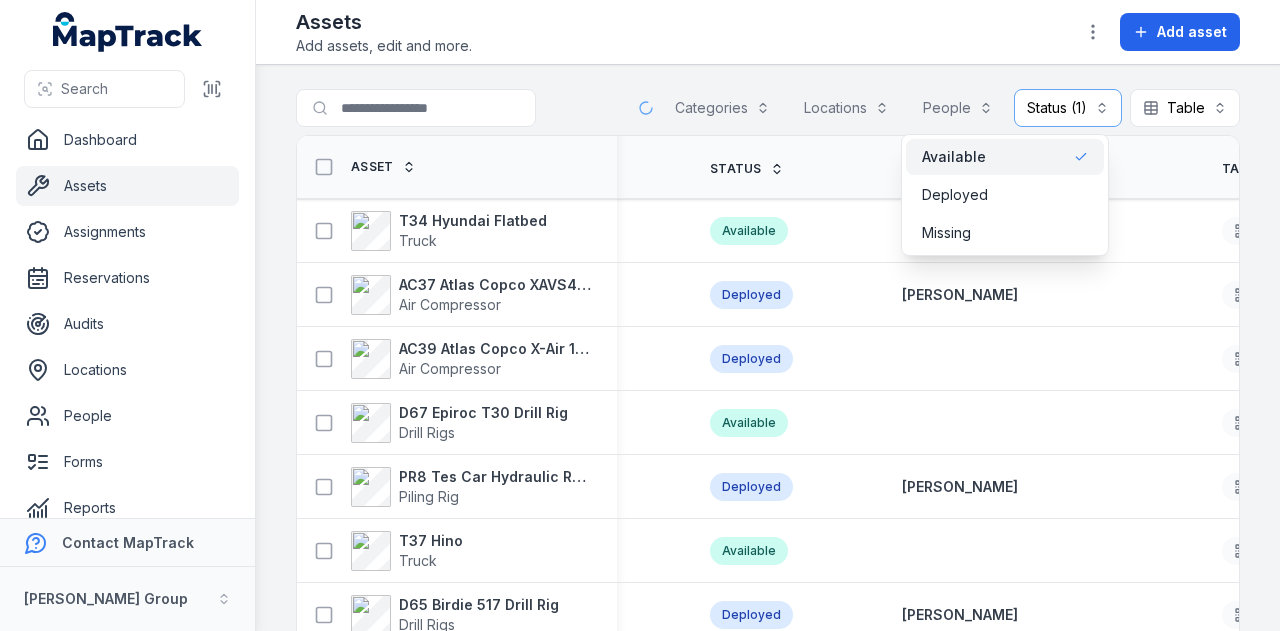 scroll, scrollTop: 0, scrollLeft: 544, axis: horizontal 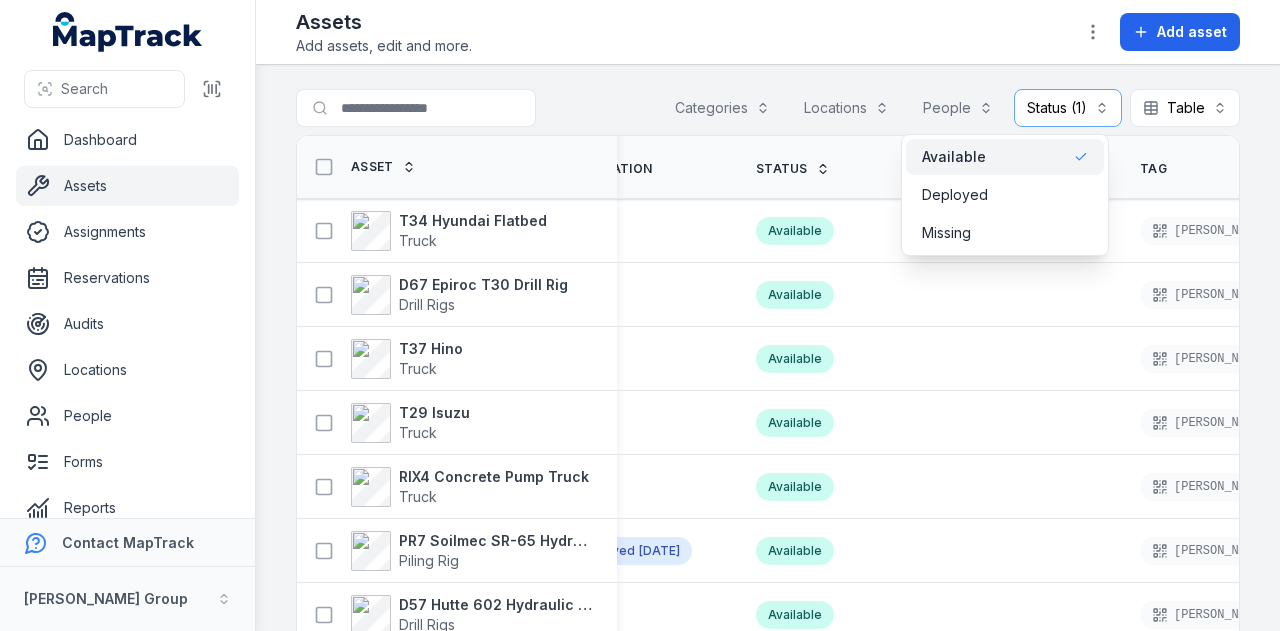 click on "Search for  assets Categories   Locations   People Status (1) ********* Table ***** Asset Location Reservation Status Person Tag Device ID T34 Hyundai Flatbed Truck RIX Yard - NSW Available RIX-041 578813 D67 Epiroc T30 Drill Rig Drill Rigs RIX Yard - NSW Available RIX-152 578730 T37 Hino Truck RIX Yard - NSW Available RIX-124 578355 T29 Isuzu Truck RIX Yard - NSW Available RIX-045 578301 RIX4 Concrete Pump Truck Truck RIX Yard - NSW Available RIX-012 578298 PR7 Soilmec SR-65 Hydraulic Rotary Rig Piling Rig RIX Yard - NSW Reserved July 14 Available RIX-019 578295 D57 Hutte 602 Hydraulic Crawler Drill Drill Rigs RIX Yard - NSW Available RIX-022 578293 TMP2 SKP-80 Tracked Concrete Pump Track Mounted Pumps RIX Yard - NSW Available RIX-036 578230 T33 2003 Hino Truck RIX Yard - NSW Available RIX-057 577905 LT22 Scania P380 Hook Bin Truck Truck RIX Yard - NSW Available RIX-039 577808 EX15 Hyundai 145CR-9 Excavators RIX Yard - NSW Reserved July 14 Available RIX-078 577801 RIX9  Concrete Pump Truck Truck Available" at bounding box center [768, 348] 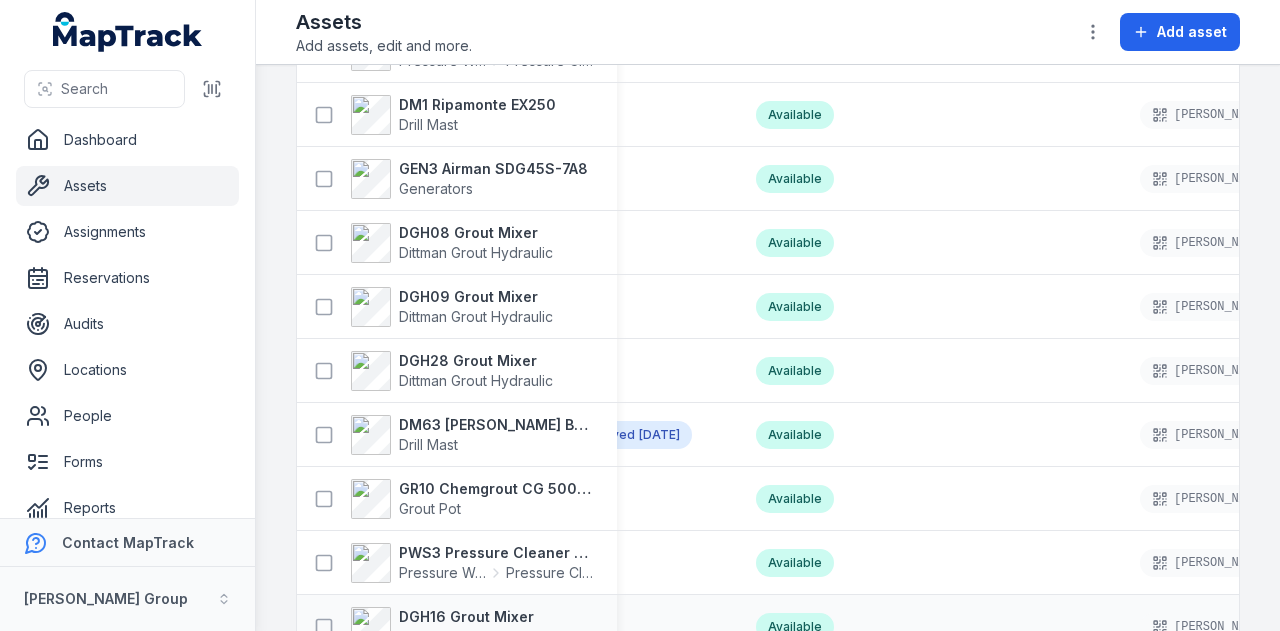 scroll, scrollTop: 2100, scrollLeft: 0, axis: vertical 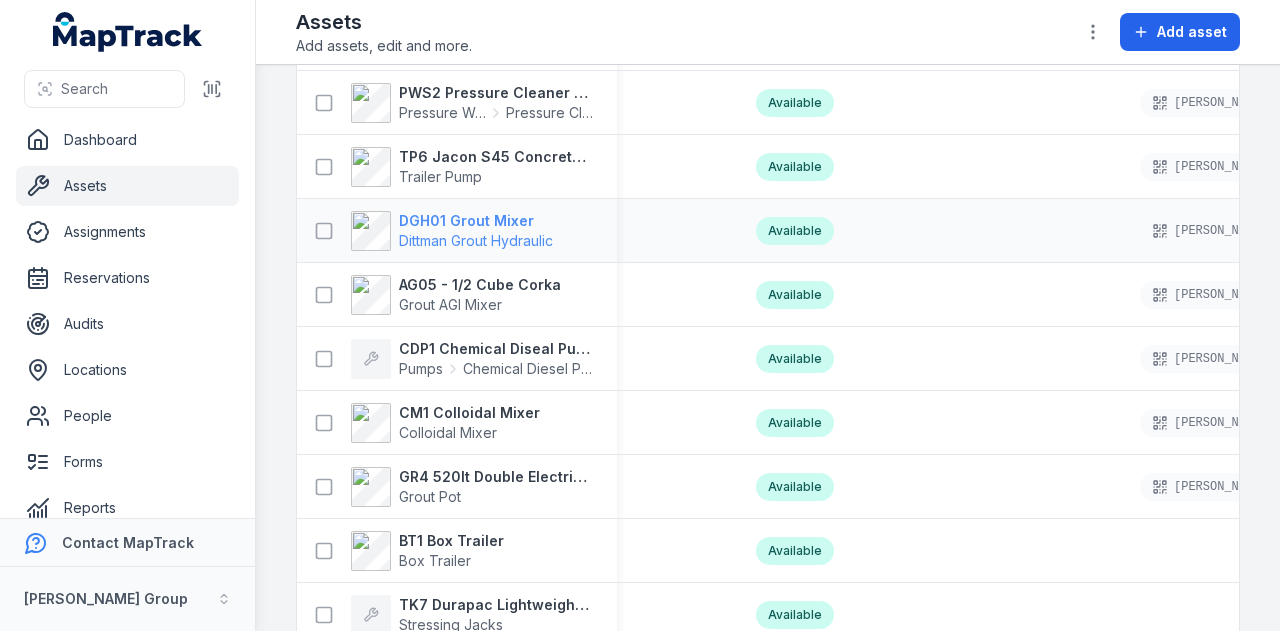 click on "DGH01 Grout Mixer" at bounding box center [476, 221] 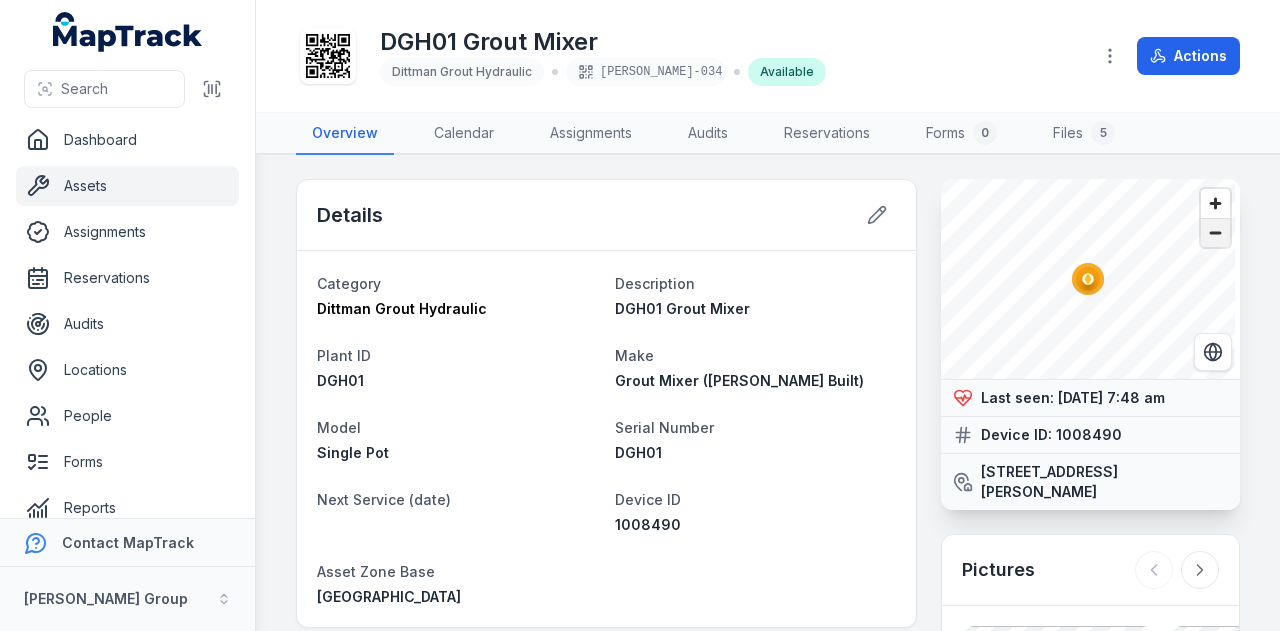 click at bounding box center [1215, 233] 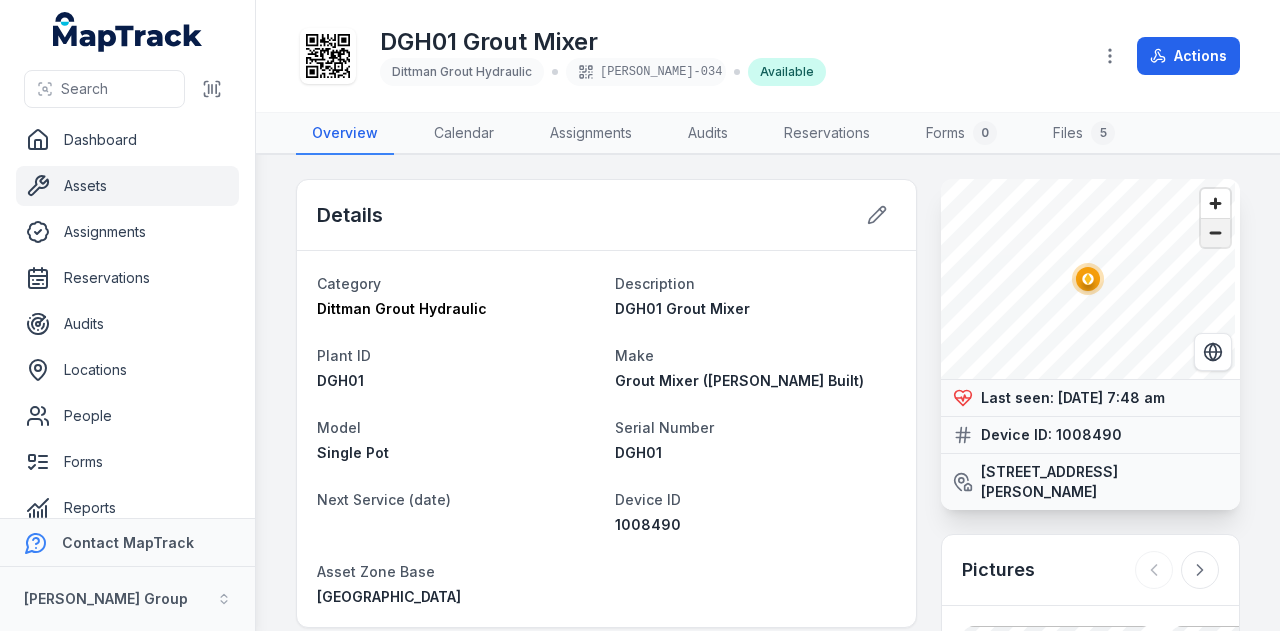 click at bounding box center (1215, 233) 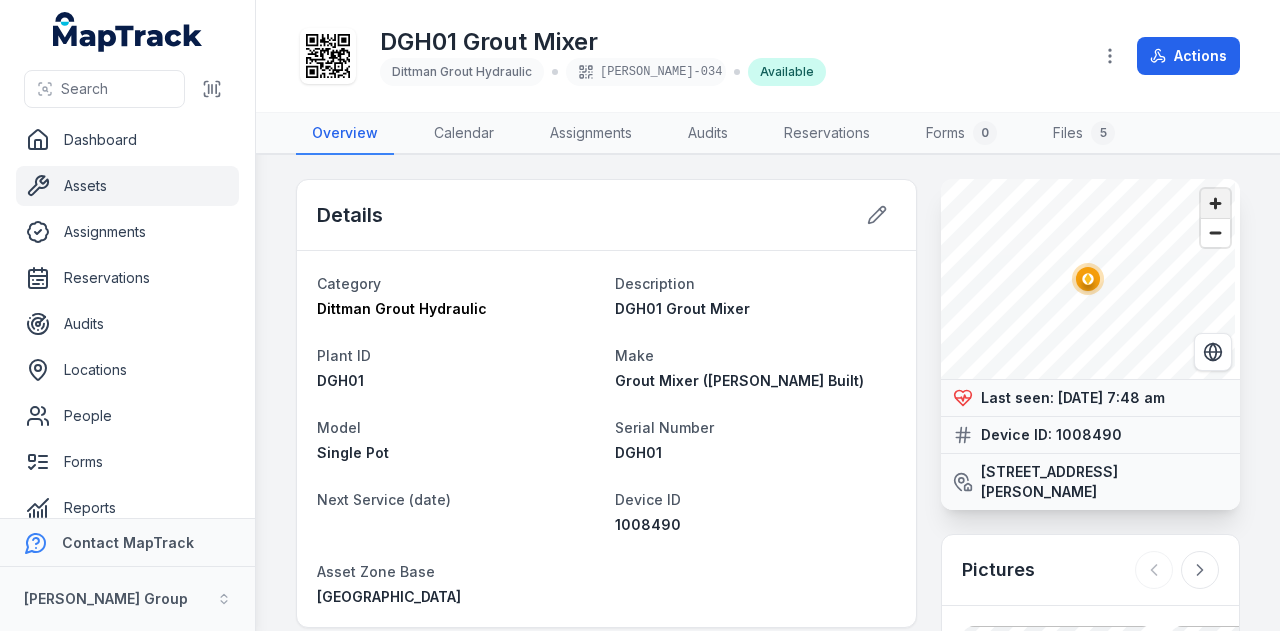 click at bounding box center (1215, 203) 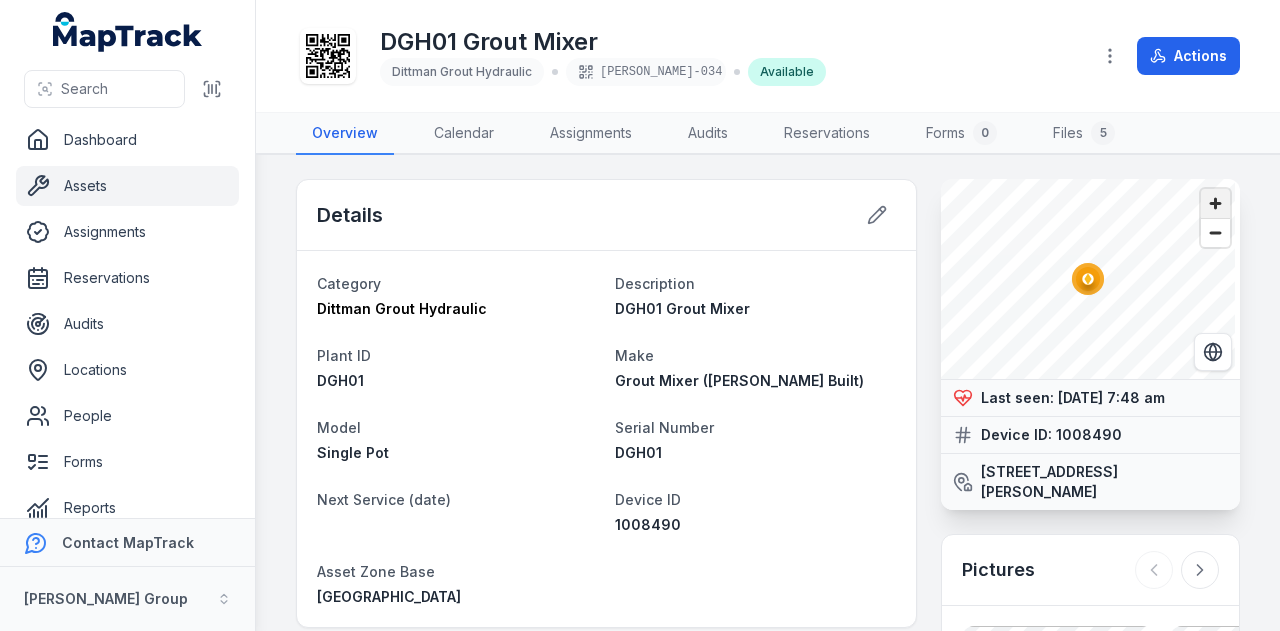 click at bounding box center (1215, 203) 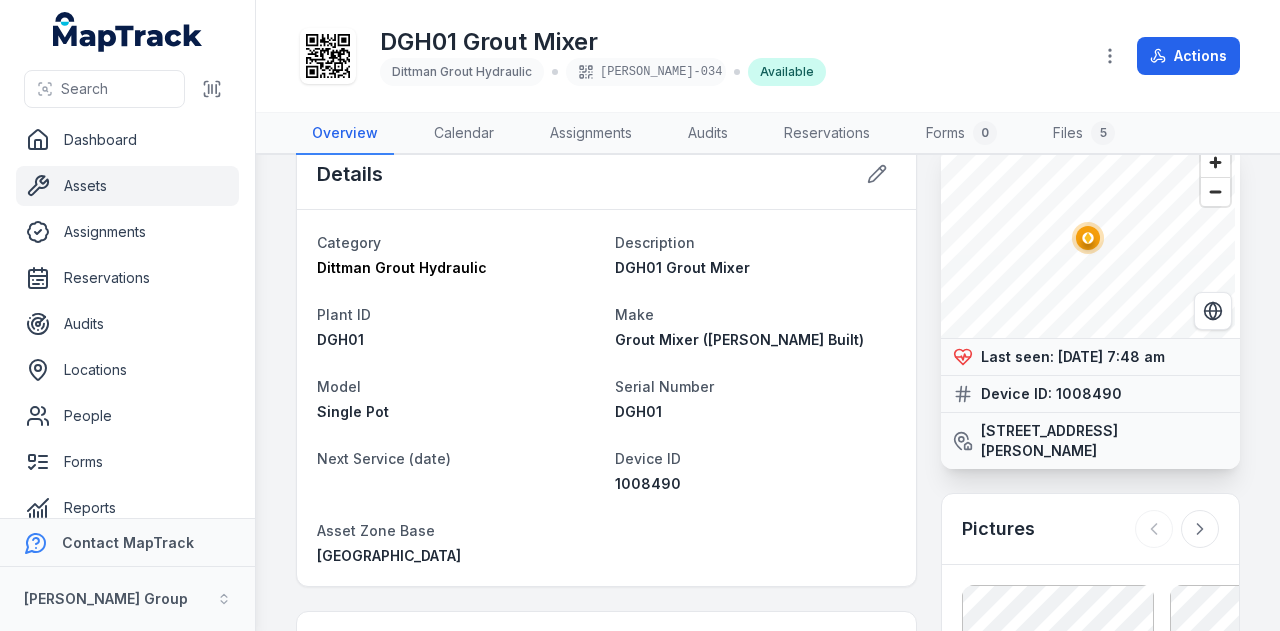 scroll, scrollTop: 100, scrollLeft: 0, axis: vertical 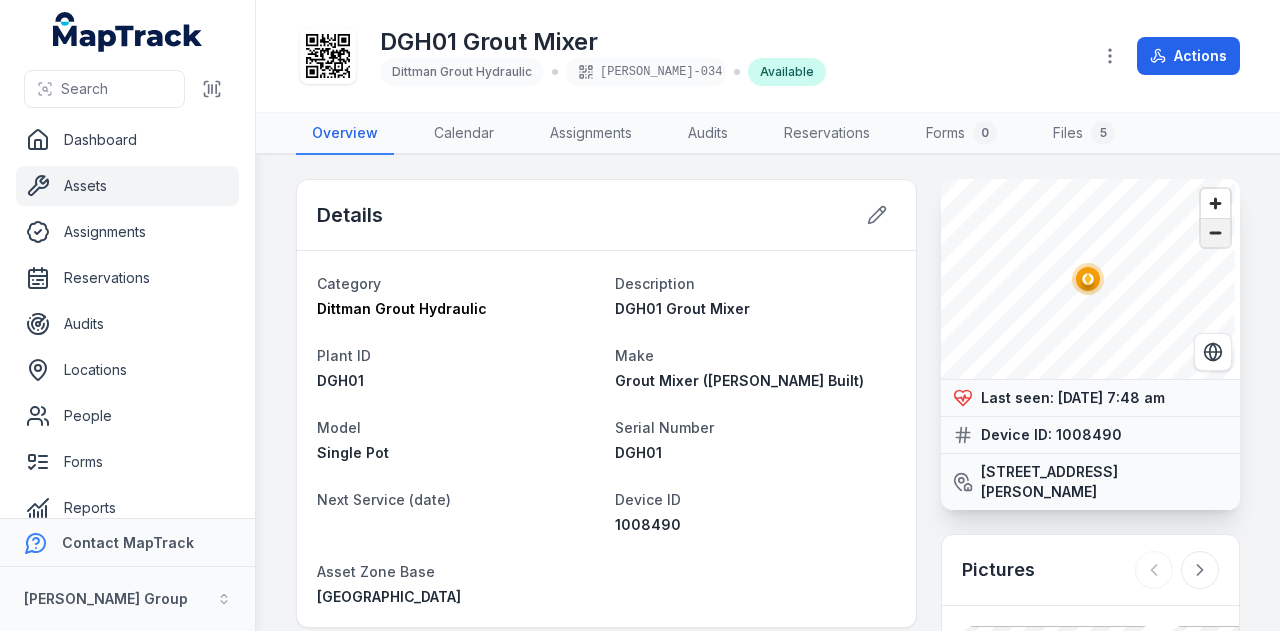 click at bounding box center (1215, 233) 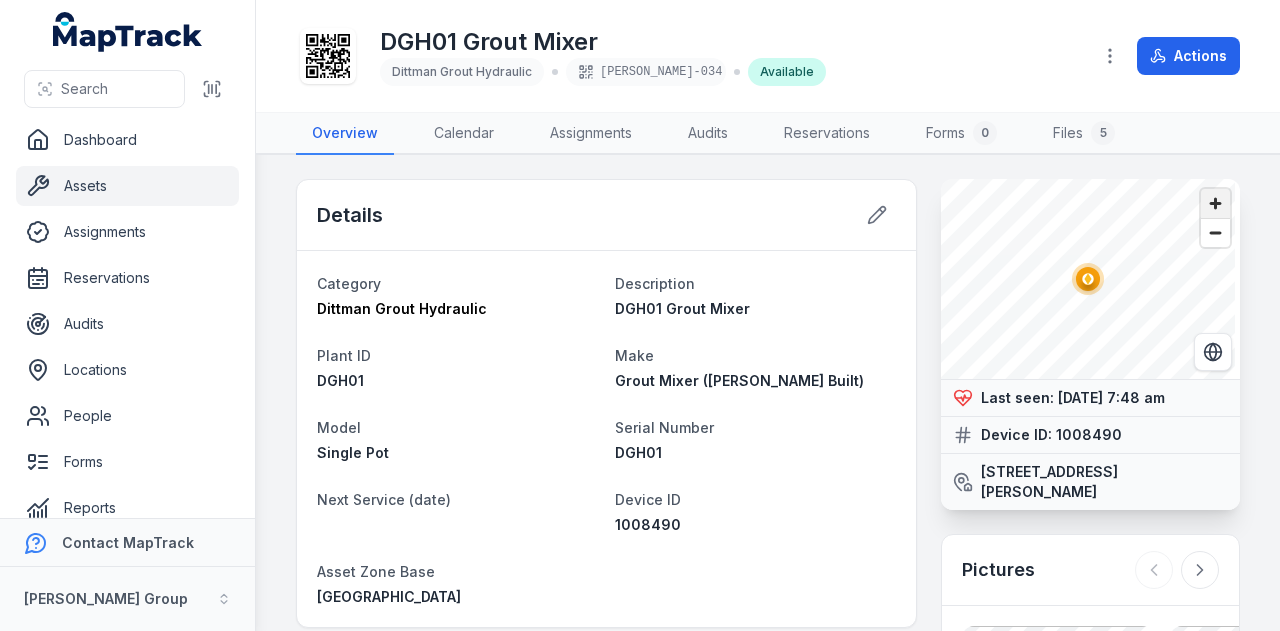 click at bounding box center (1215, 203) 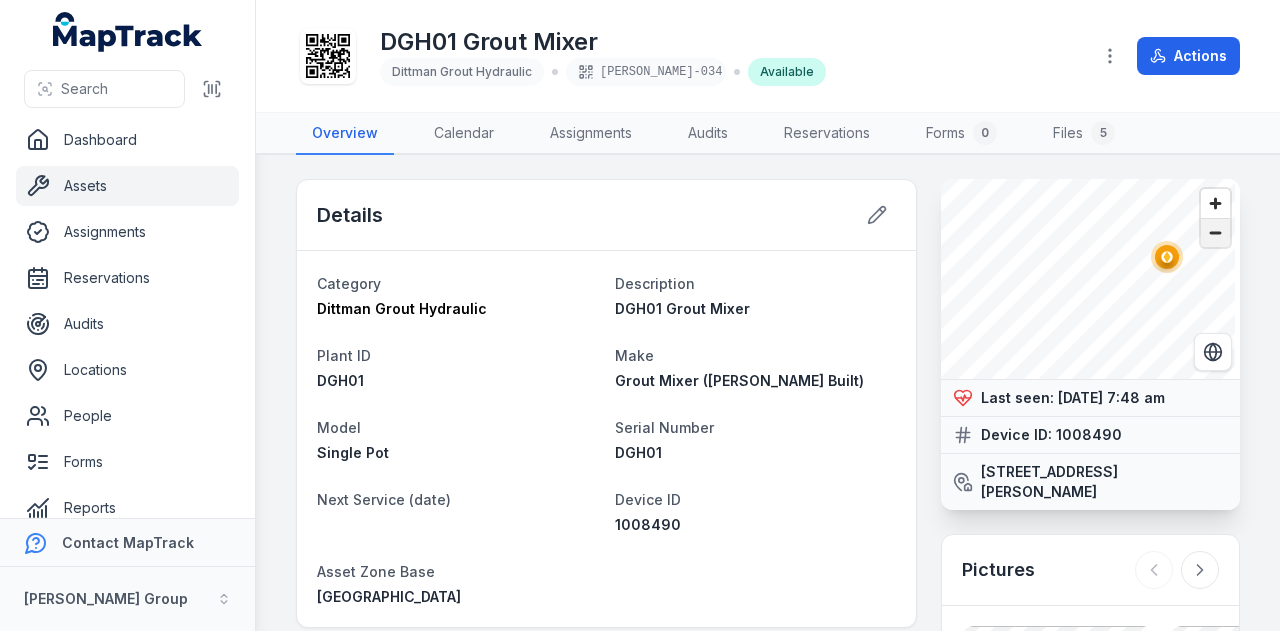 click at bounding box center (1215, 233) 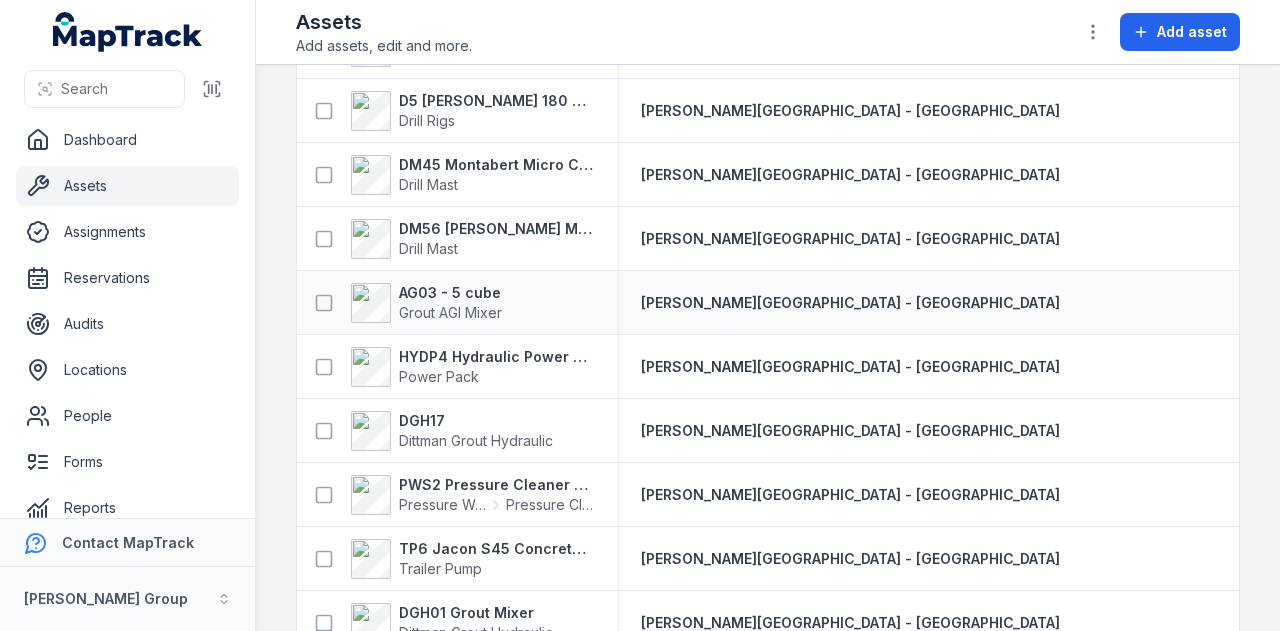 scroll, scrollTop: 2900, scrollLeft: 0, axis: vertical 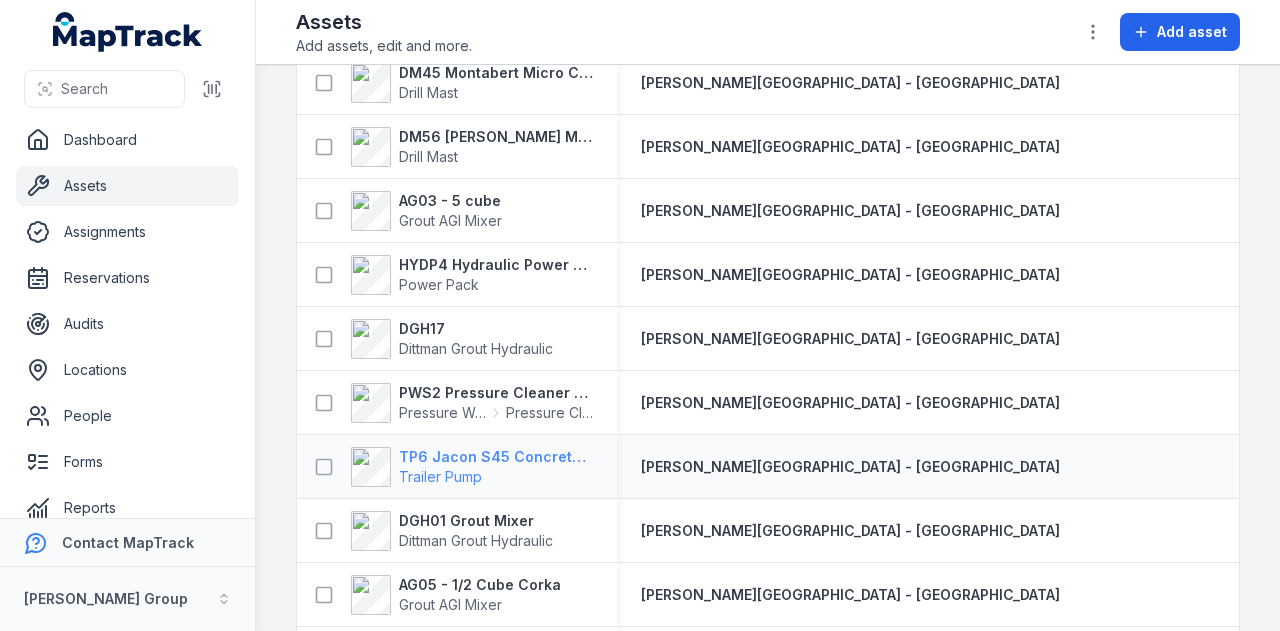click on "TP6 Jacon S45 Concrete Pump" at bounding box center (496, 457) 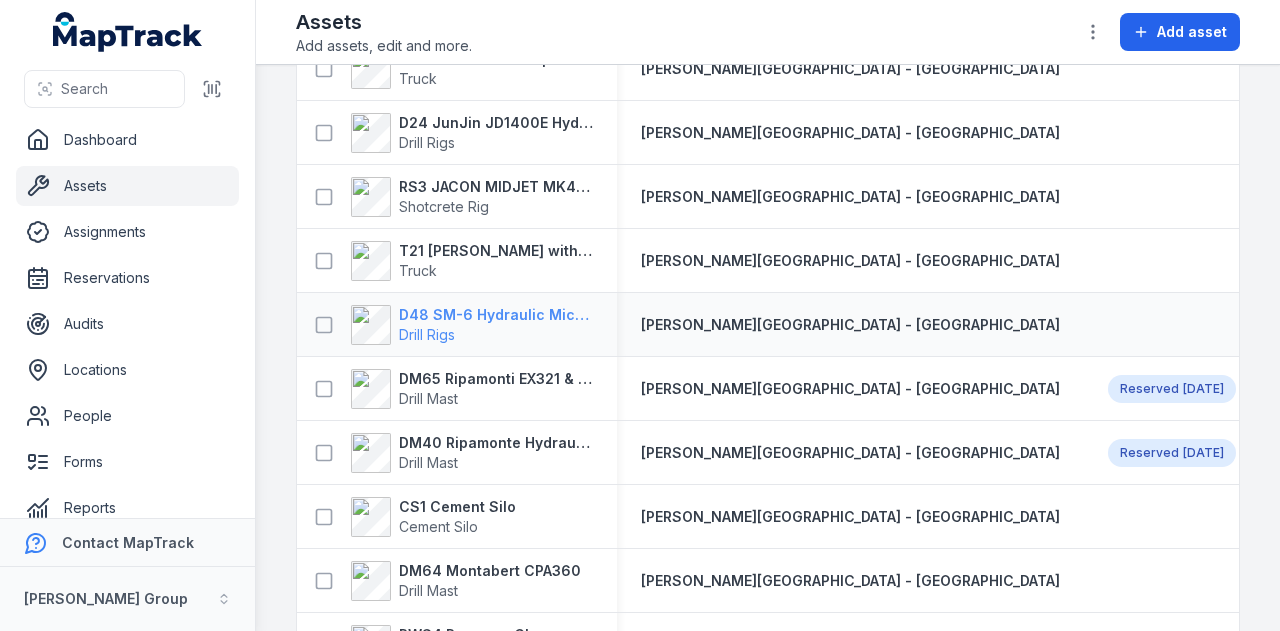 scroll, scrollTop: 1600, scrollLeft: 0, axis: vertical 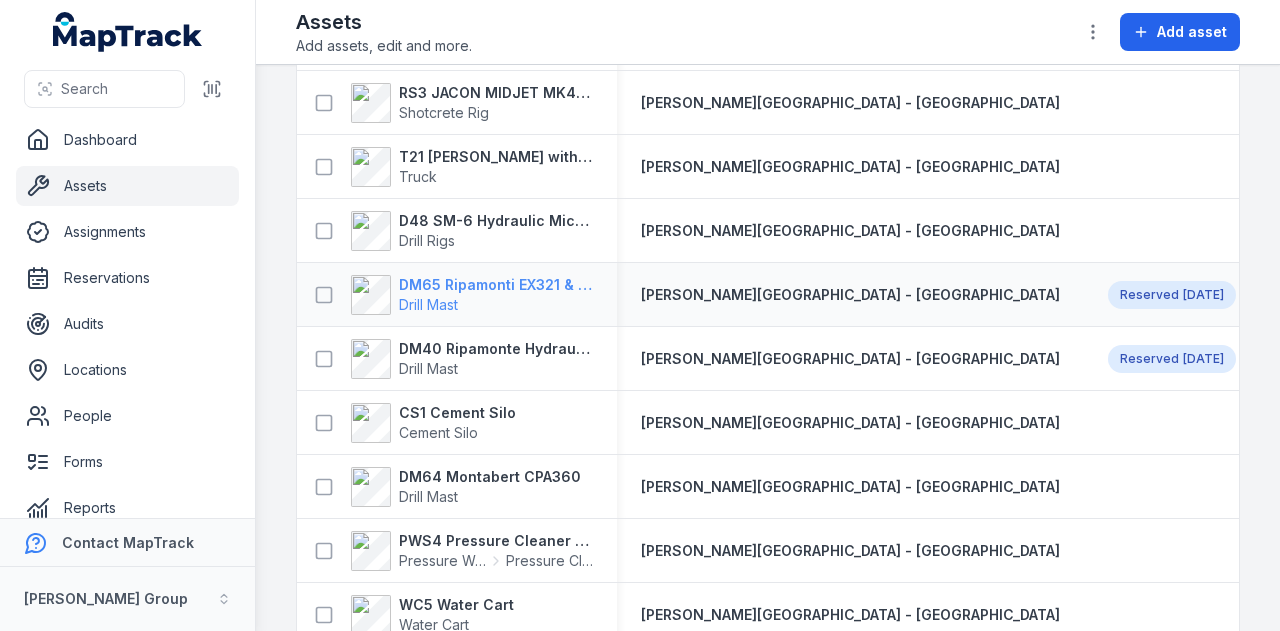 click on "DM65 Ripamonti EX321 & EuroDrill RH10X" at bounding box center [496, 285] 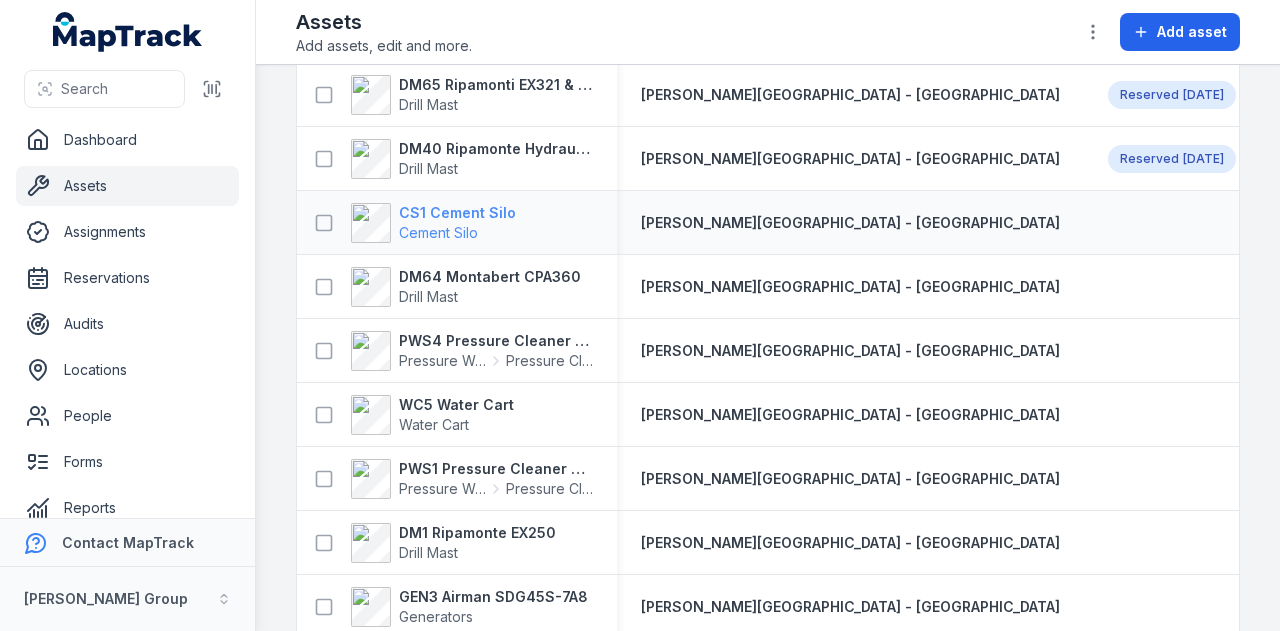 scroll, scrollTop: 1700, scrollLeft: 0, axis: vertical 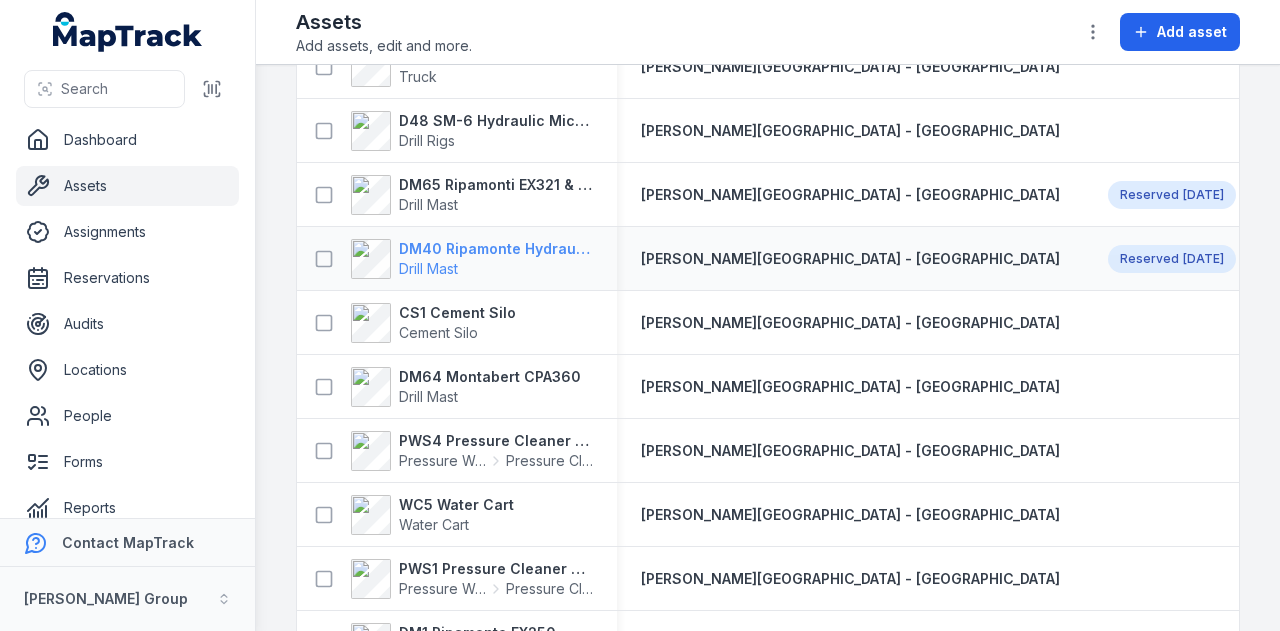click on "DM40 Ripamonte Hydraulic Drill Mast & EuroDrill RH10X" at bounding box center (496, 249) 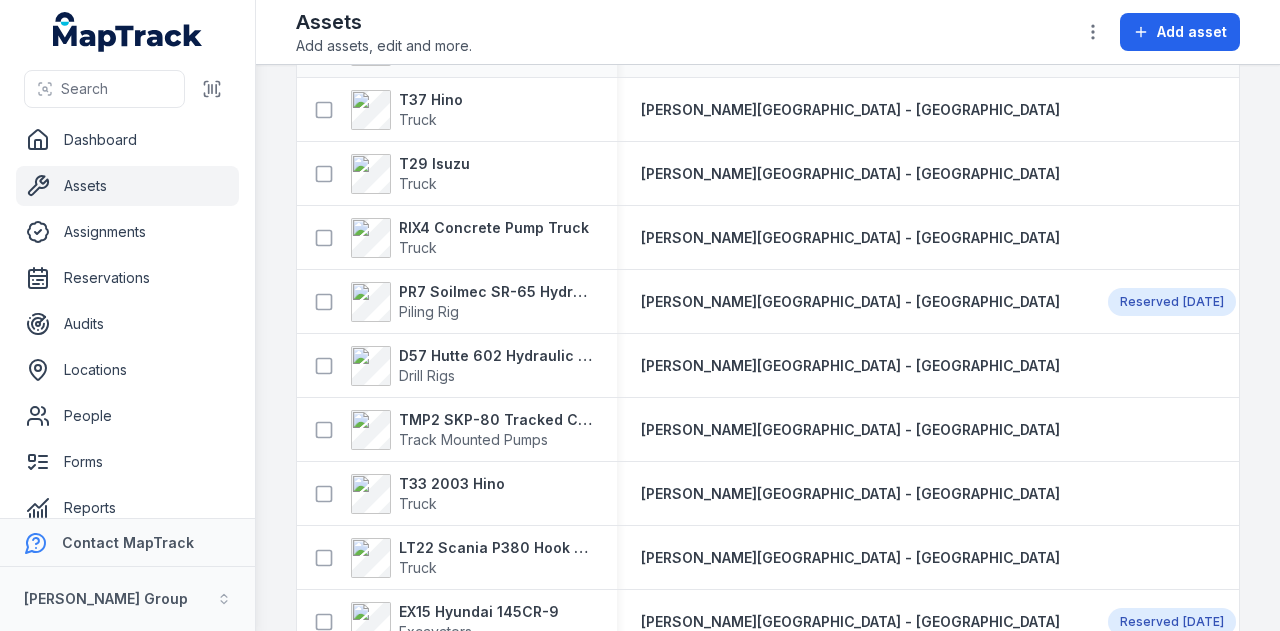 scroll, scrollTop: 0, scrollLeft: 0, axis: both 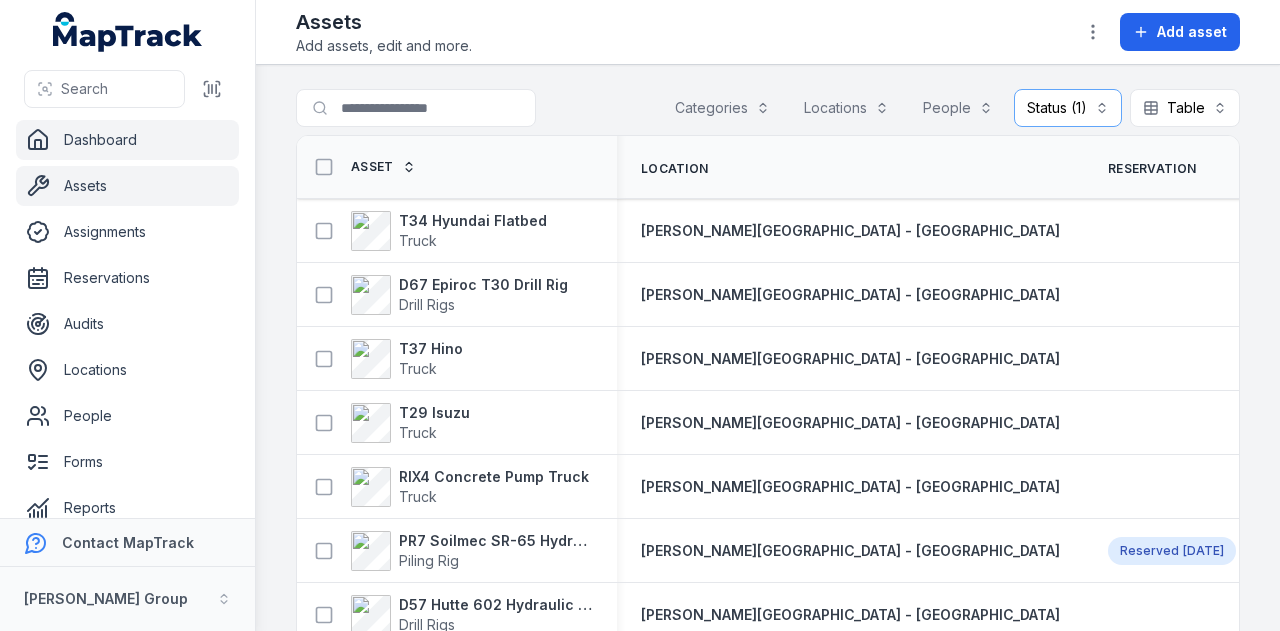 click on "Dashboard" at bounding box center (127, 140) 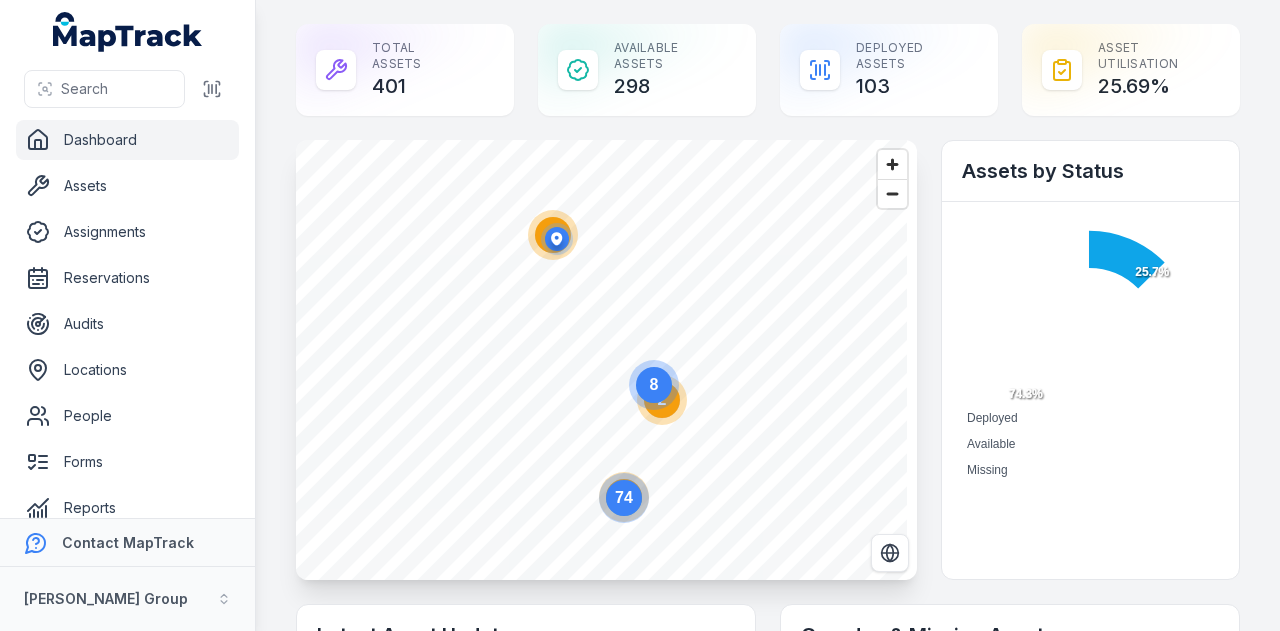 scroll, scrollTop: 0, scrollLeft: 0, axis: both 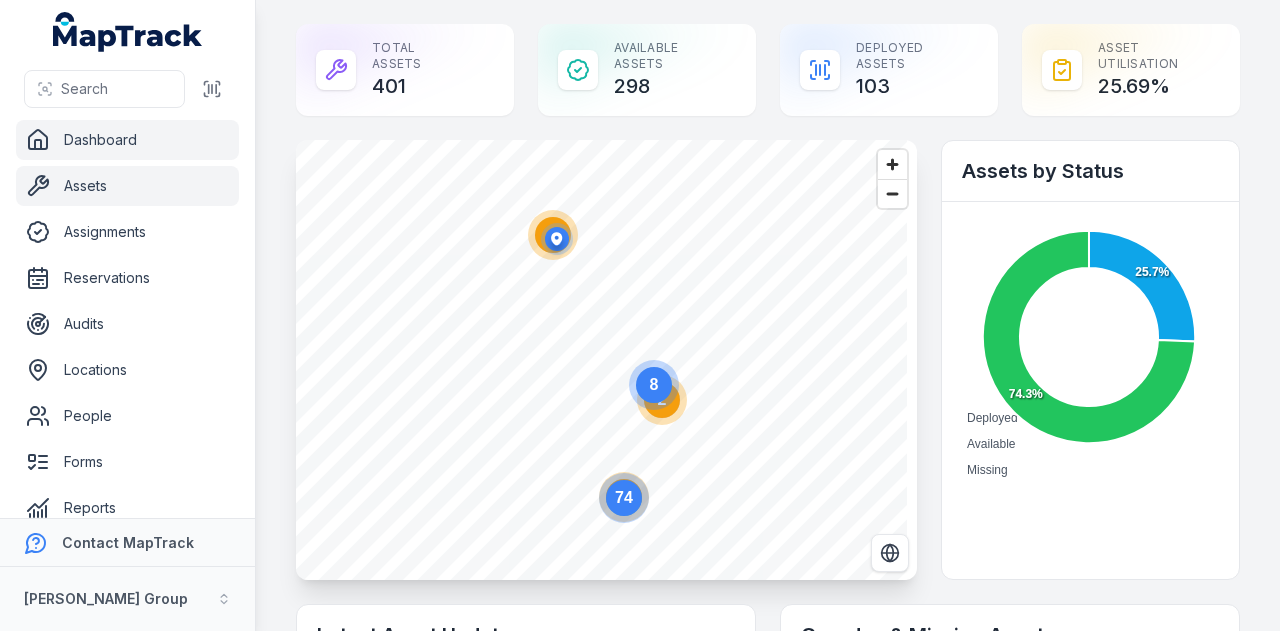 click on "Assets" at bounding box center (127, 186) 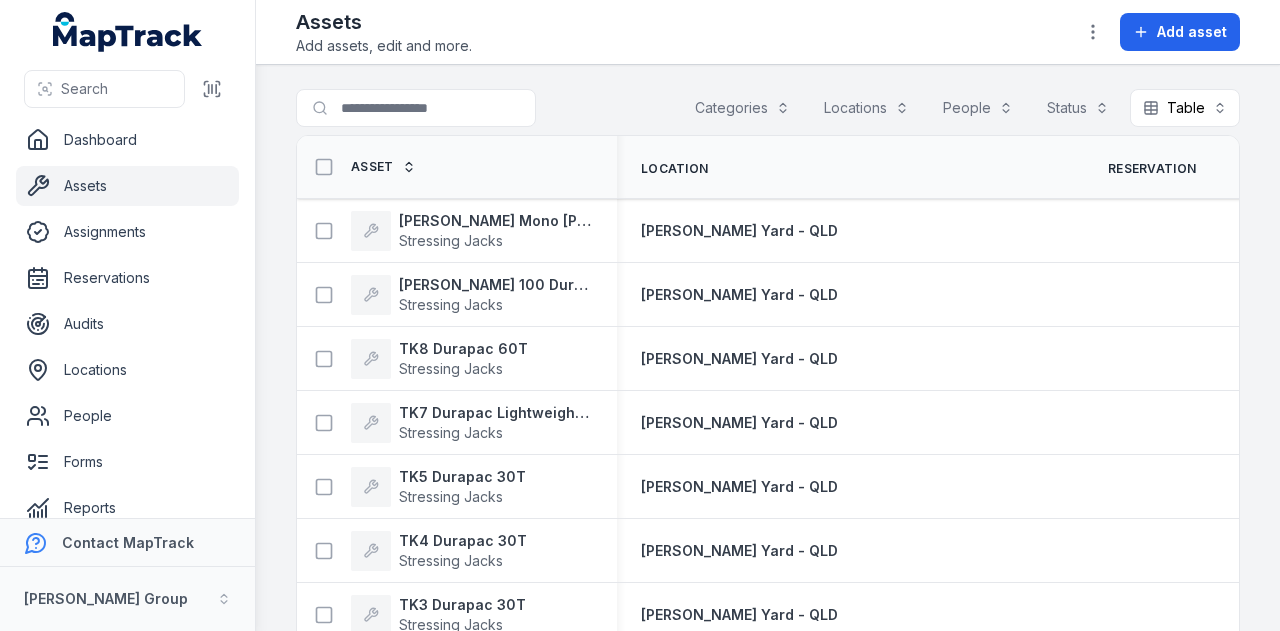scroll, scrollTop: 0, scrollLeft: 0, axis: both 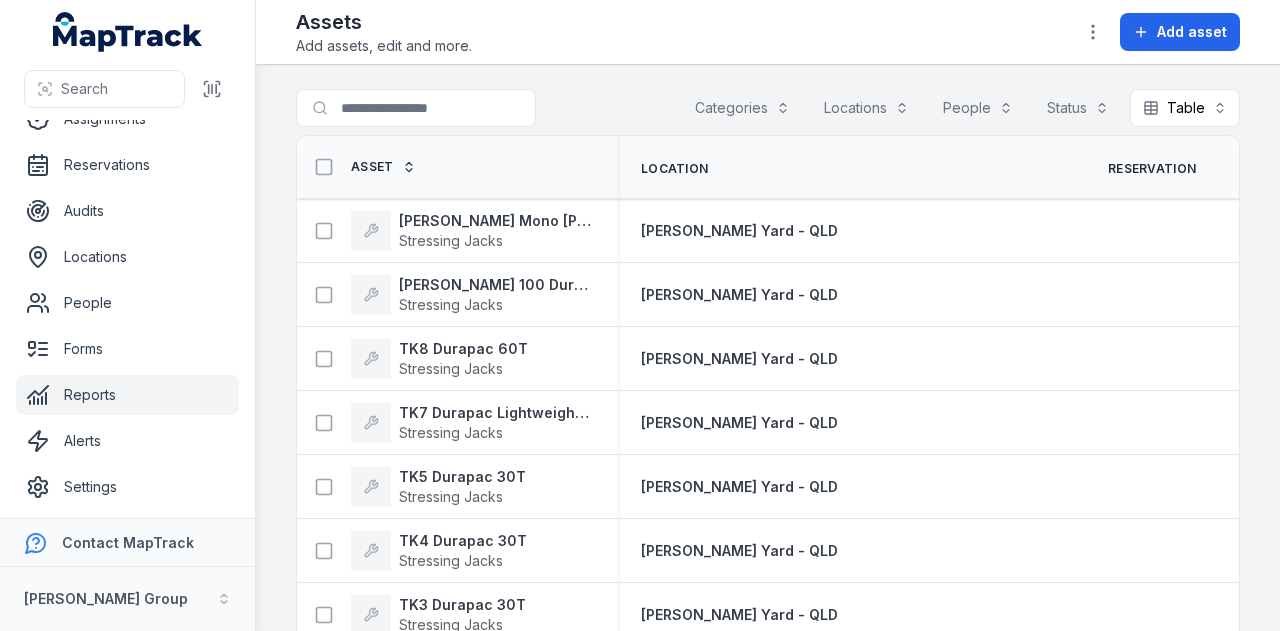 click on "Reports" at bounding box center (127, 395) 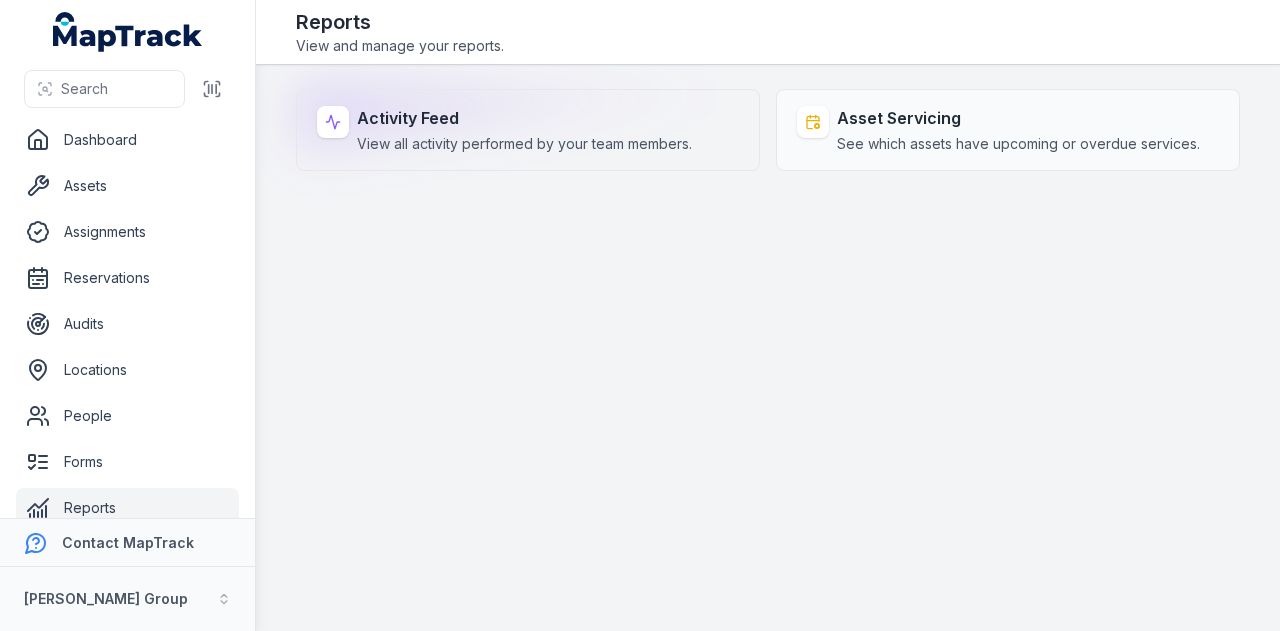 scroll, scrollTop: 0, scrollLeft: 0, axis: both 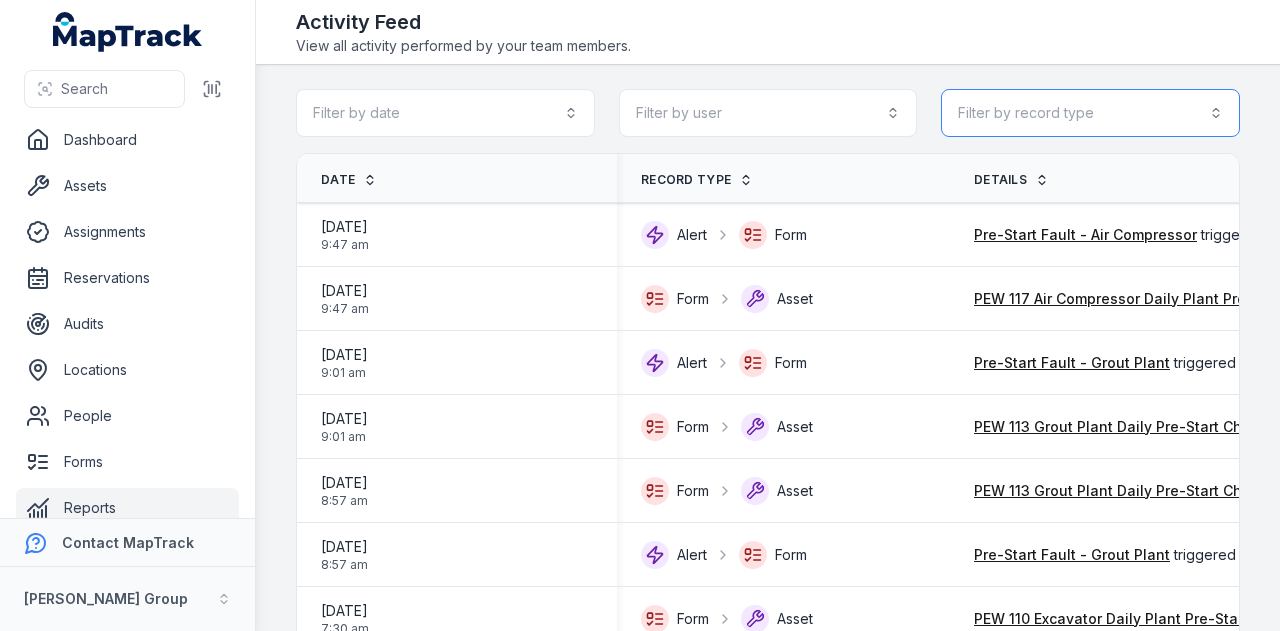 click on "Filter by record type" at bounding box center (1090, 113) 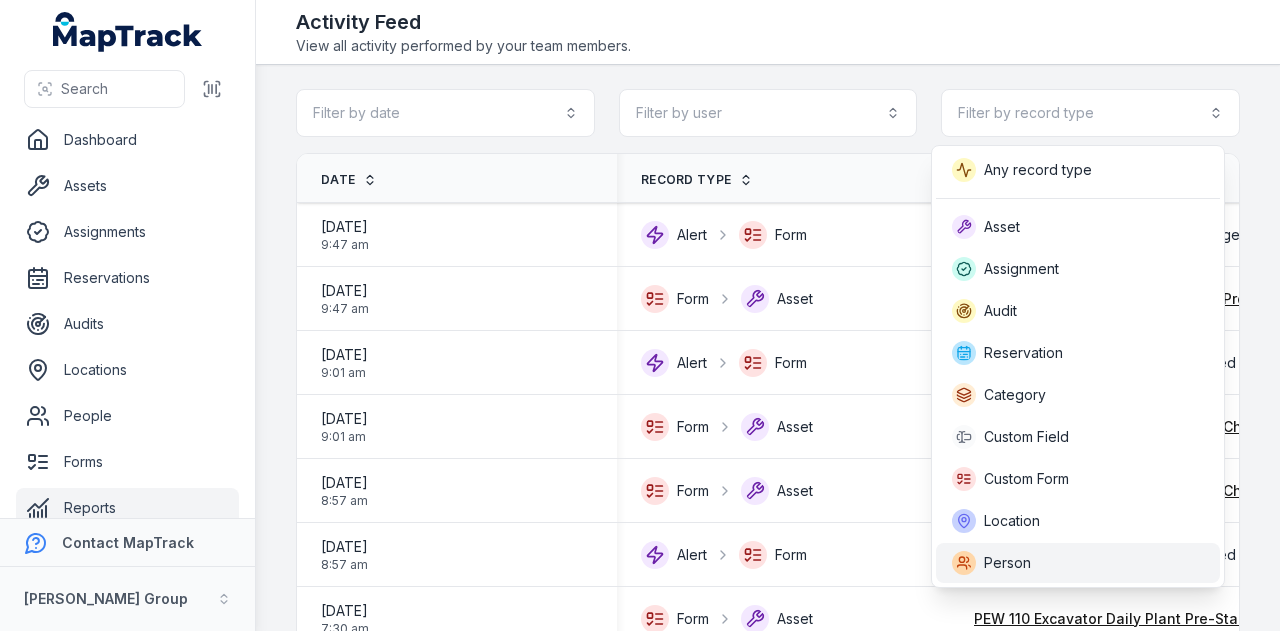 click on "Person" at bounding box center [1007, 563] 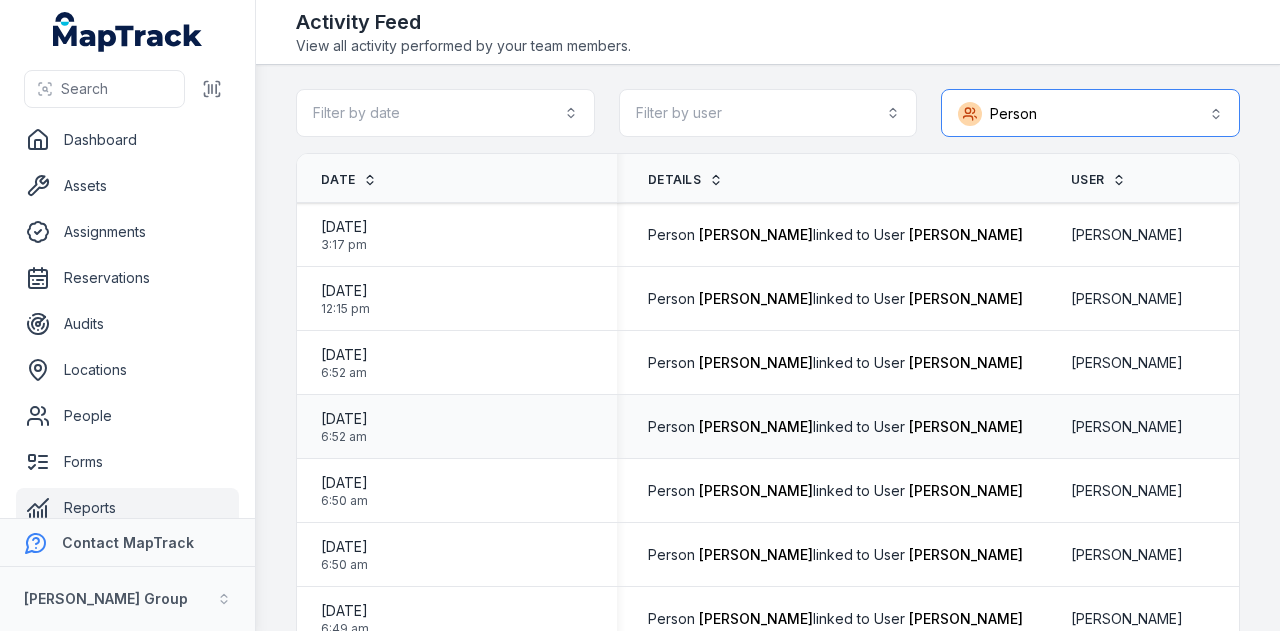 scroll, scrollTop: 0, scrollLeft: 0, axis: both 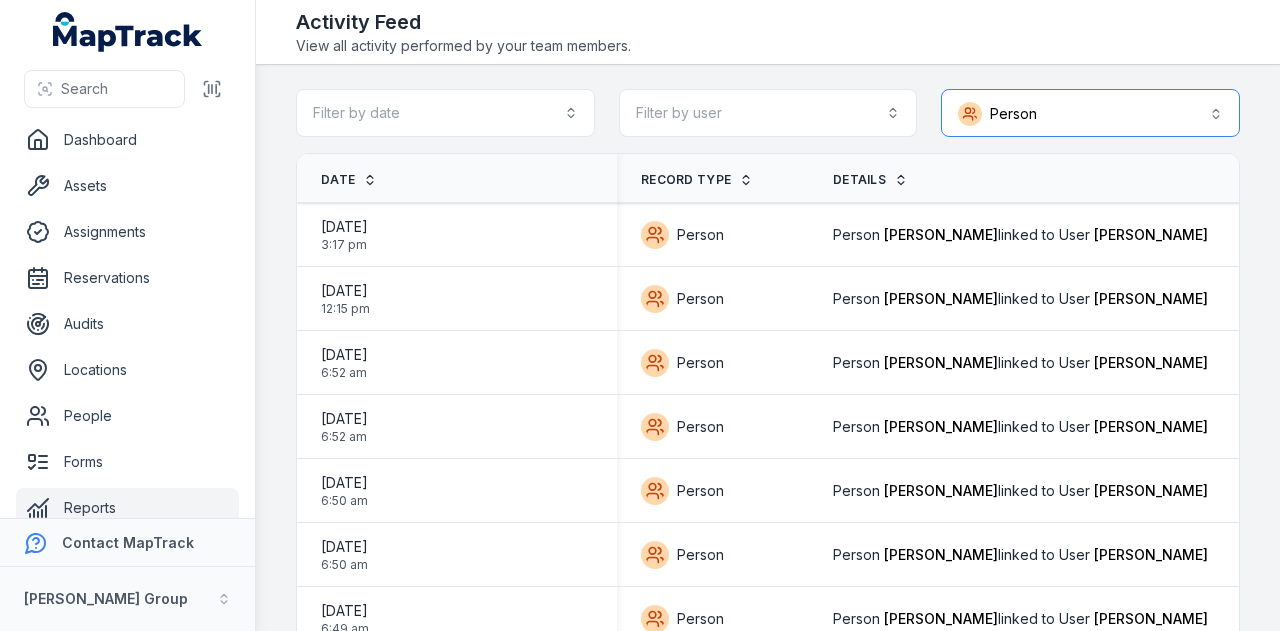 click on "Person ******" at bounding box center (1090, 113) 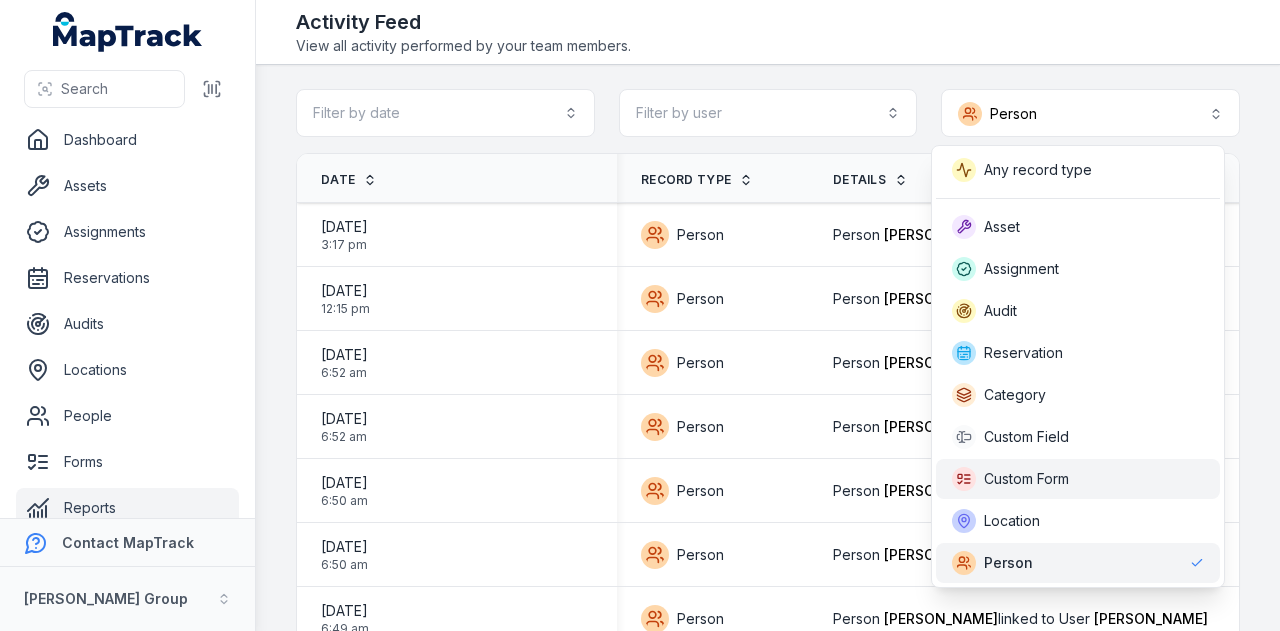 click on "Custom Form" at bounding box center [1026, 479] 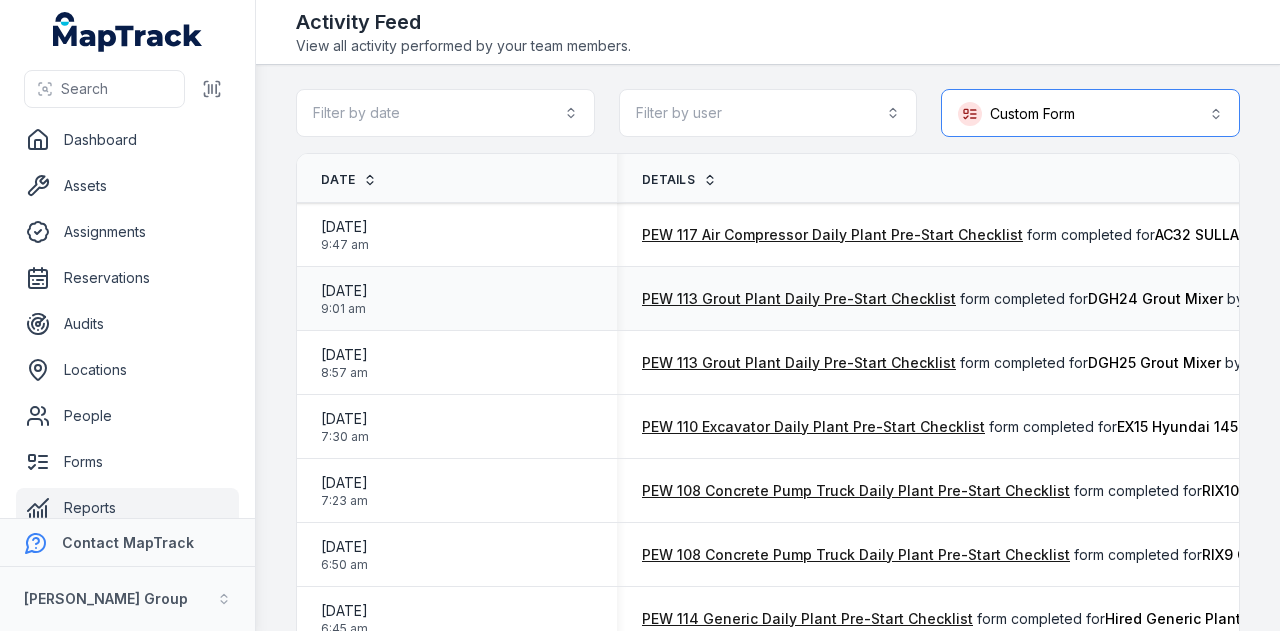 scroll, scrollTop: 0, scrollLeft: 182, axis: horizontal 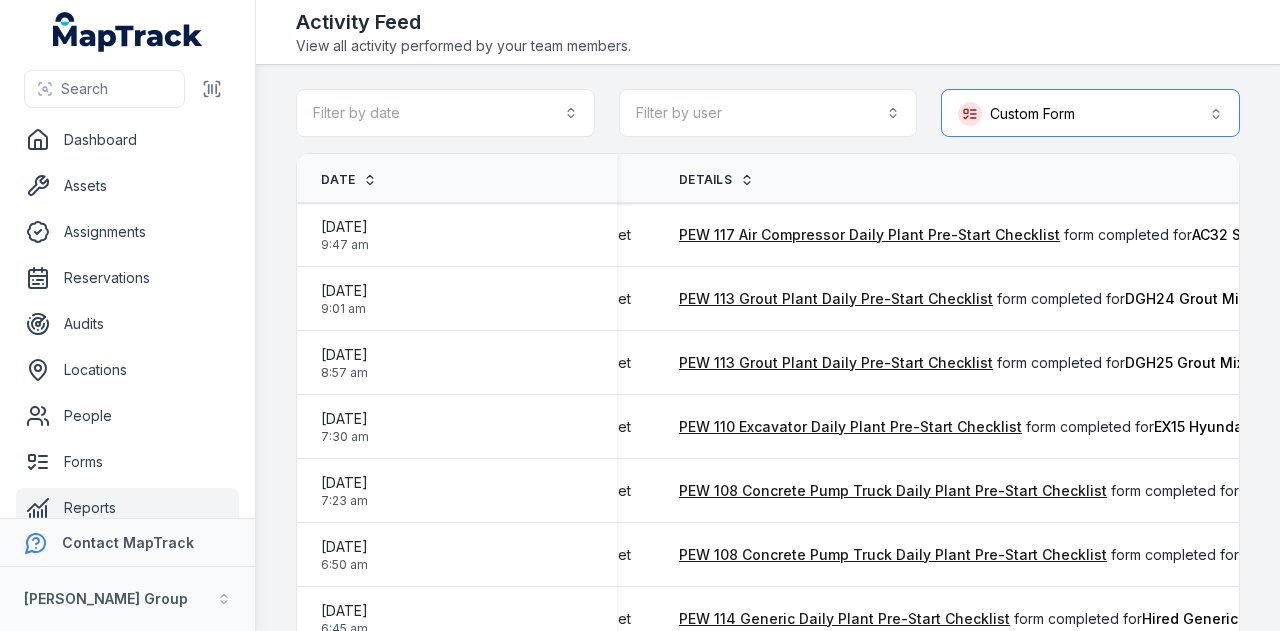 click on "**********" at bounding box center (1090, 113) 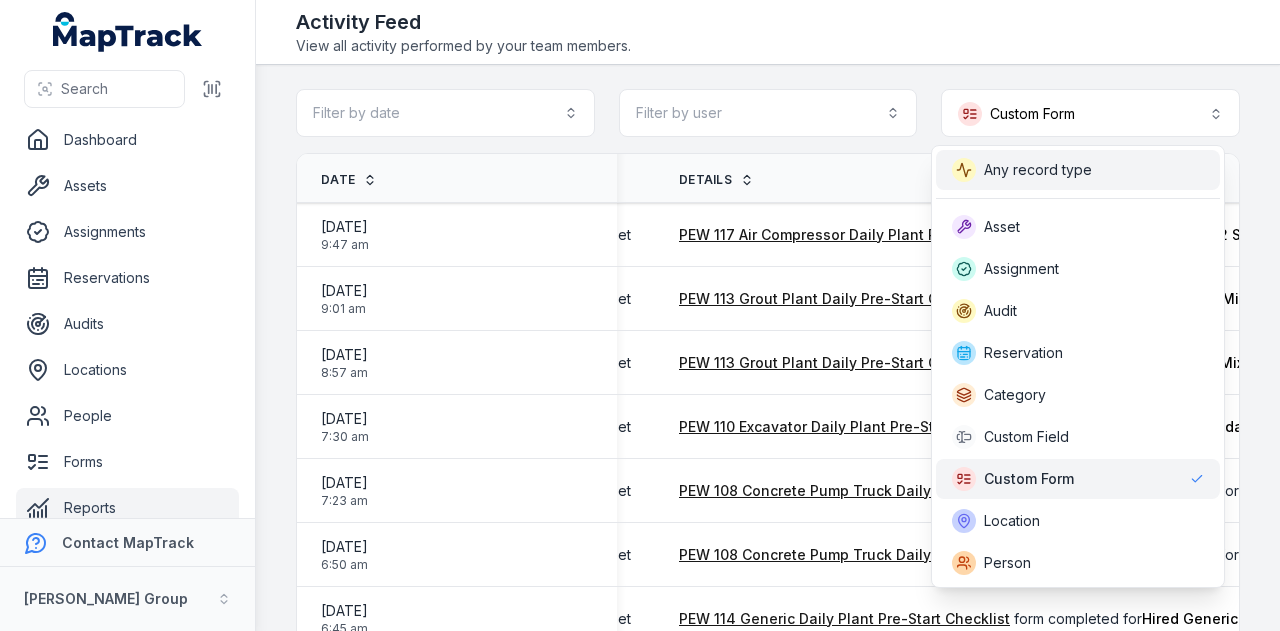 click on "Any record type" at bounding box center [1038, 170] 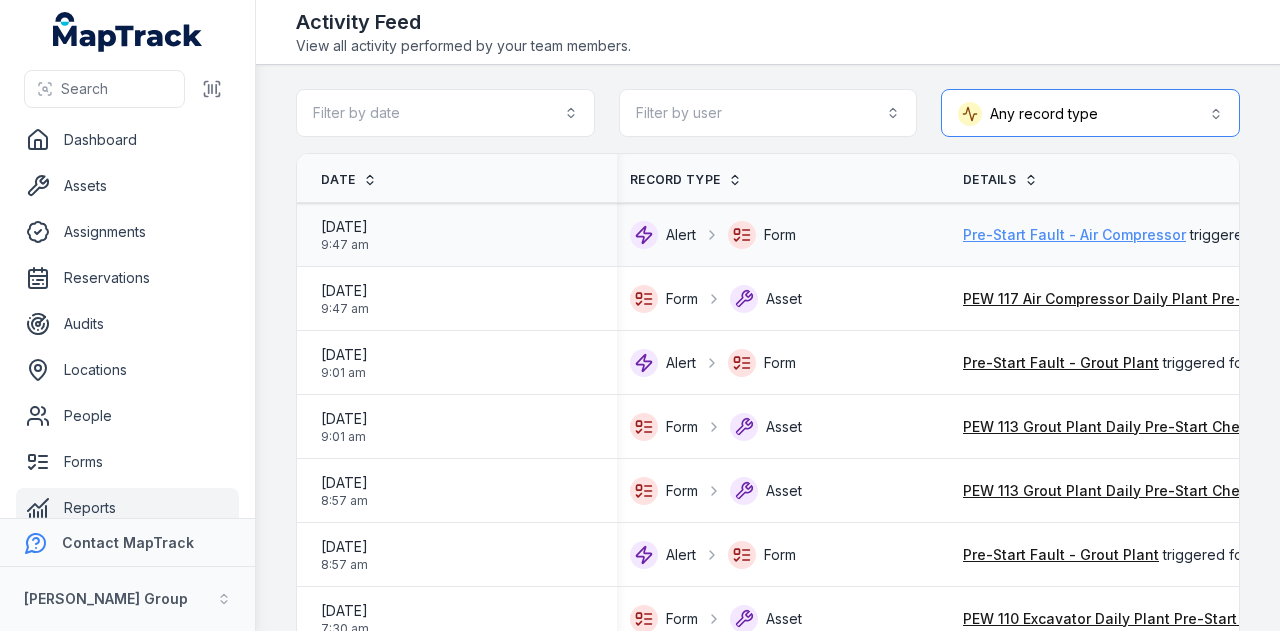 scroll, scrollTop: 0, scrollLeft: 10, axis: horizontal 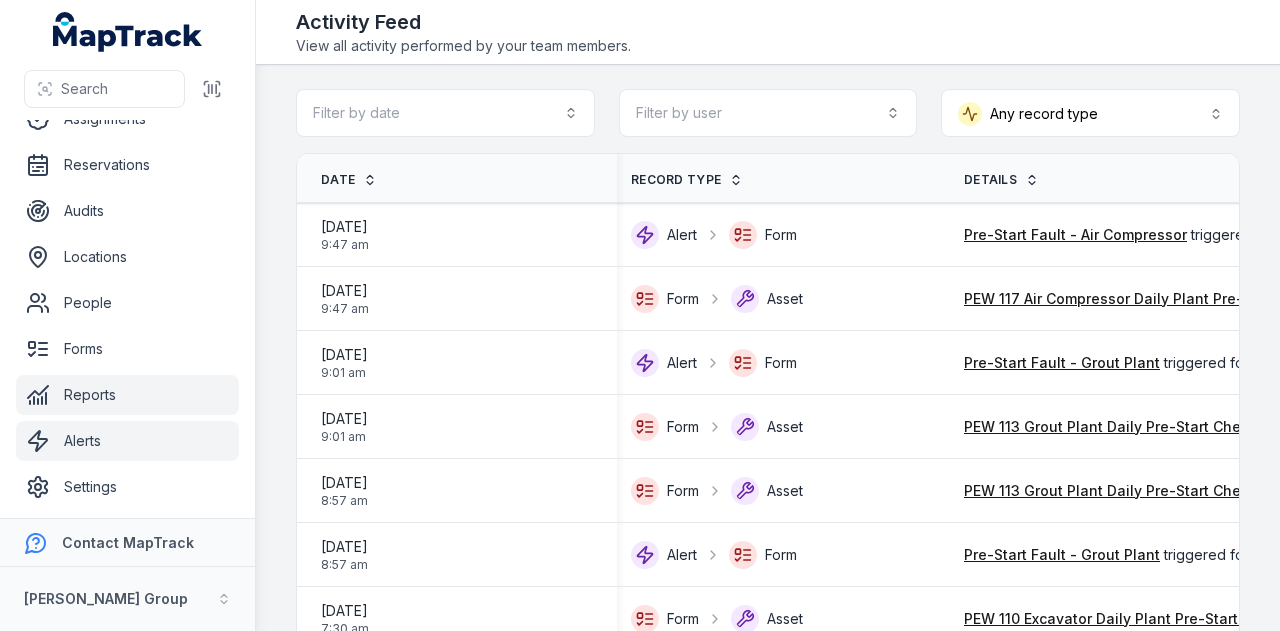 click on "Alerts" at bounding box center (127, 441) 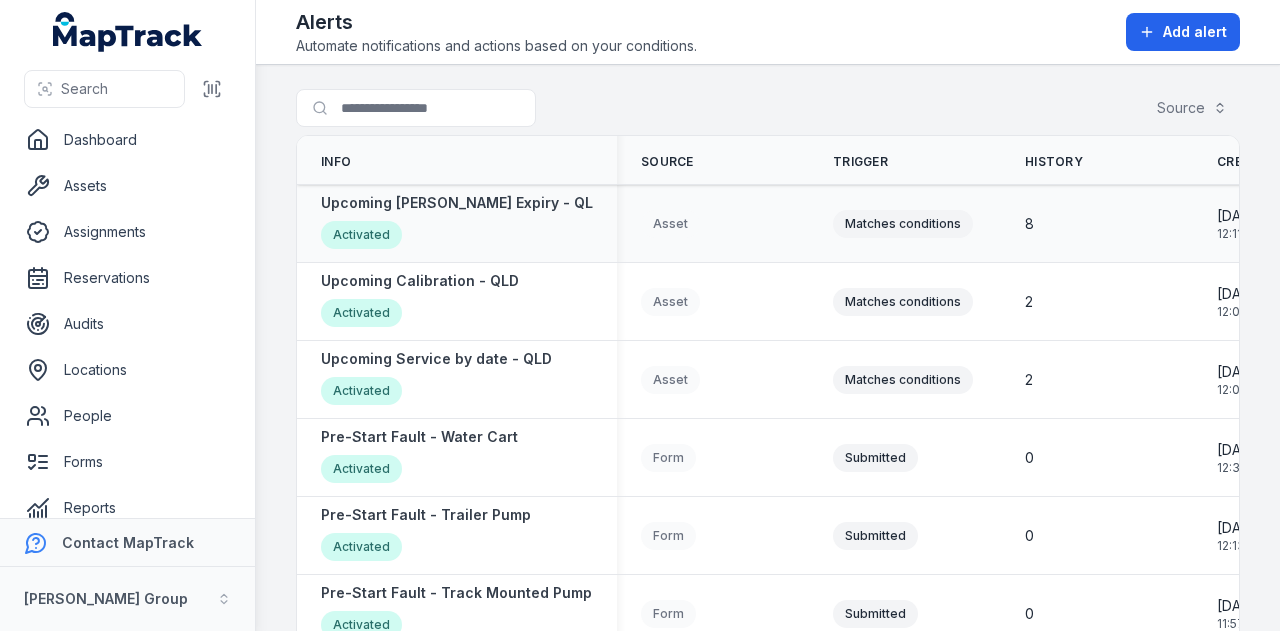 scroll, scrollTop: 0, scrollLeft: 0, axis: both 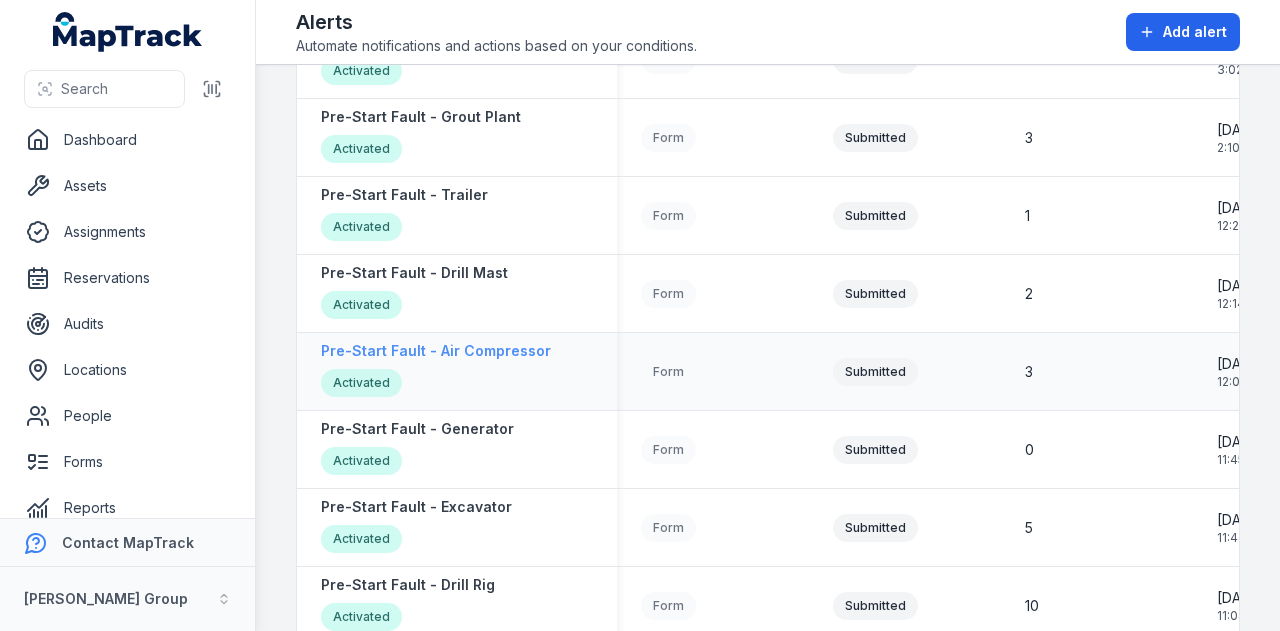 click on "Pre-Start Fault - Air Compressor" at bounding box center [436, 351] 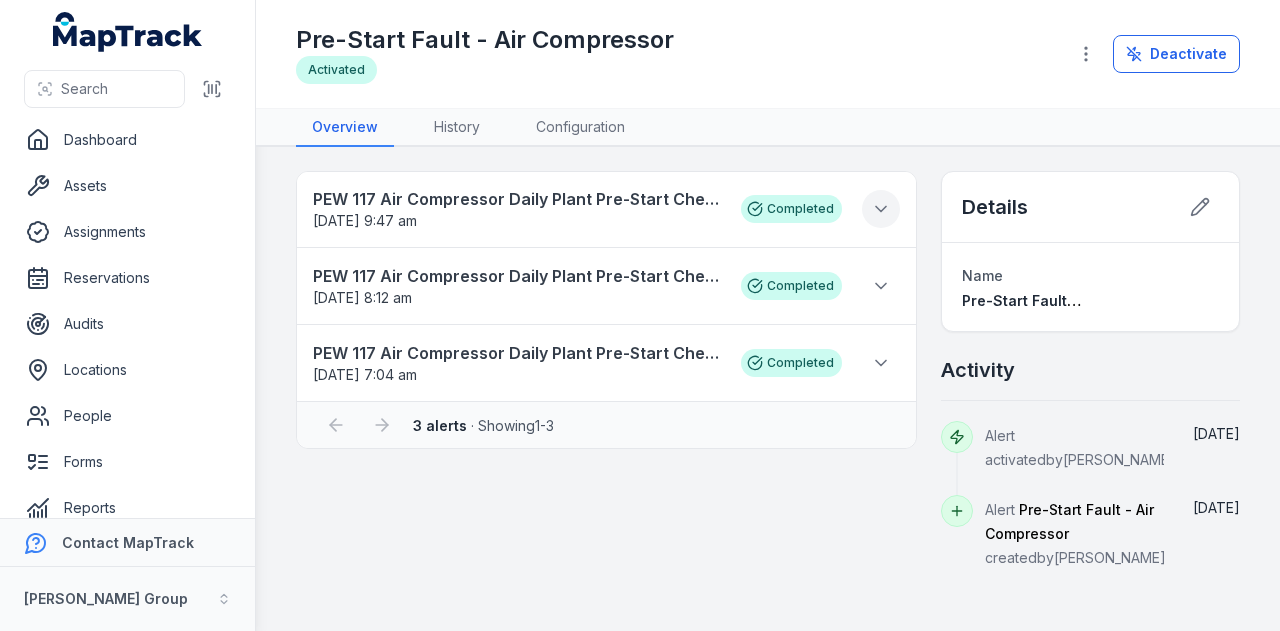 click 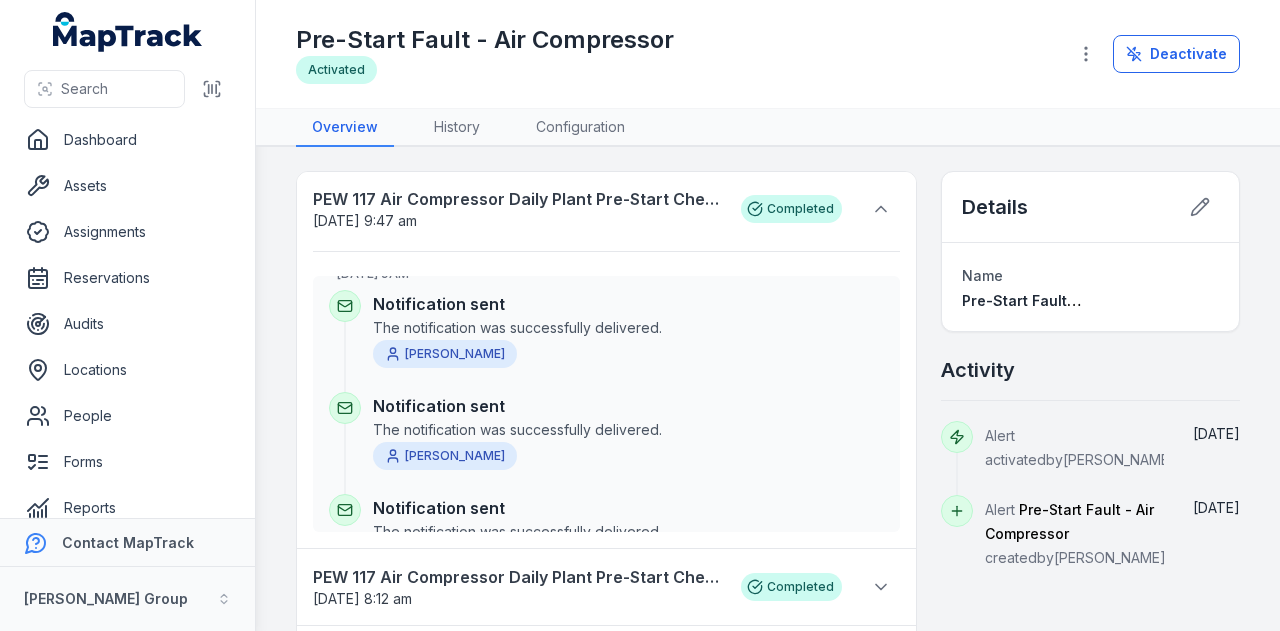 scroll, scrollTop: 0, scrollLeft: 0, axis: both 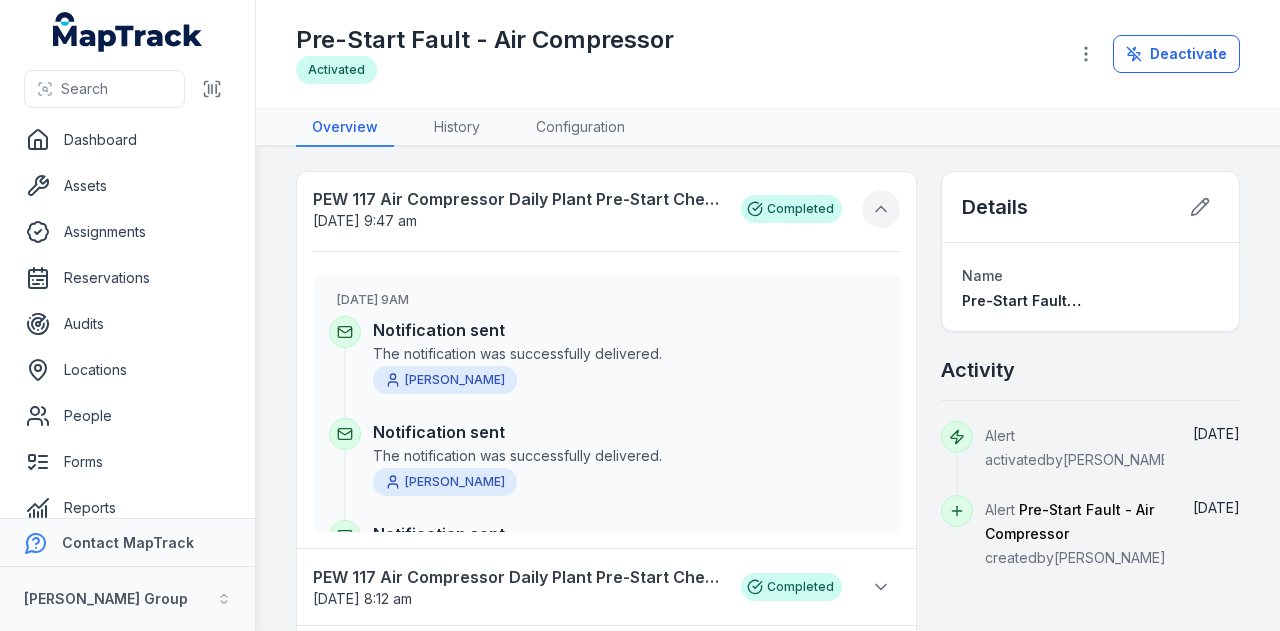 click 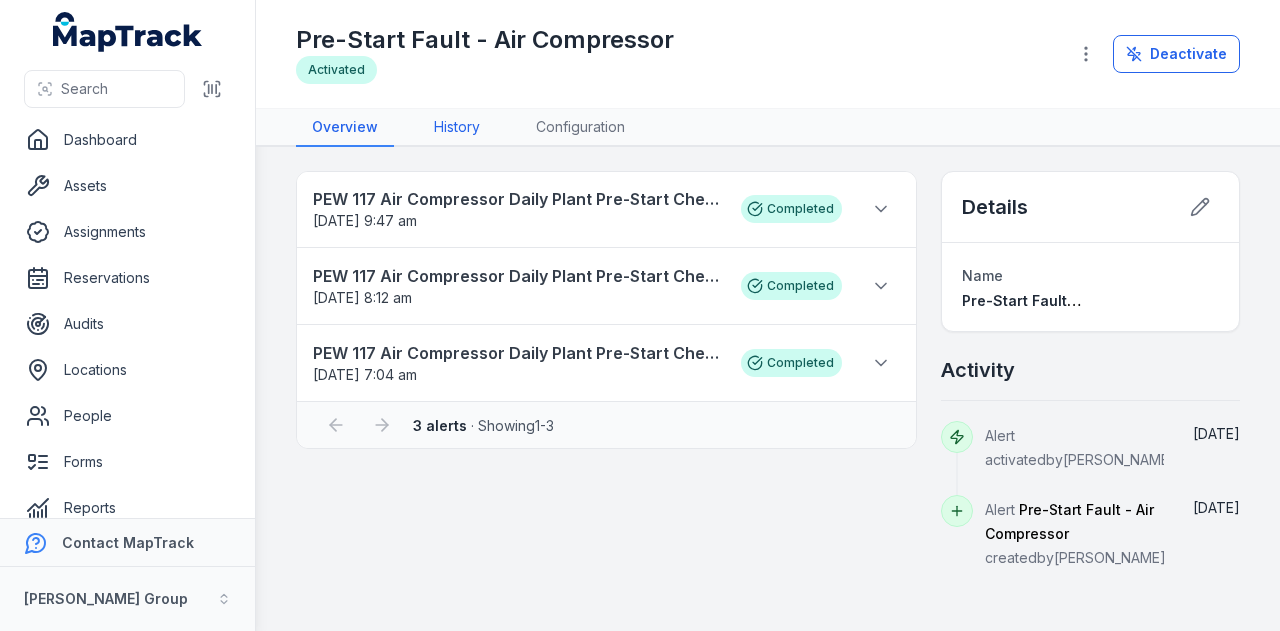 click on "History" at bounding box center (457, 128) 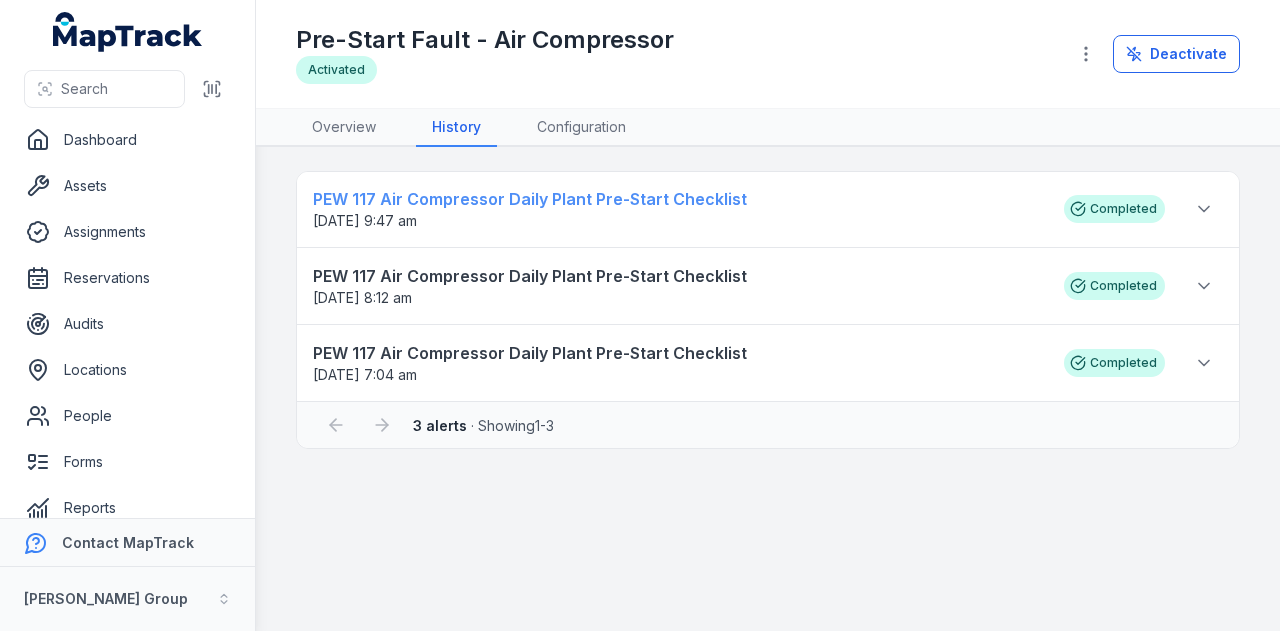 click on "10/07/2025 9:47 am" at bounding box center [678, 221] 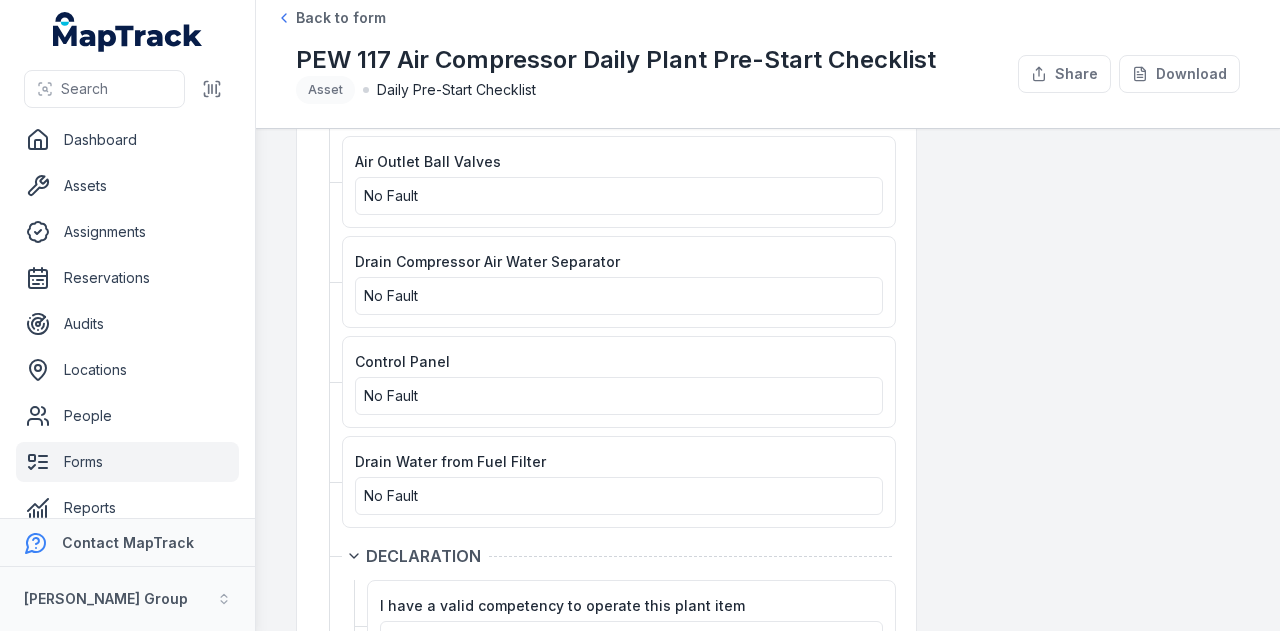 scroll, scrollTop: 4200, scrollLeft: 0, axis: vertical 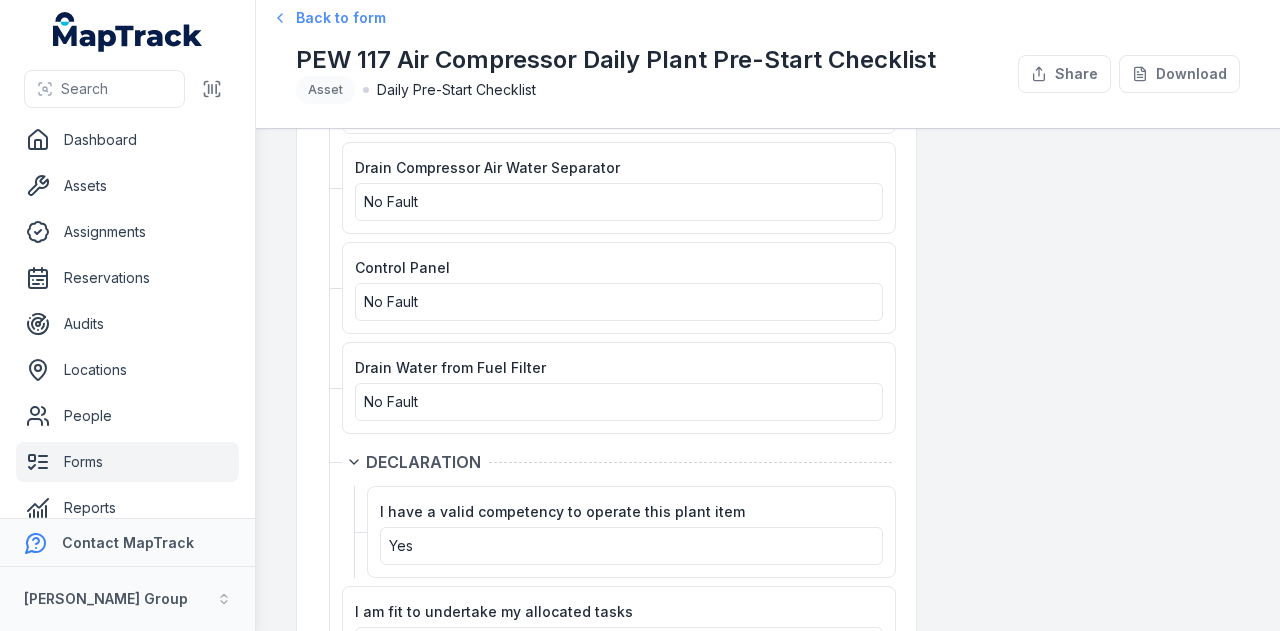click on "Back to form" at bounding box center (341, 18) 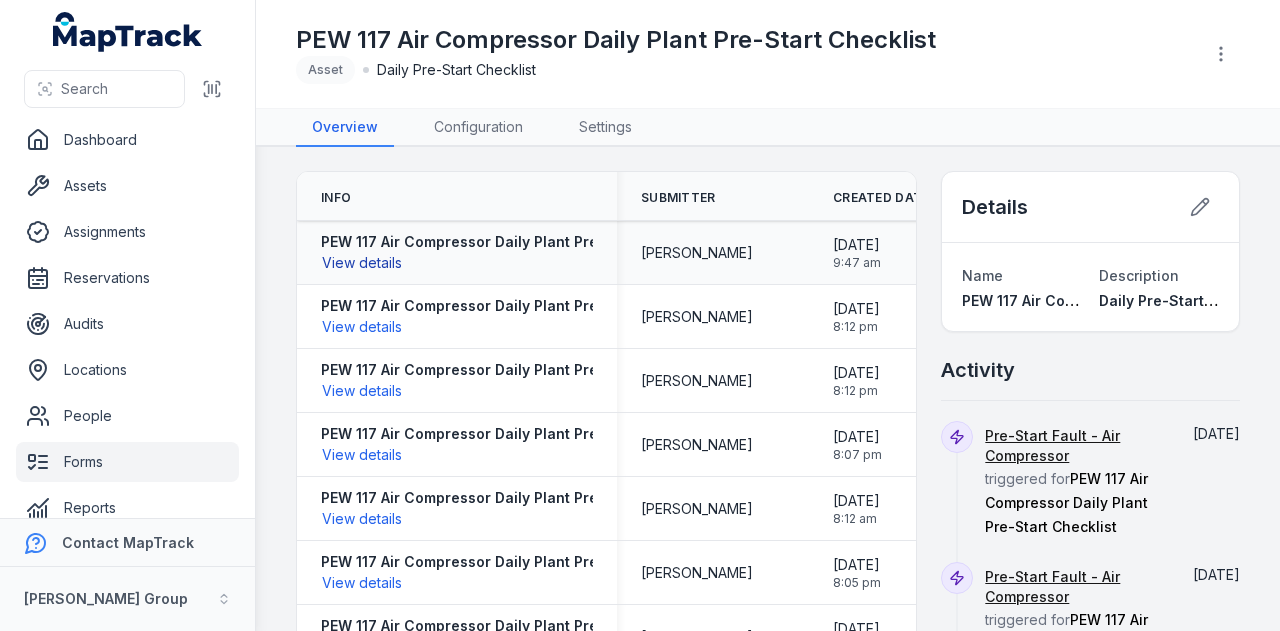 drag, startPoint x: 390, startPoint y: 271, endPoint x: 376, endPoint y: 261, distance: 17.20465 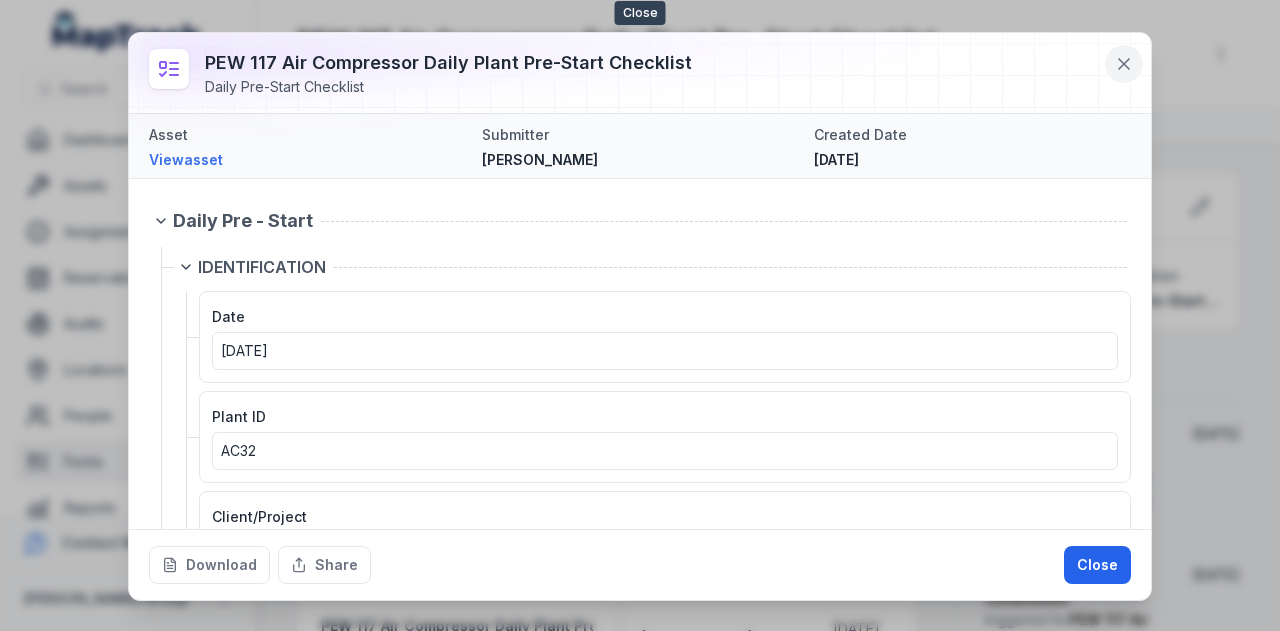 click 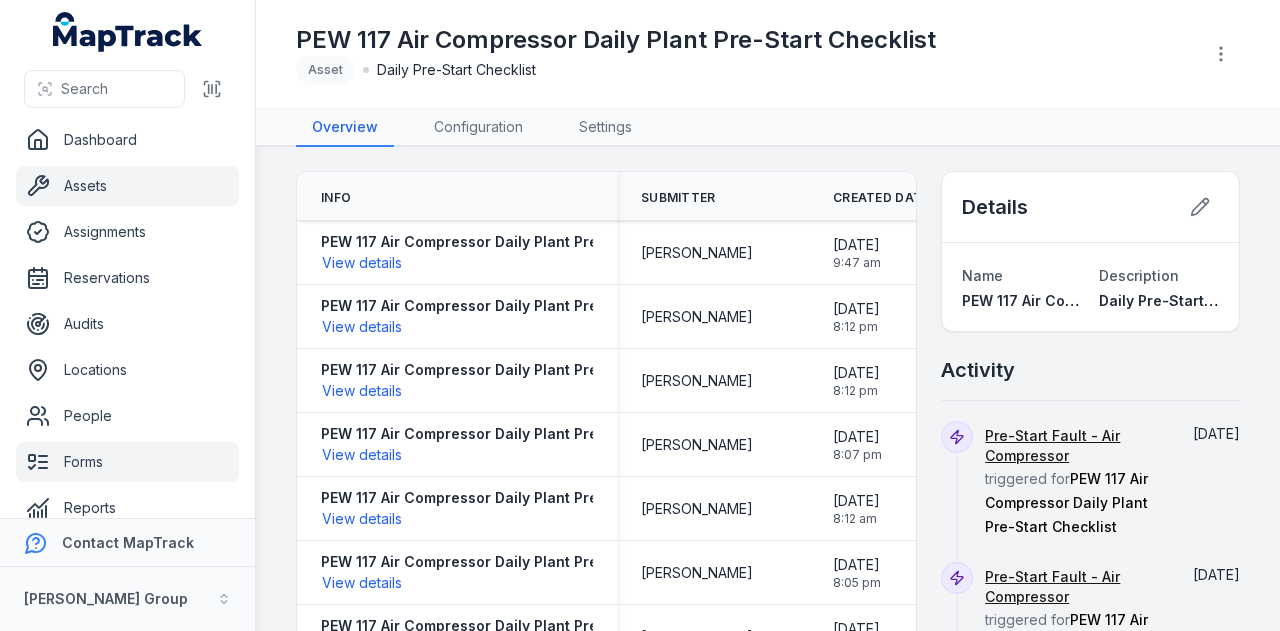 click on "Assets" at bounding box center [127, 186] 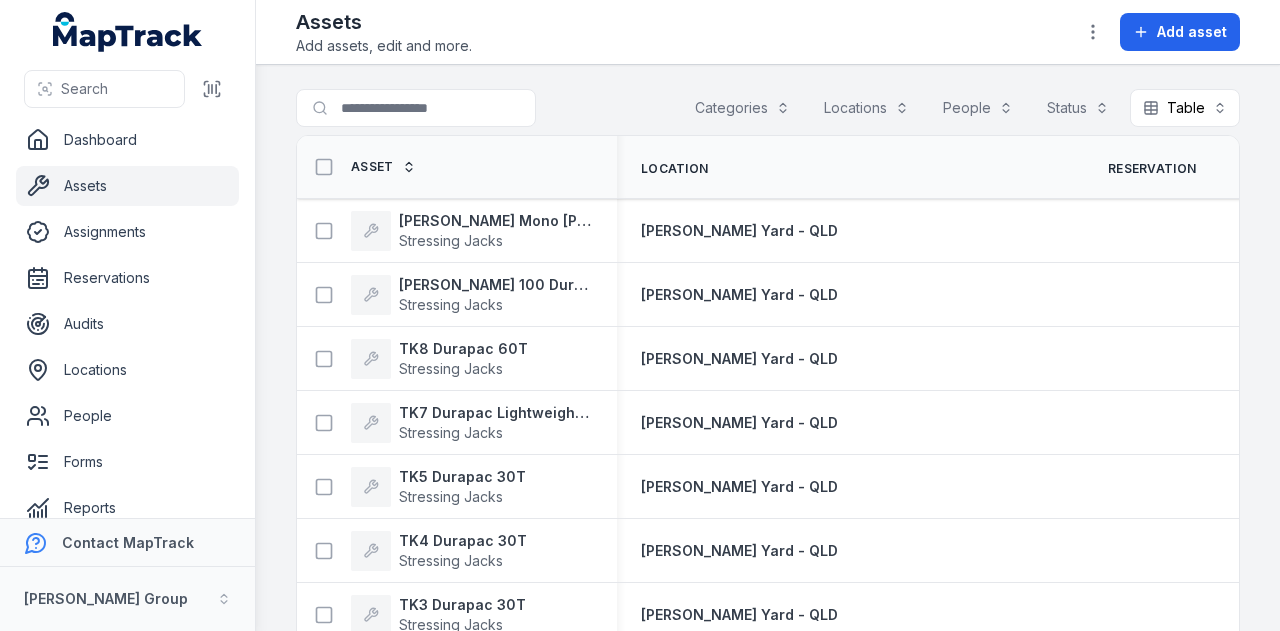 scroll, scrollTop: 0, scrollLeft: 0, axis: both 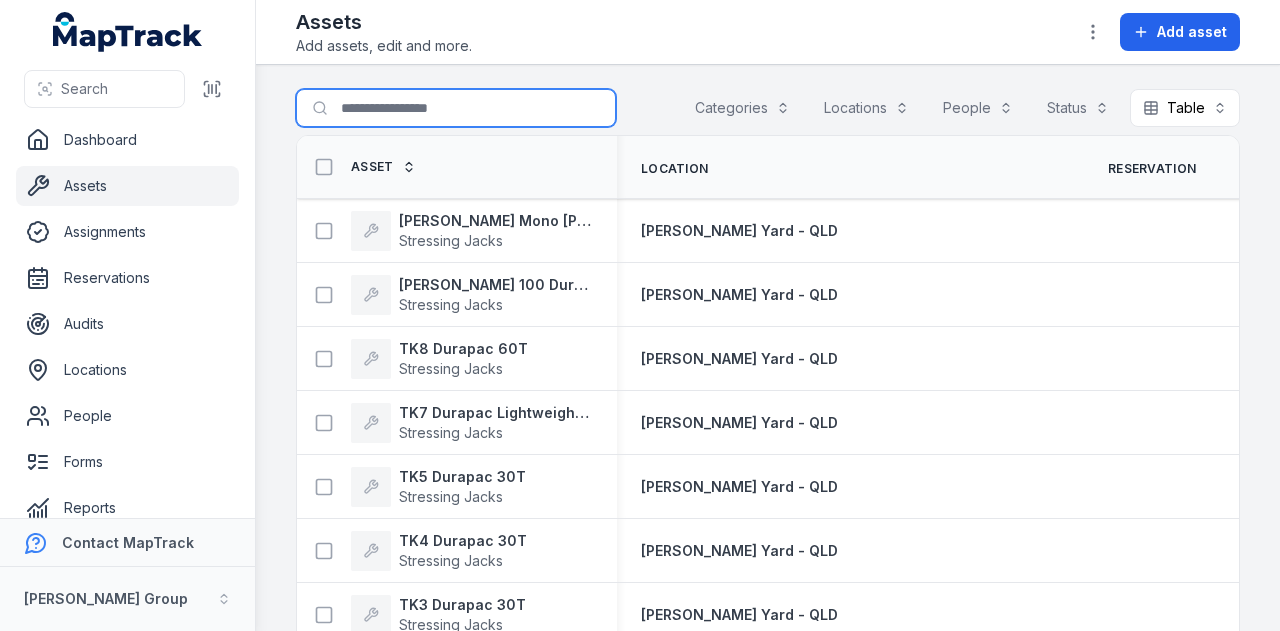 click on "Search for  assets" at bounding box center [456, 108] 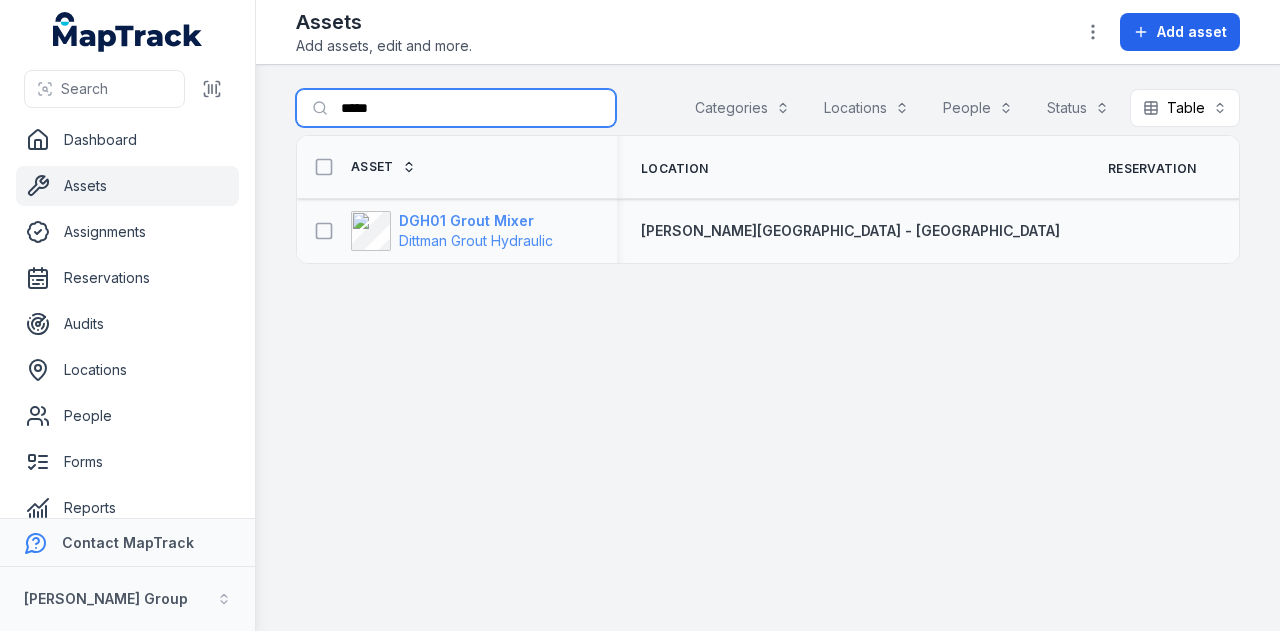 type on "*****" 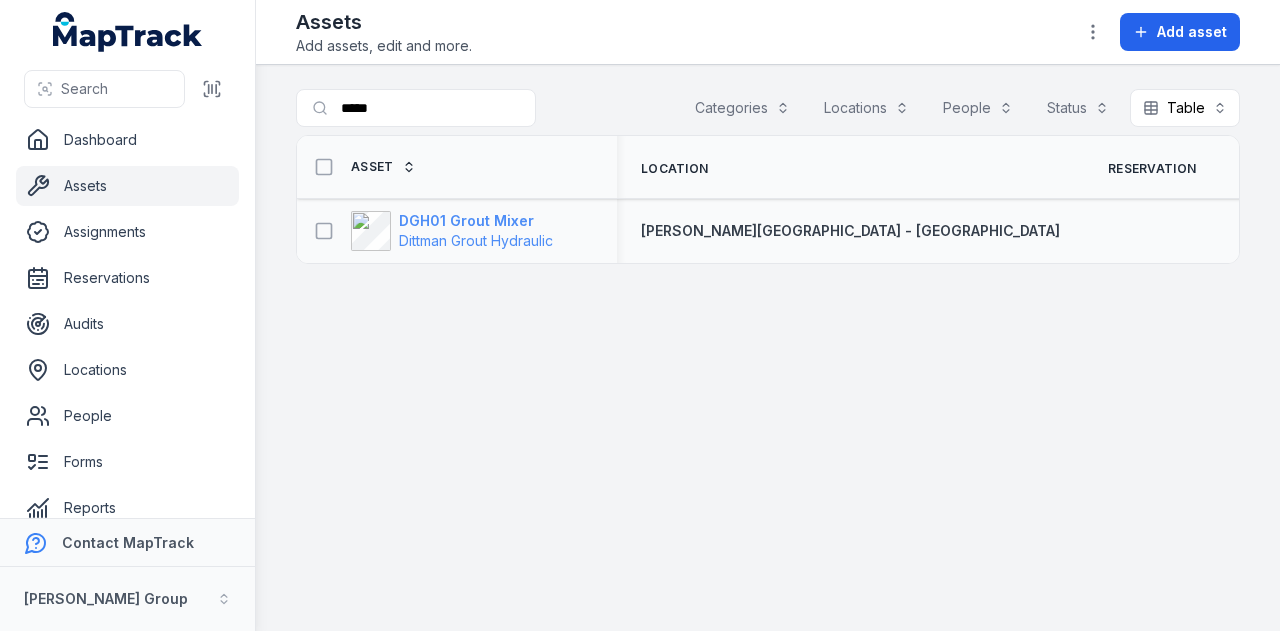 click on "DGH01 Grout Mixer" at bounding box center (476, 221) 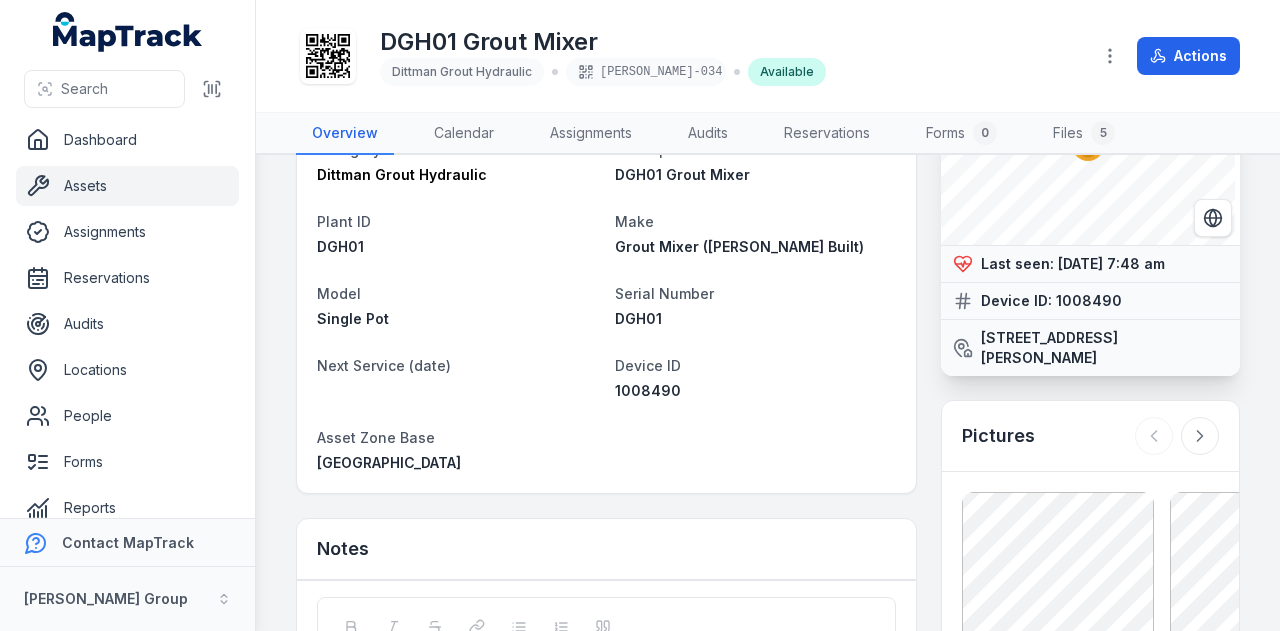 scroll, scrollTop: 131, scrollLeft: 0, axis: vertical 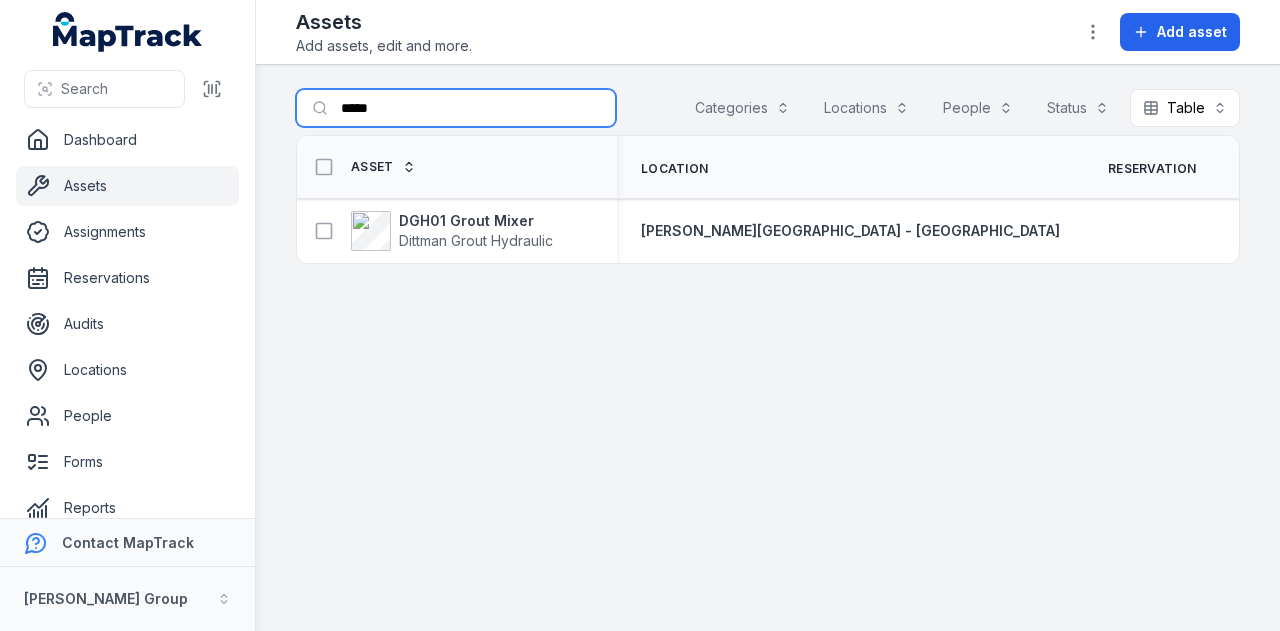 click on "*****" at bounding box center (456, 108) 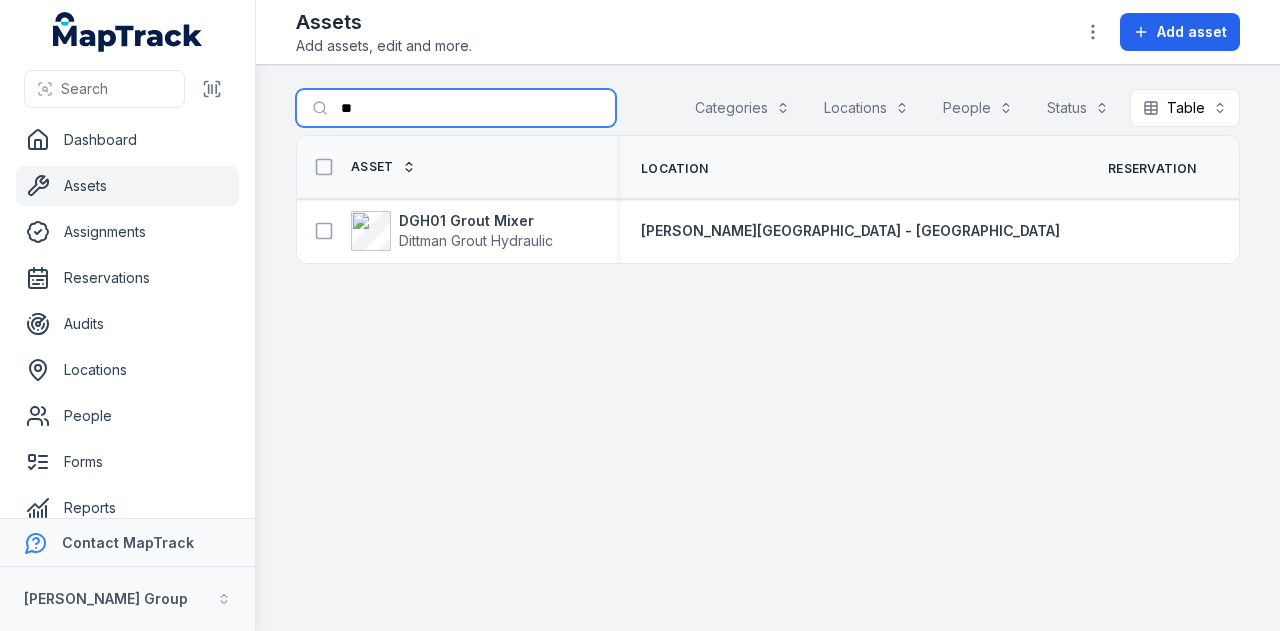 type on "*" 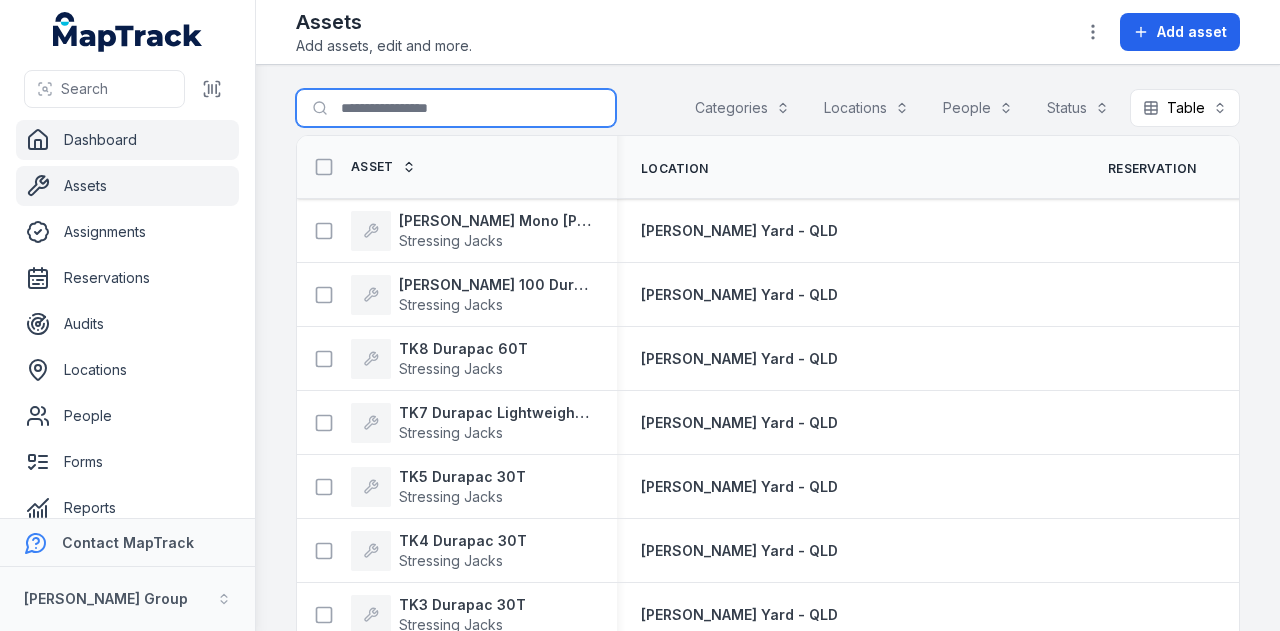 type 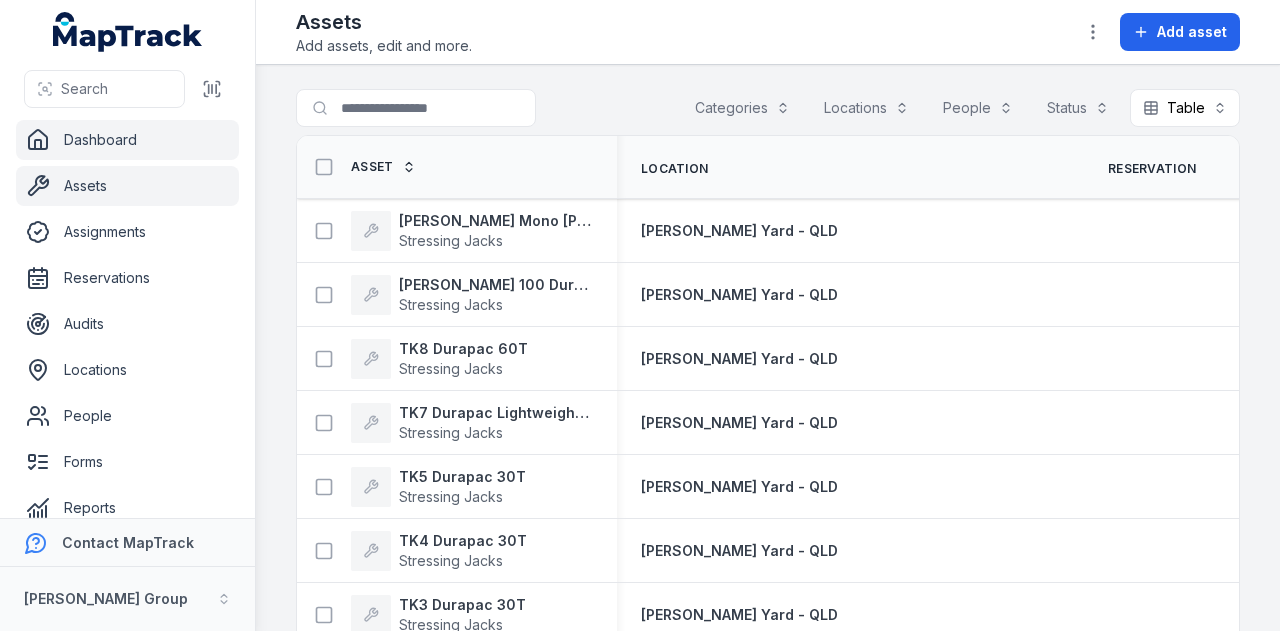 click on "Dashboard" at bounding box center [127, 140] 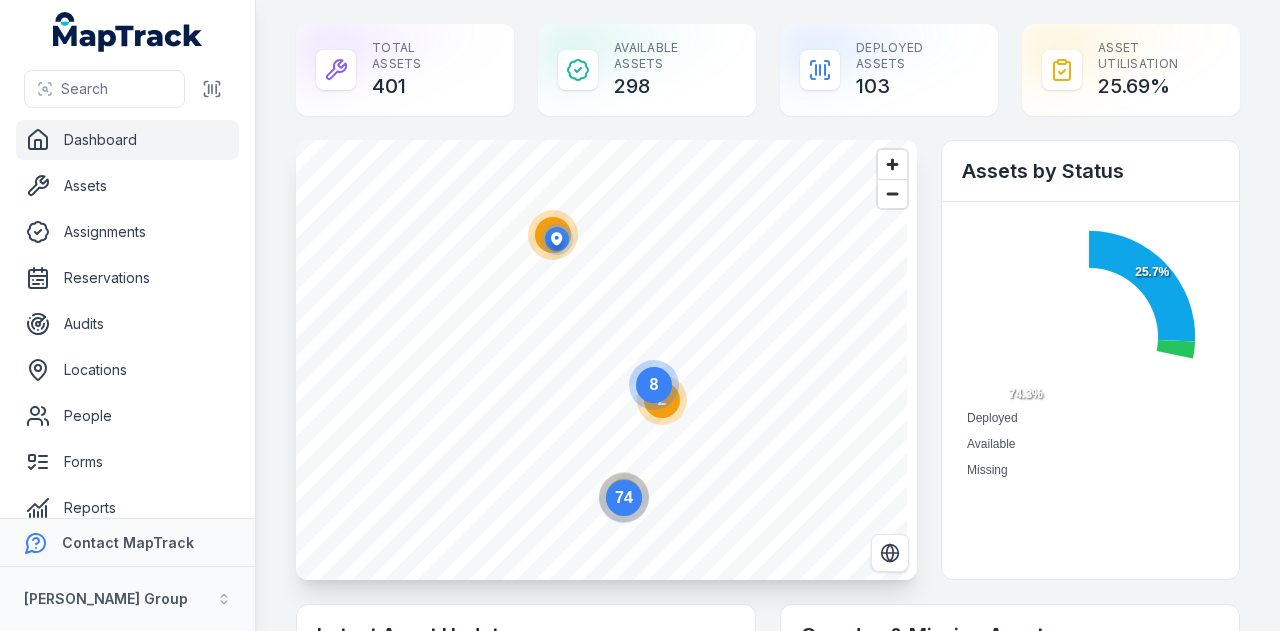 scroll, scrollTop: 0, scrollLeft: 0, axis: both 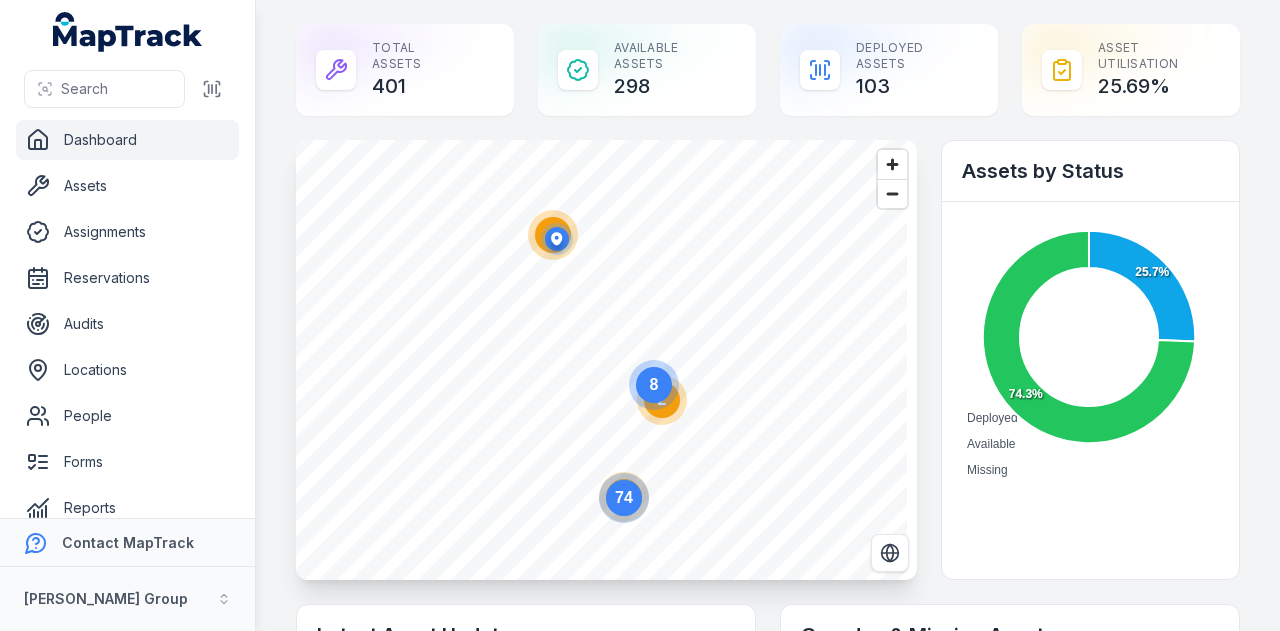 click on "2" 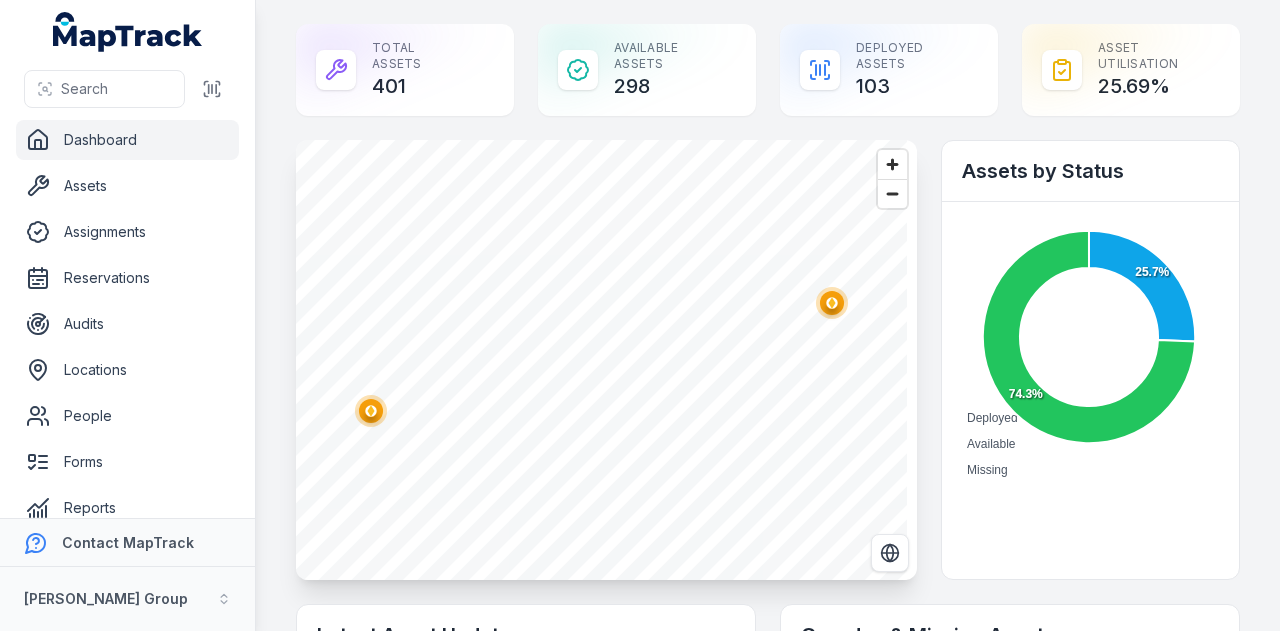 click 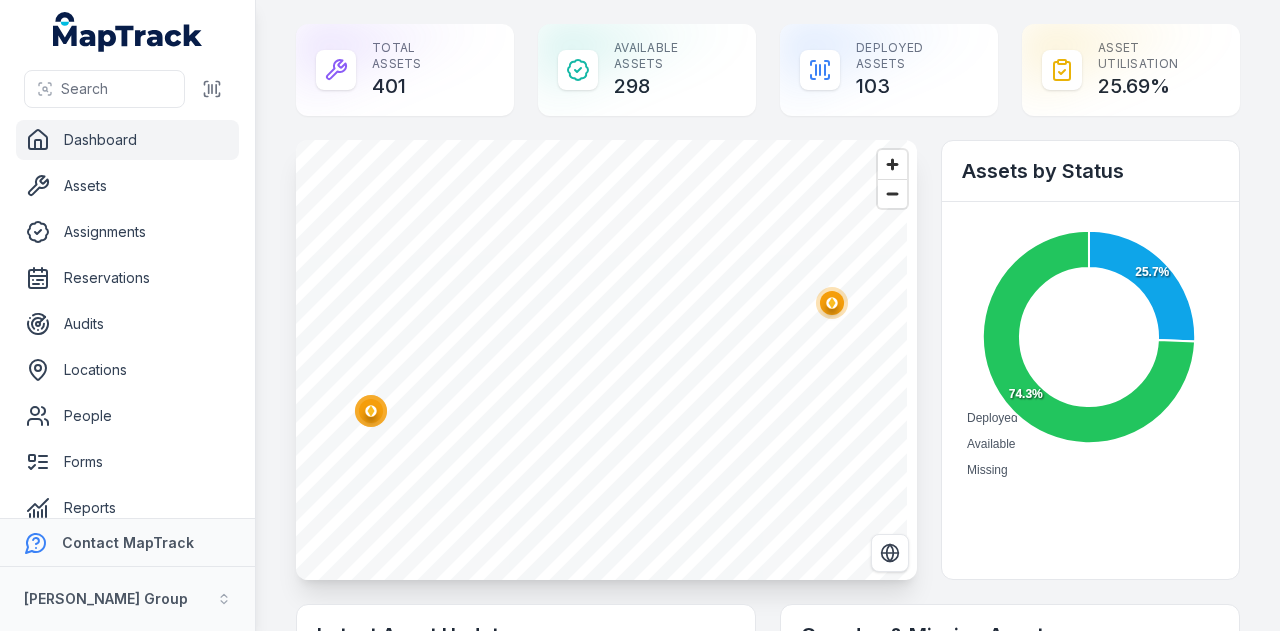 click 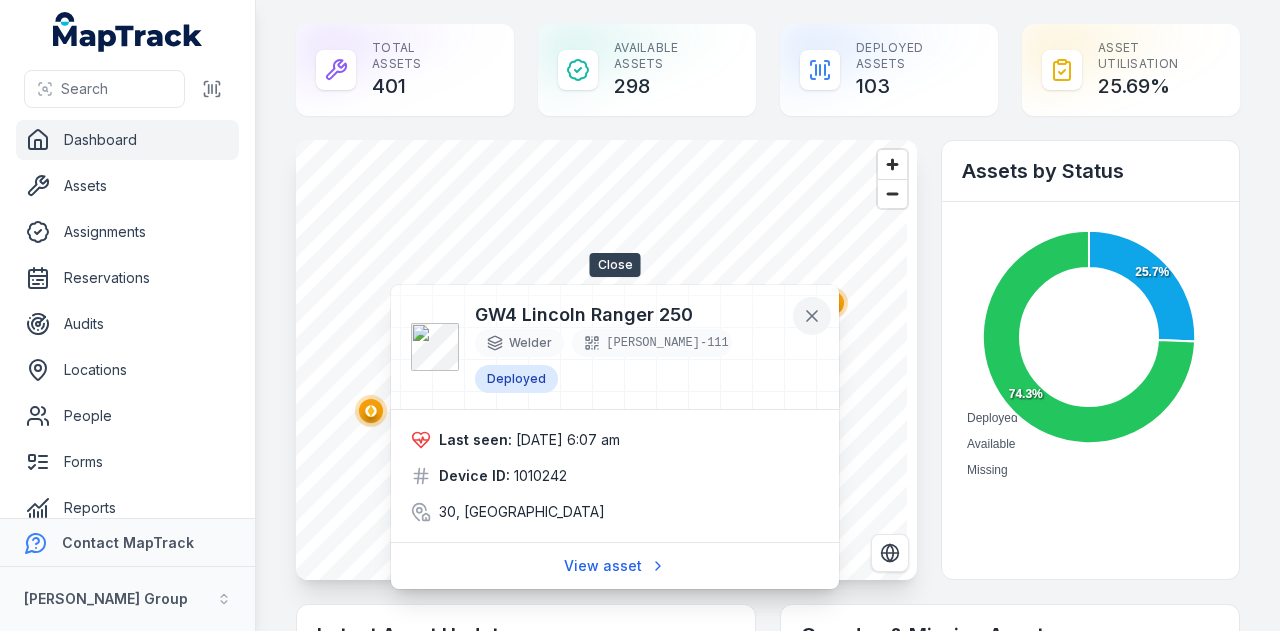 click 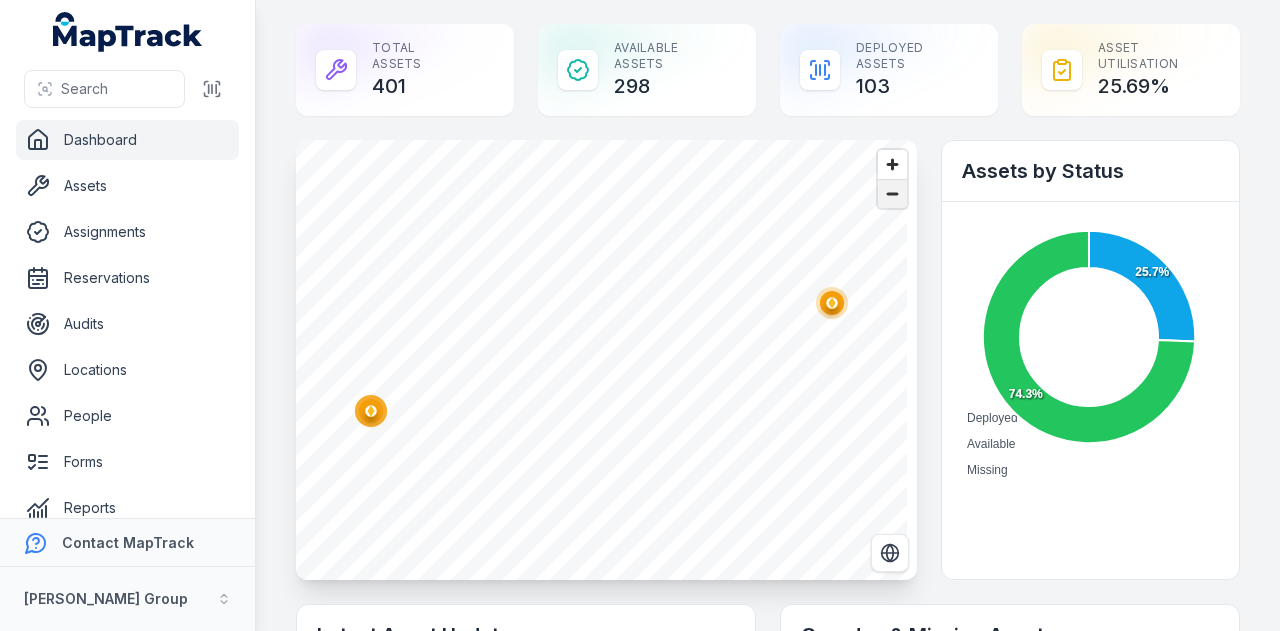click at bounding box center (892, 194) 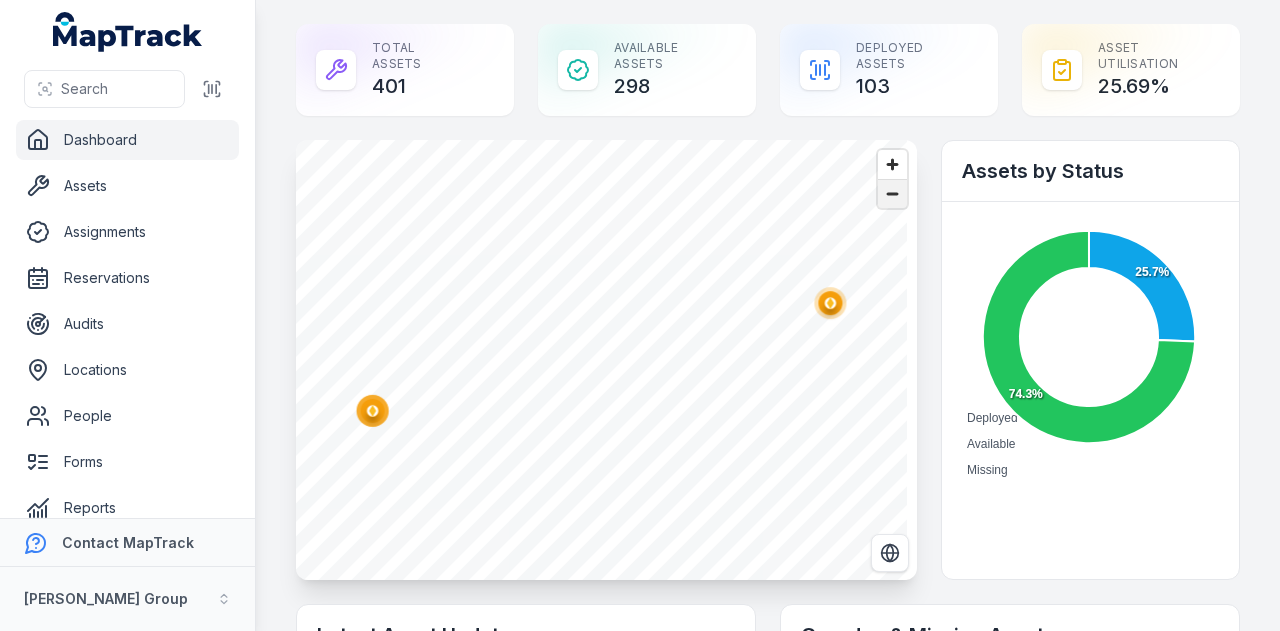 click at bounding box center (892, 194) 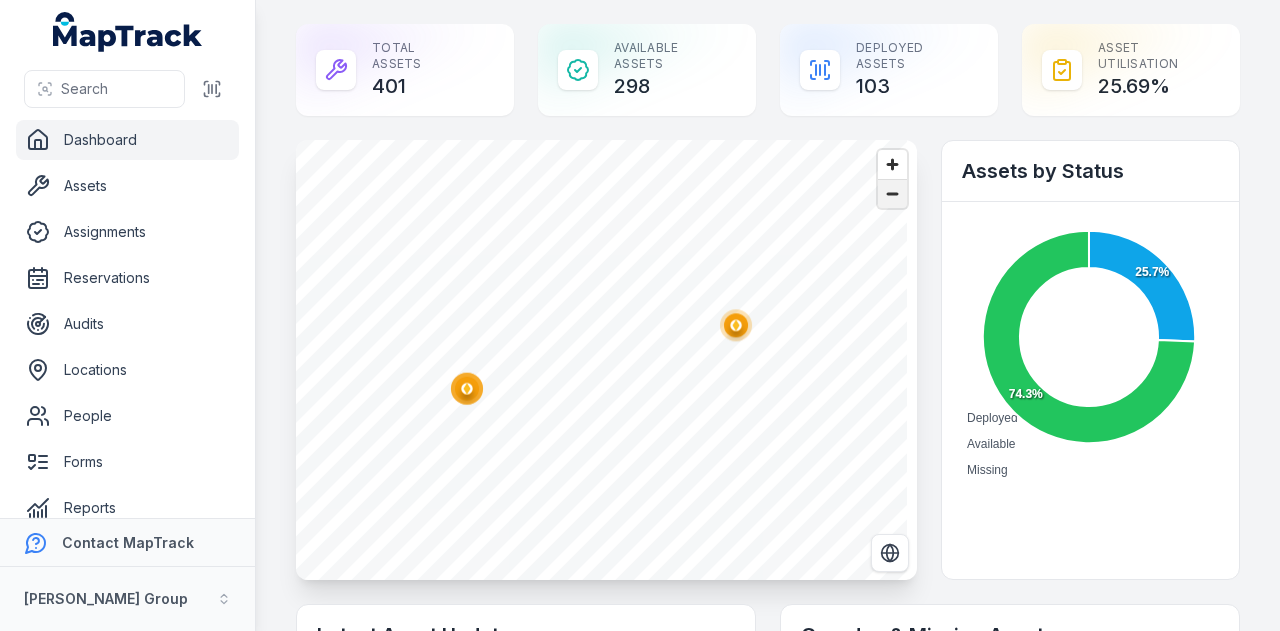 click at bounding box center [892, 194] 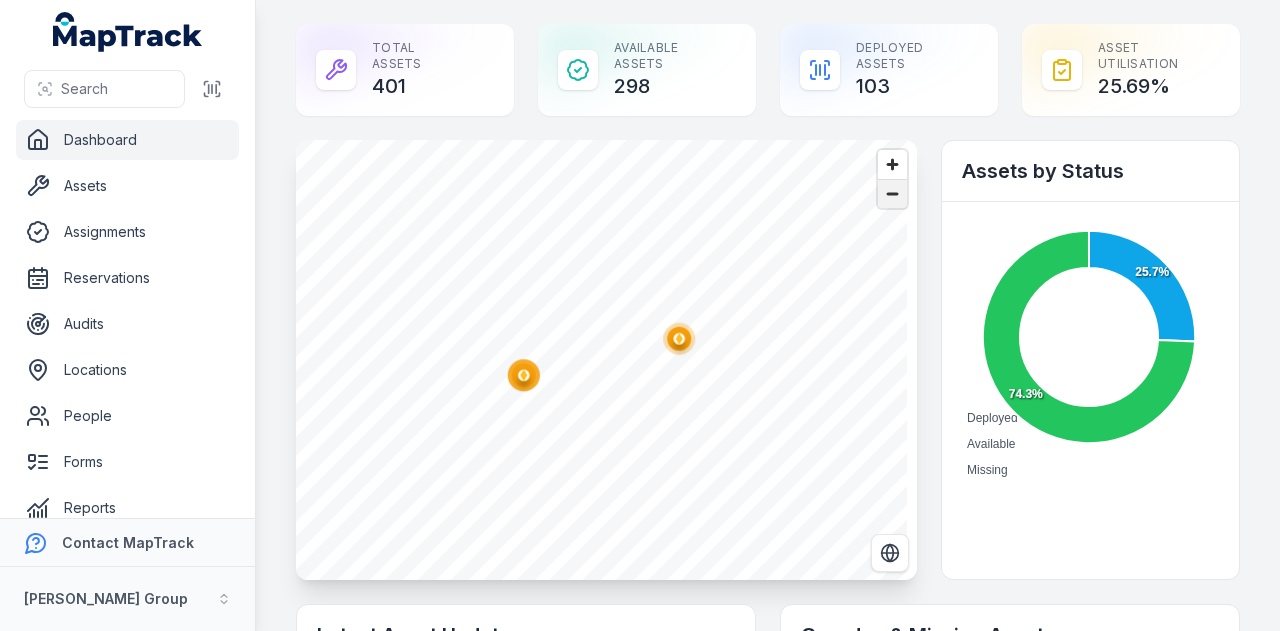 click at bounding box center (892, 194) 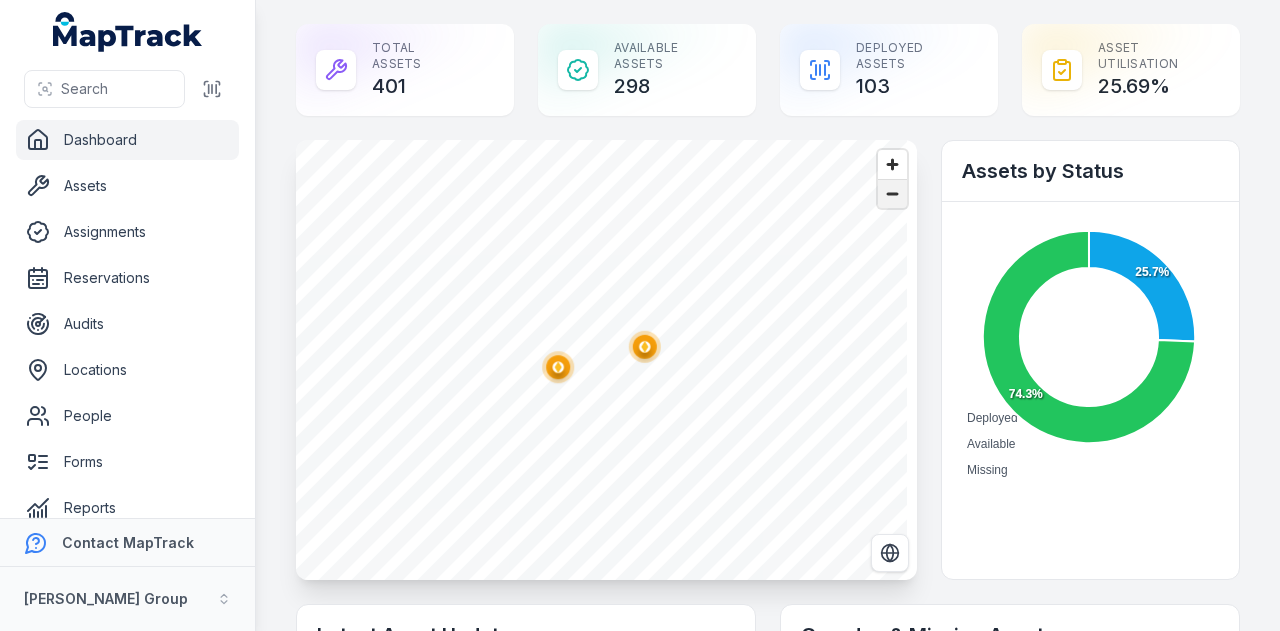click at bounding box center (892, 194) 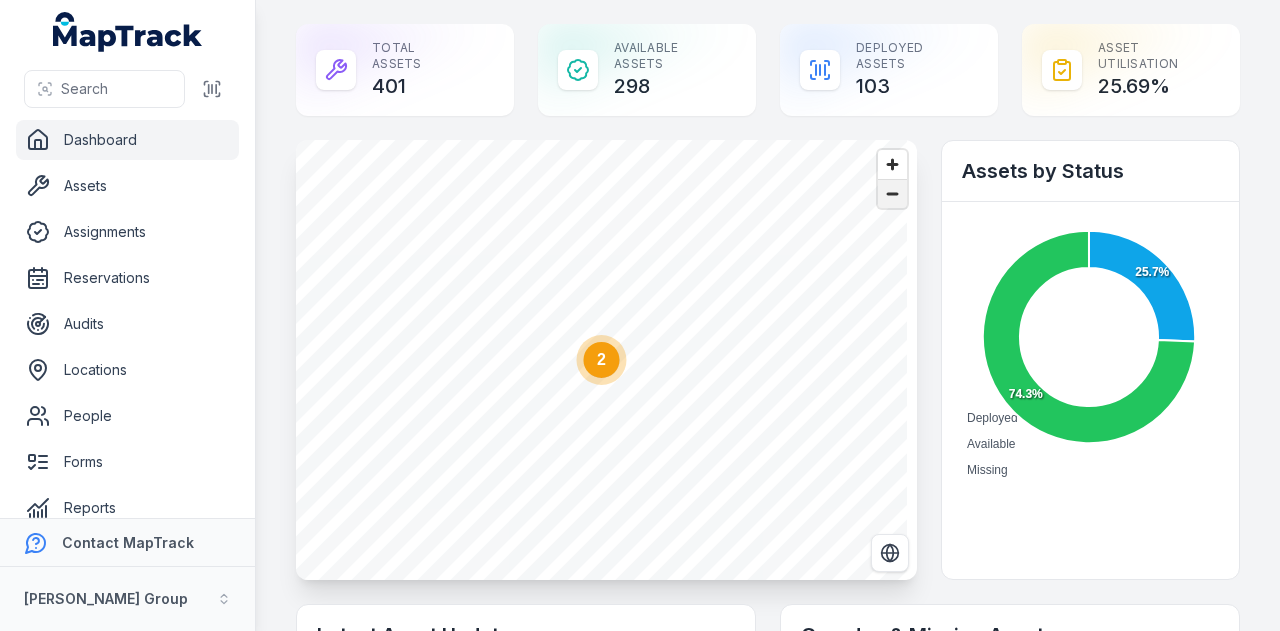 click at bounding box center [892, 194] 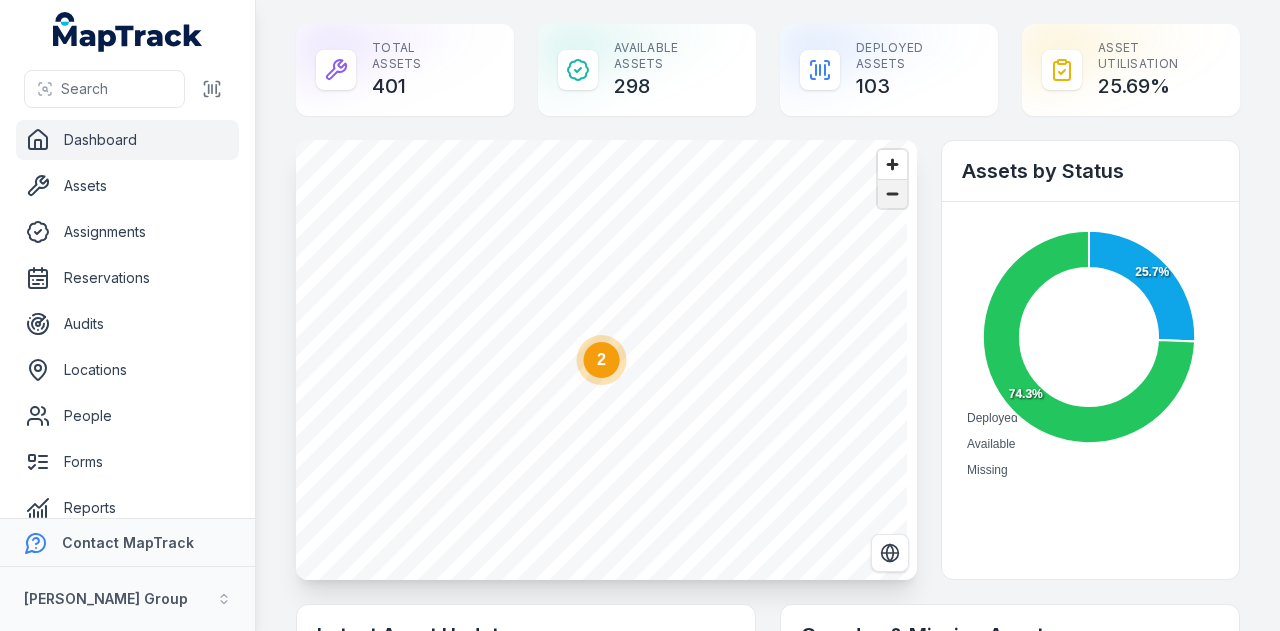 click at bounding box center (892, 194) 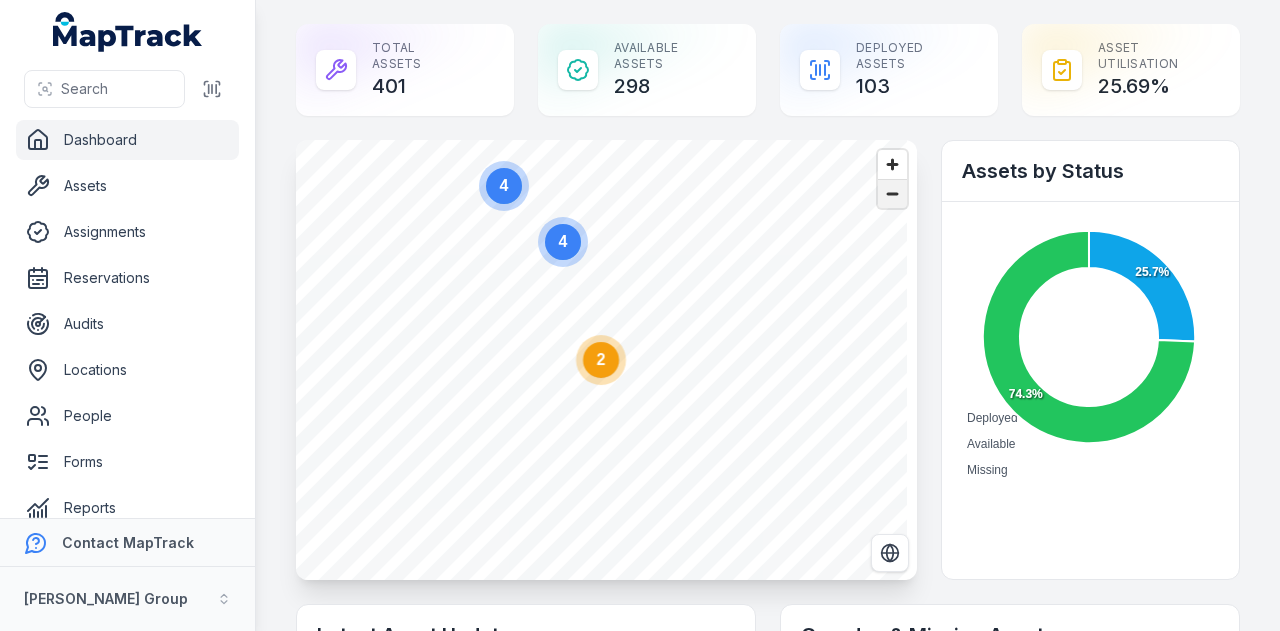 click at bounding box center [892, 194] 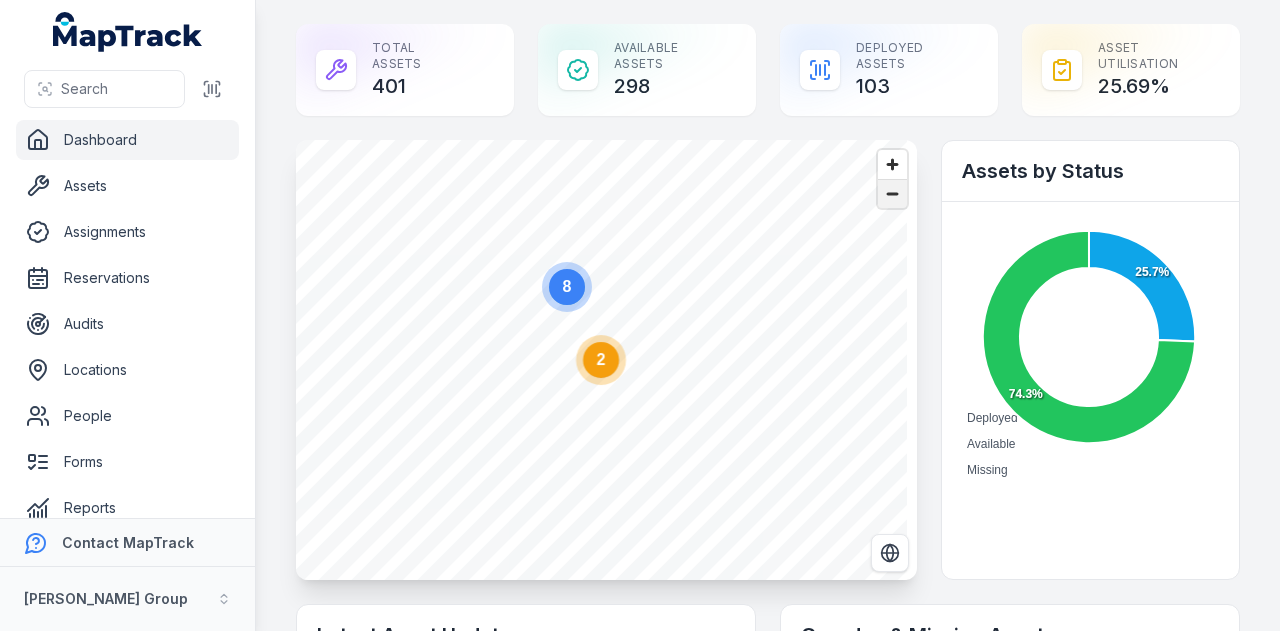 click at bounding box center [892, 194] 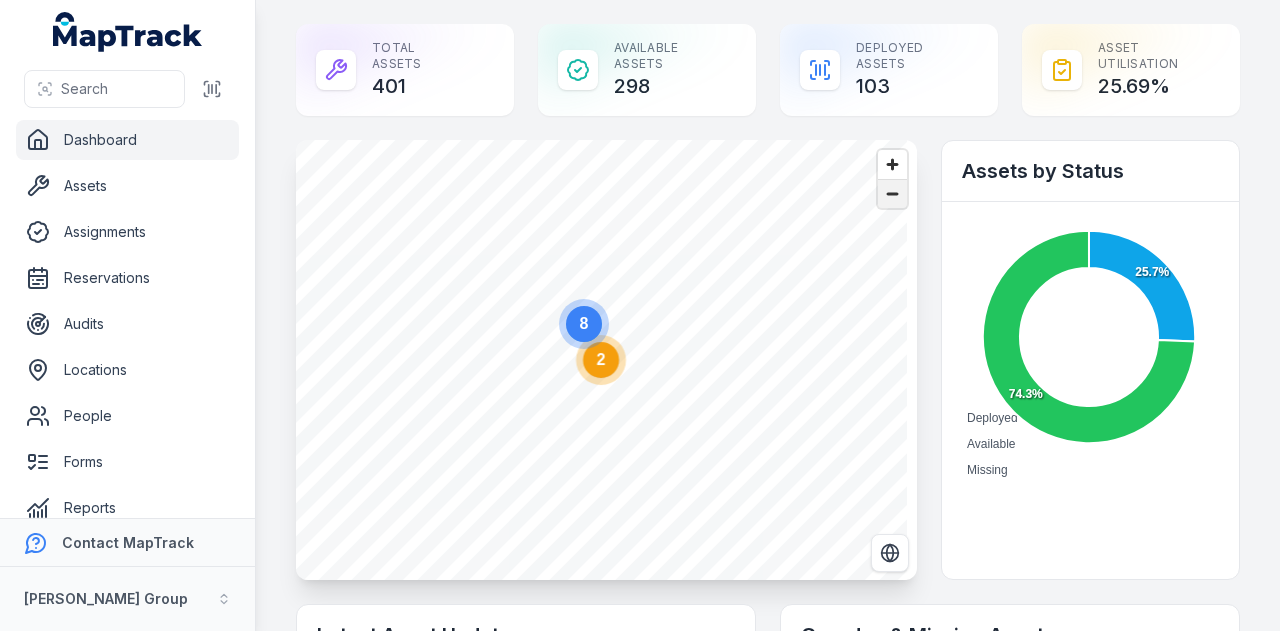 click at bounding box center [892, 194] 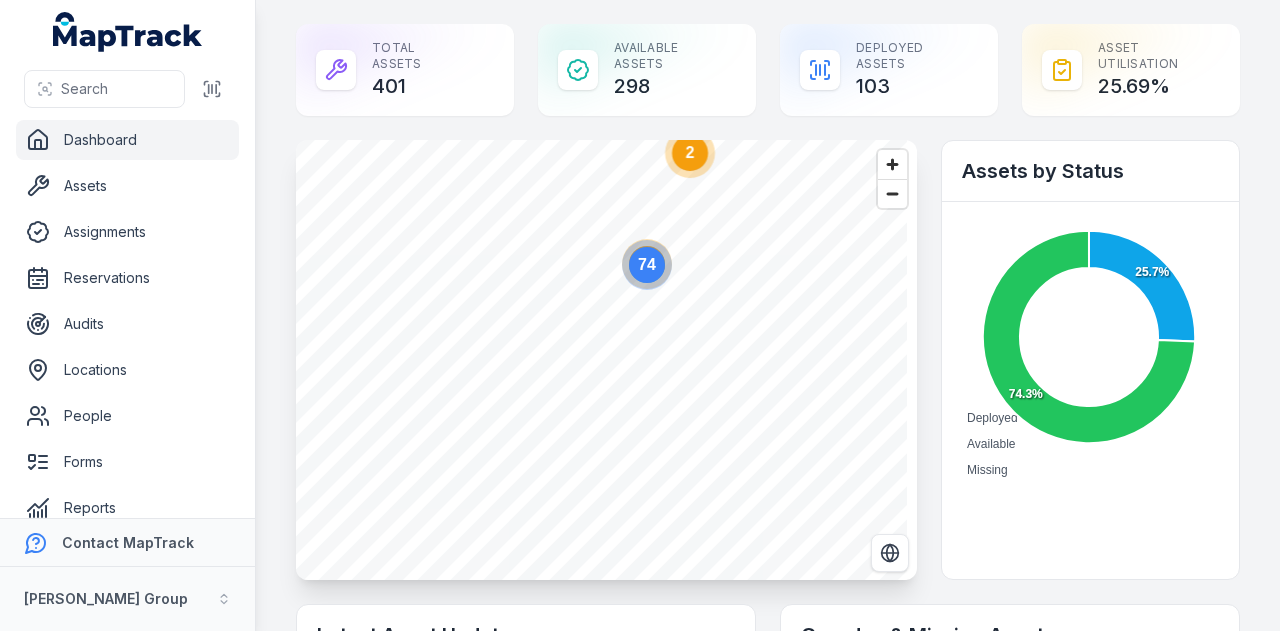 click 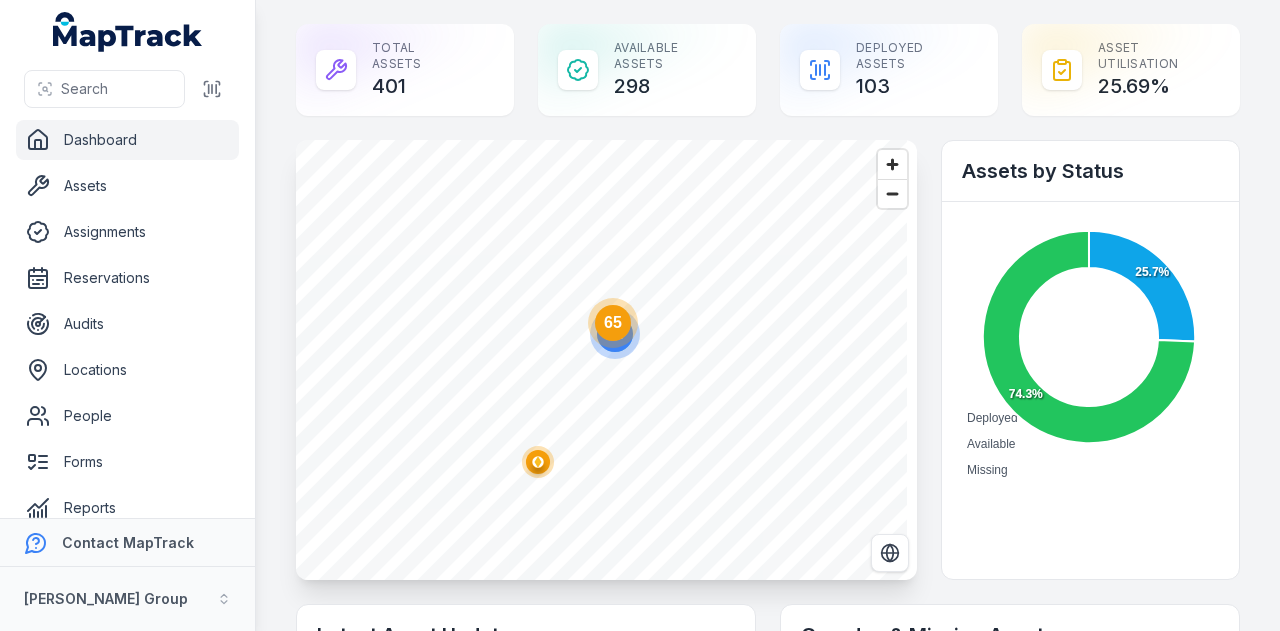 click 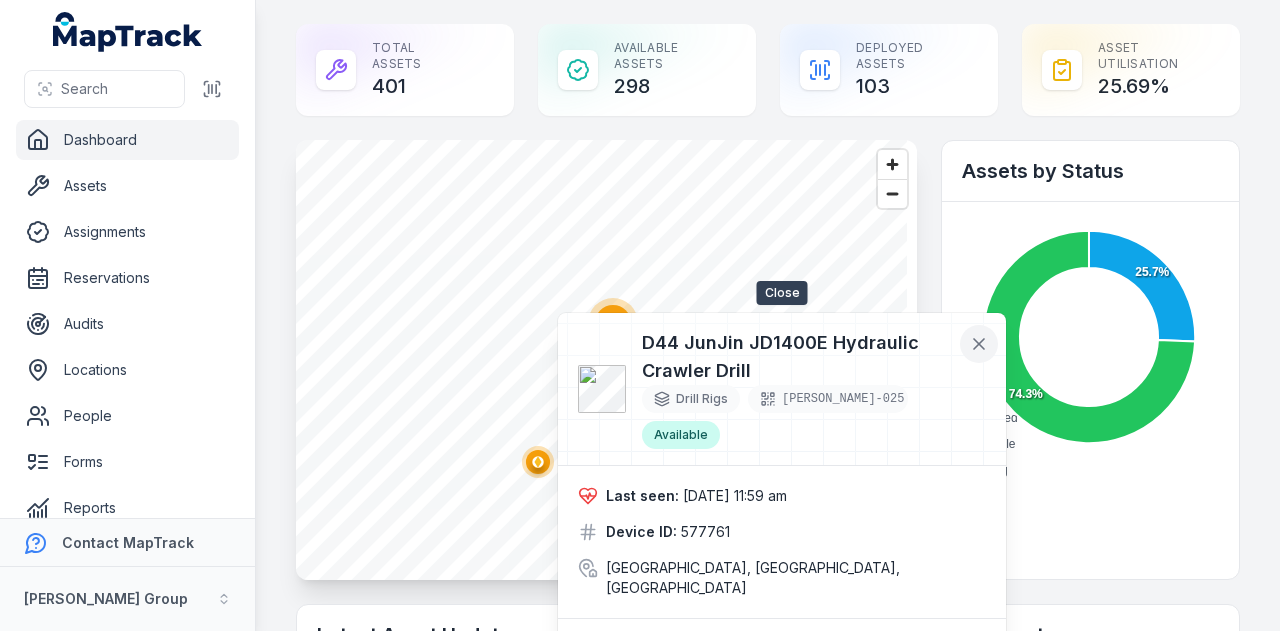 click 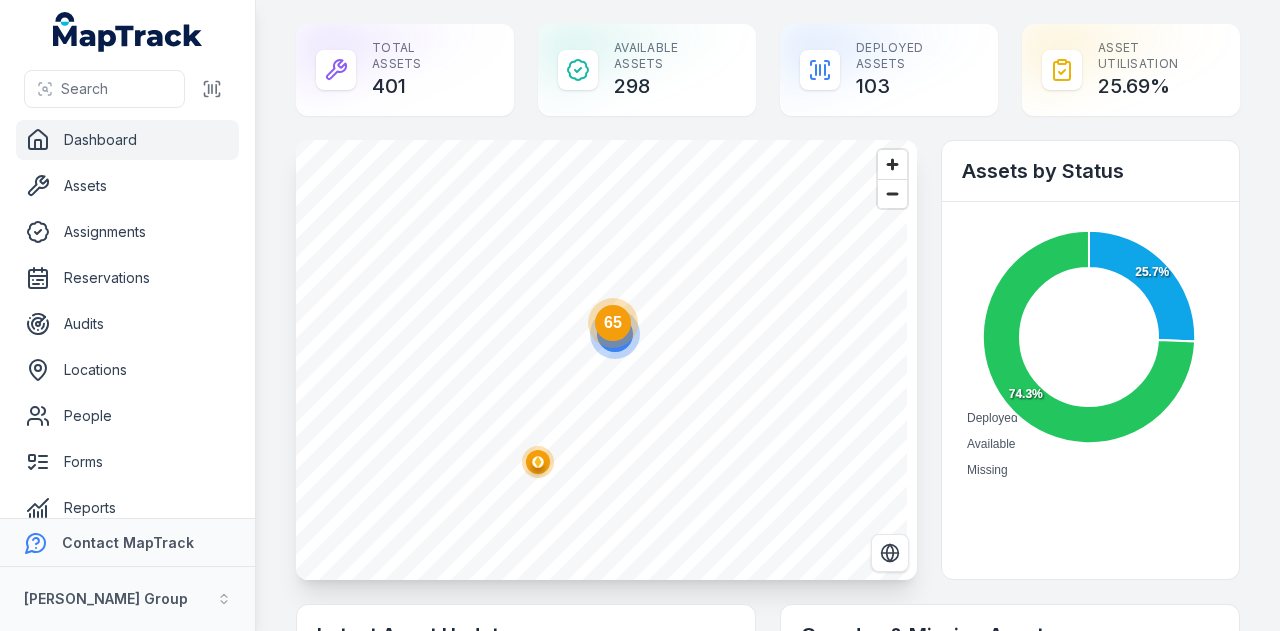 click on "65" 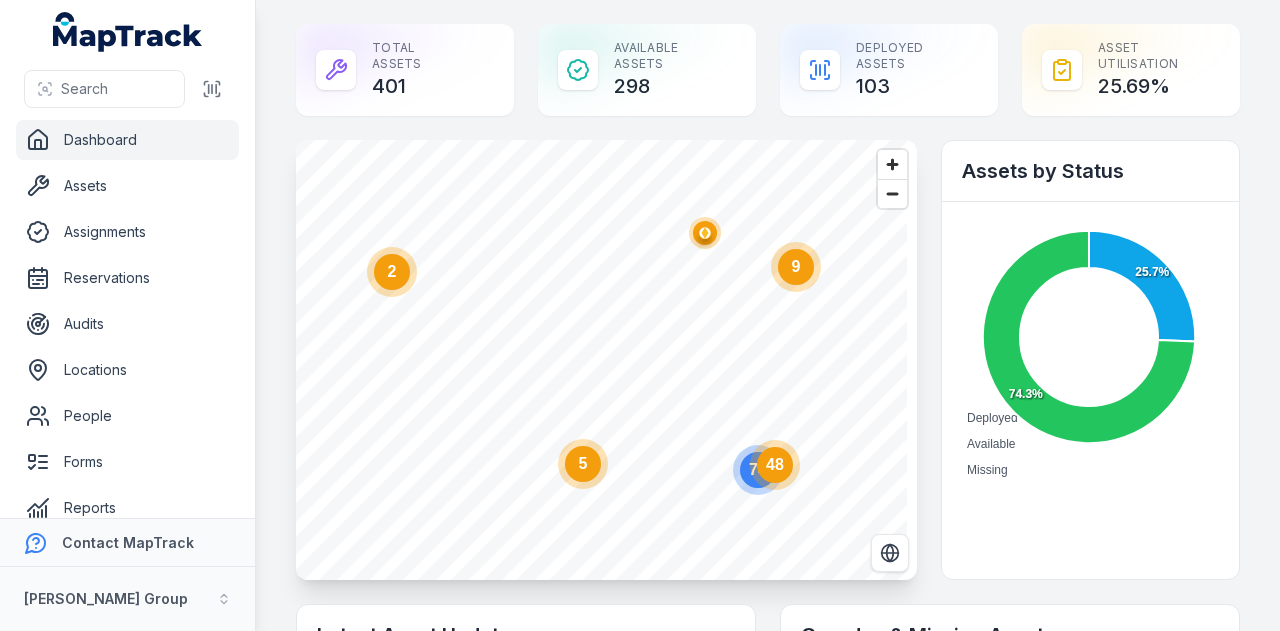 click on "2" 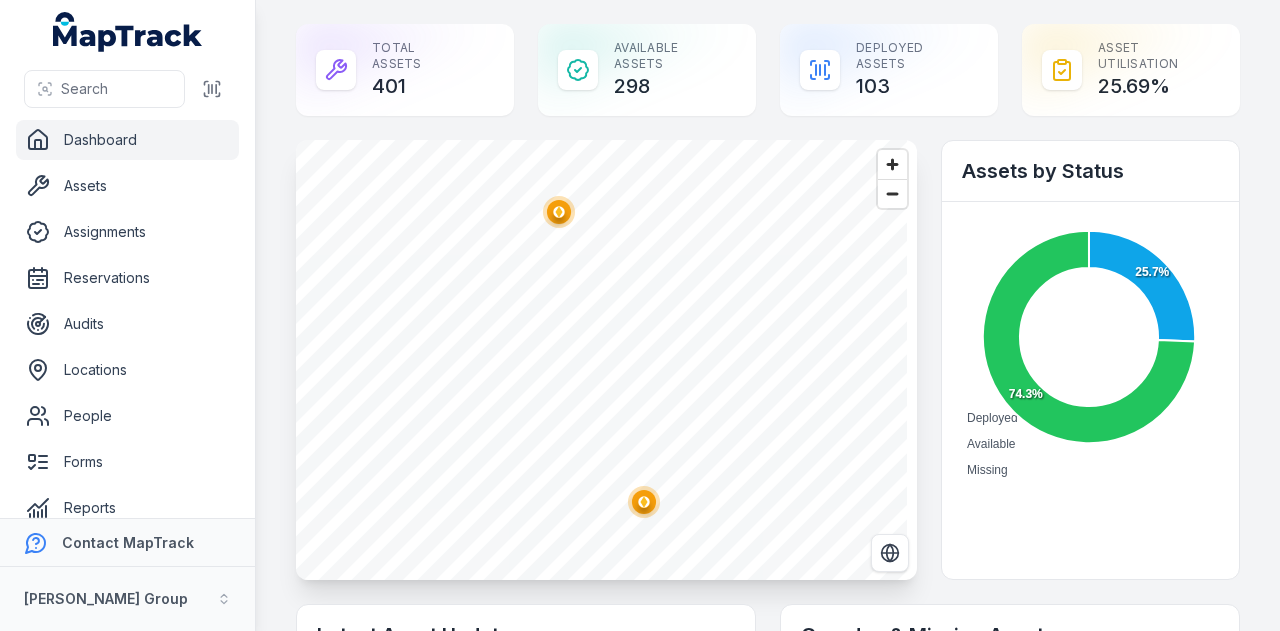 click 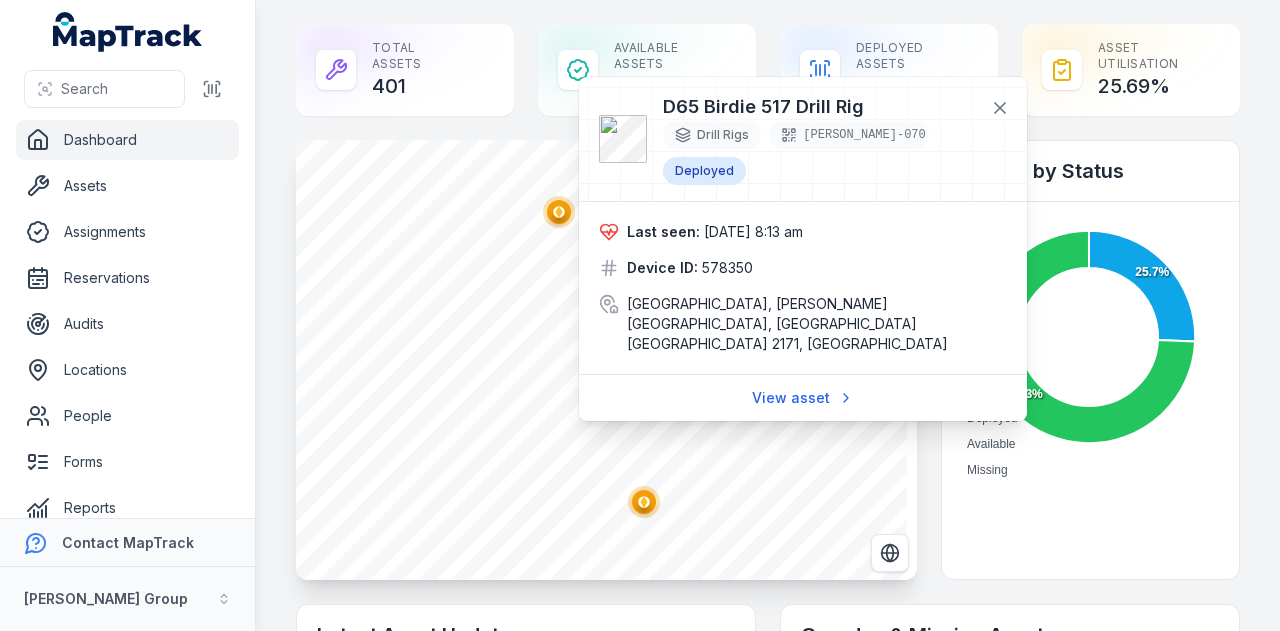 click 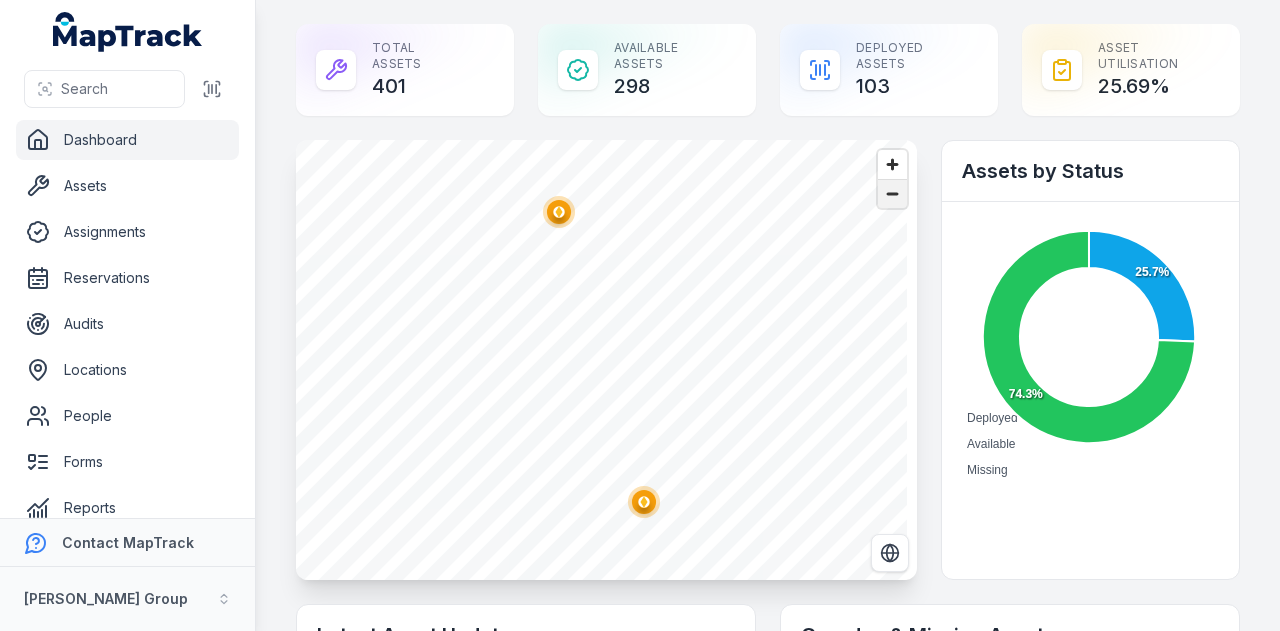 click at bounding box center [892, 194] 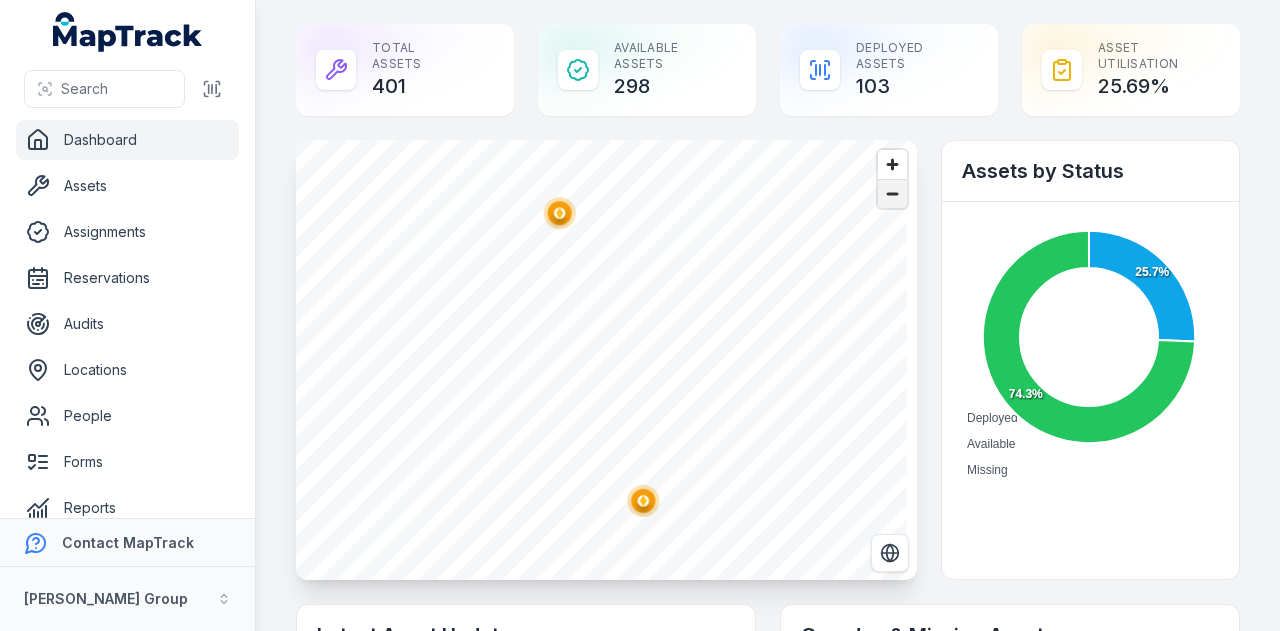 click at bounding box center (892, 194) 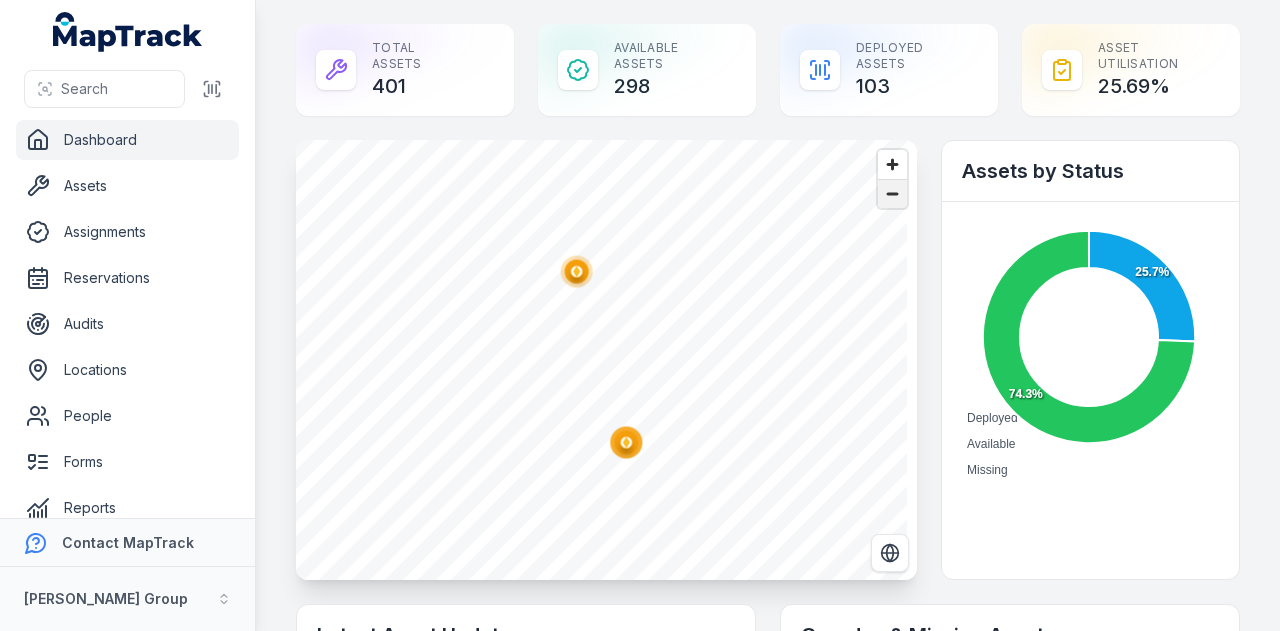 click at bounding box center (892, 194) 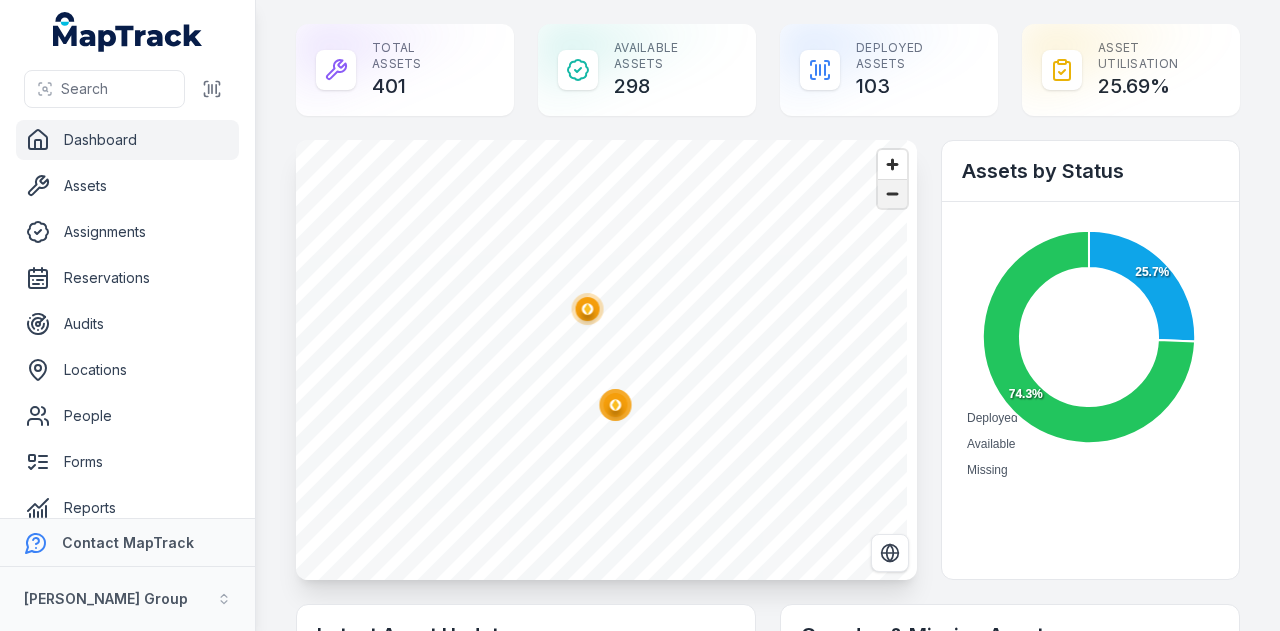 click at bounding box center (892, 194) 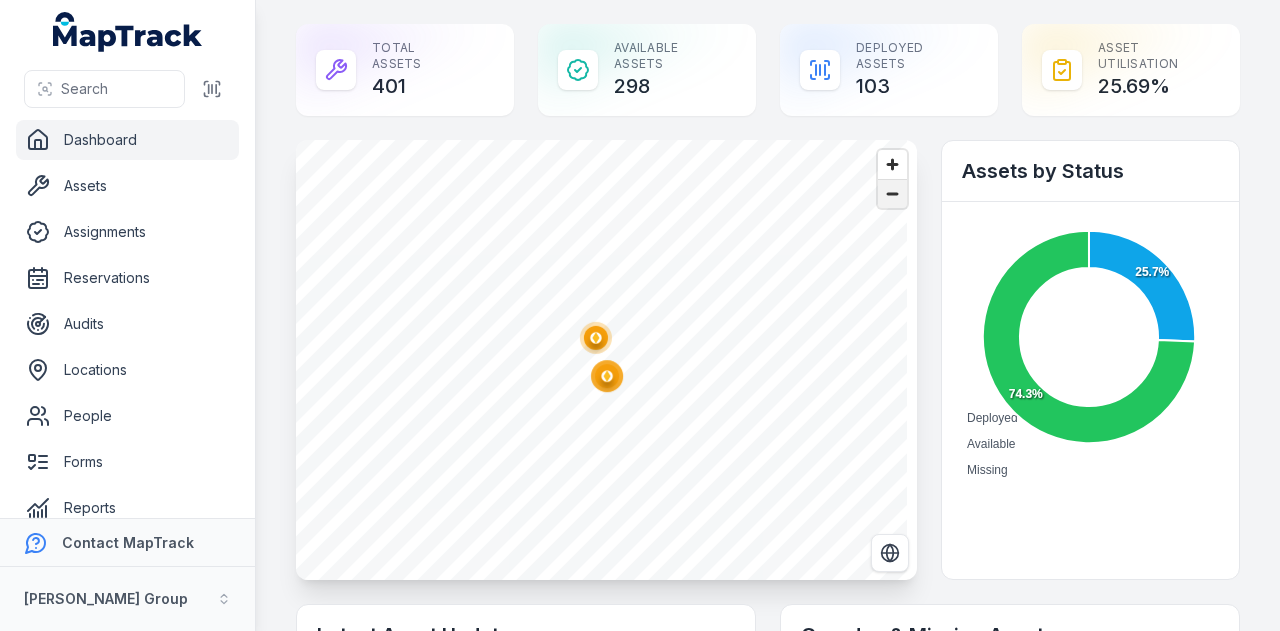 click at bounding box center (892, 194) 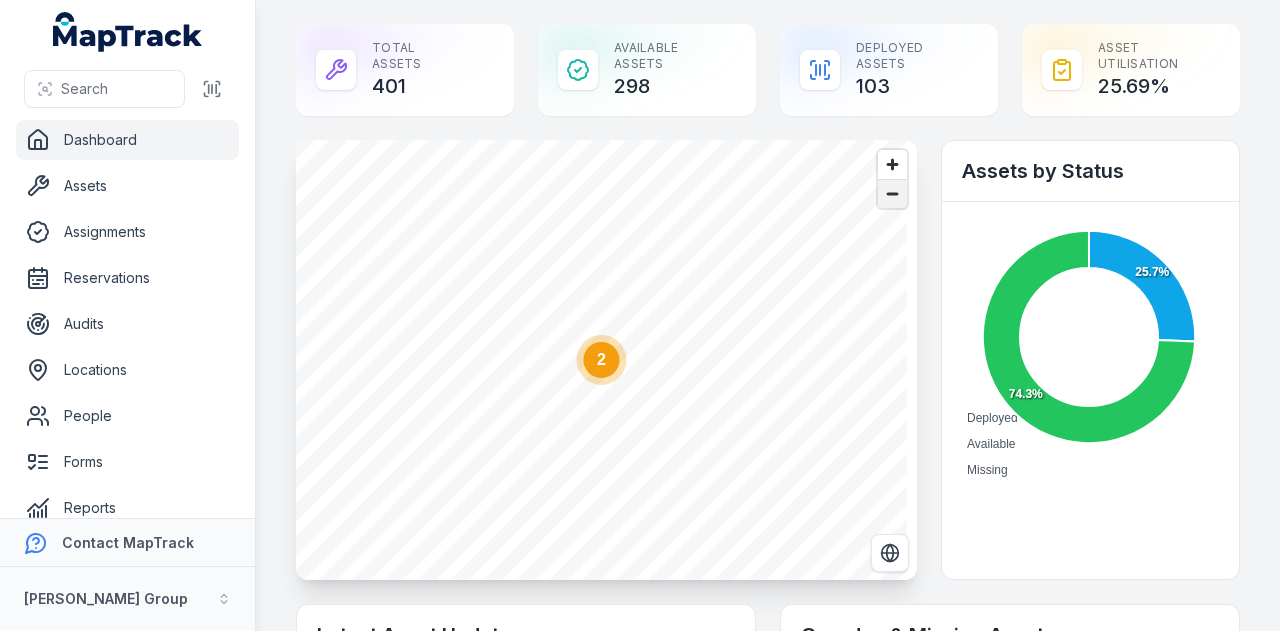 click at bounding box center [892, 194] 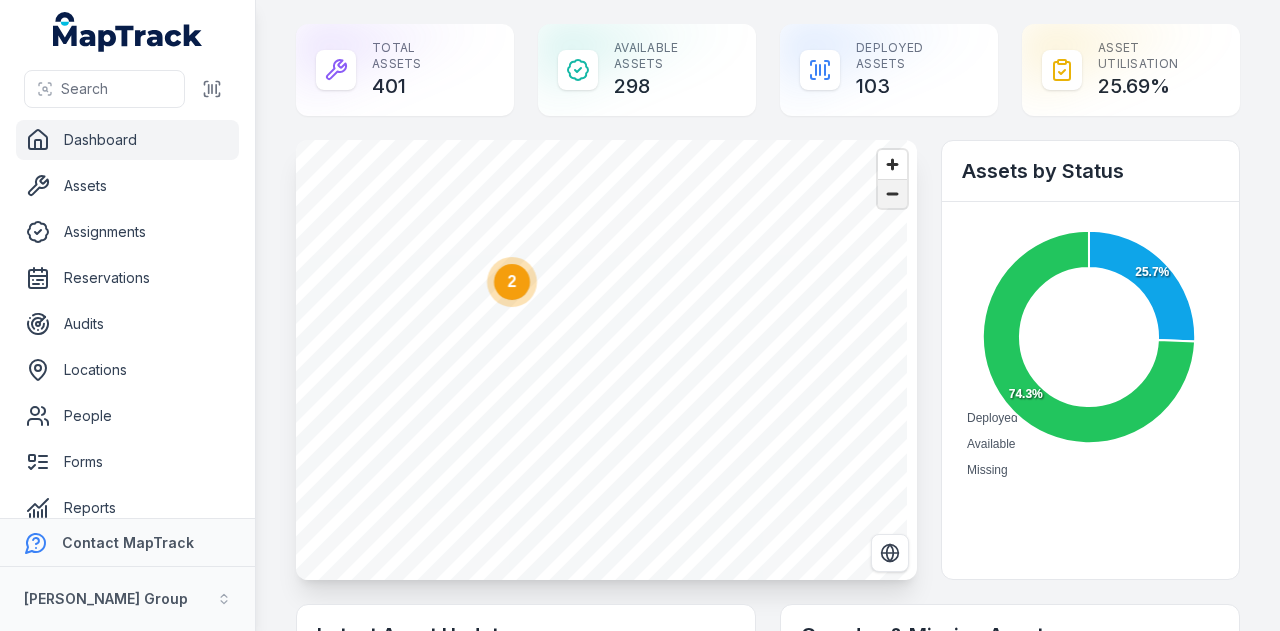 click at bounding box center (892, 194) 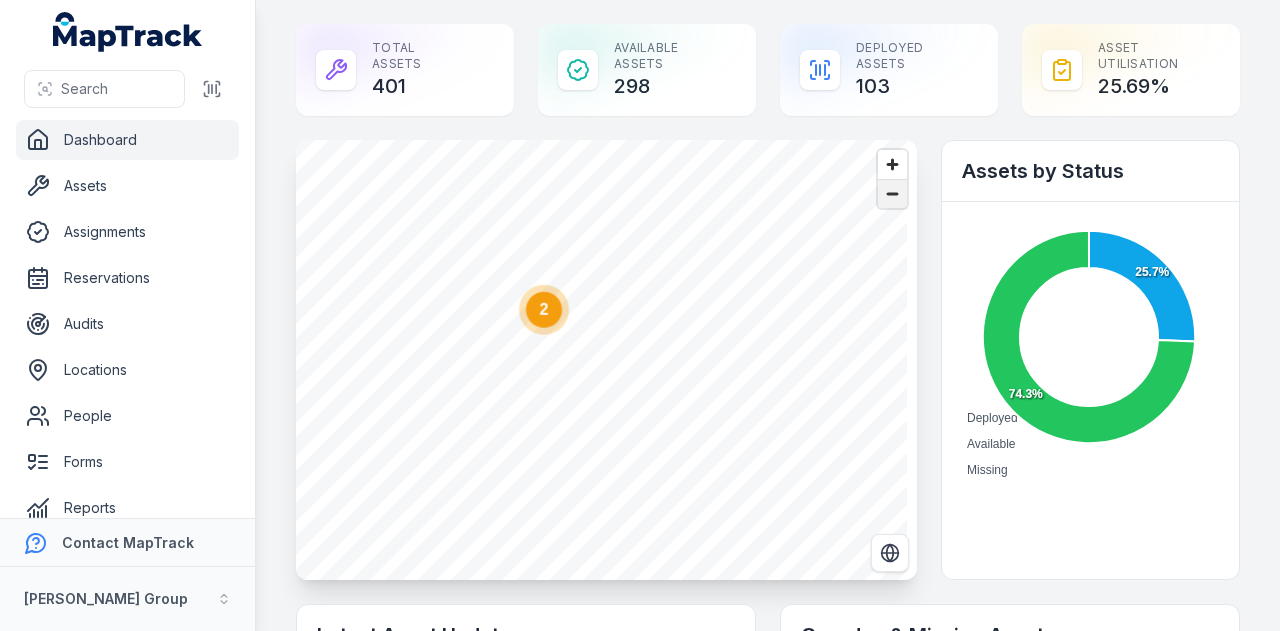 click at bounding box center (892, 194) 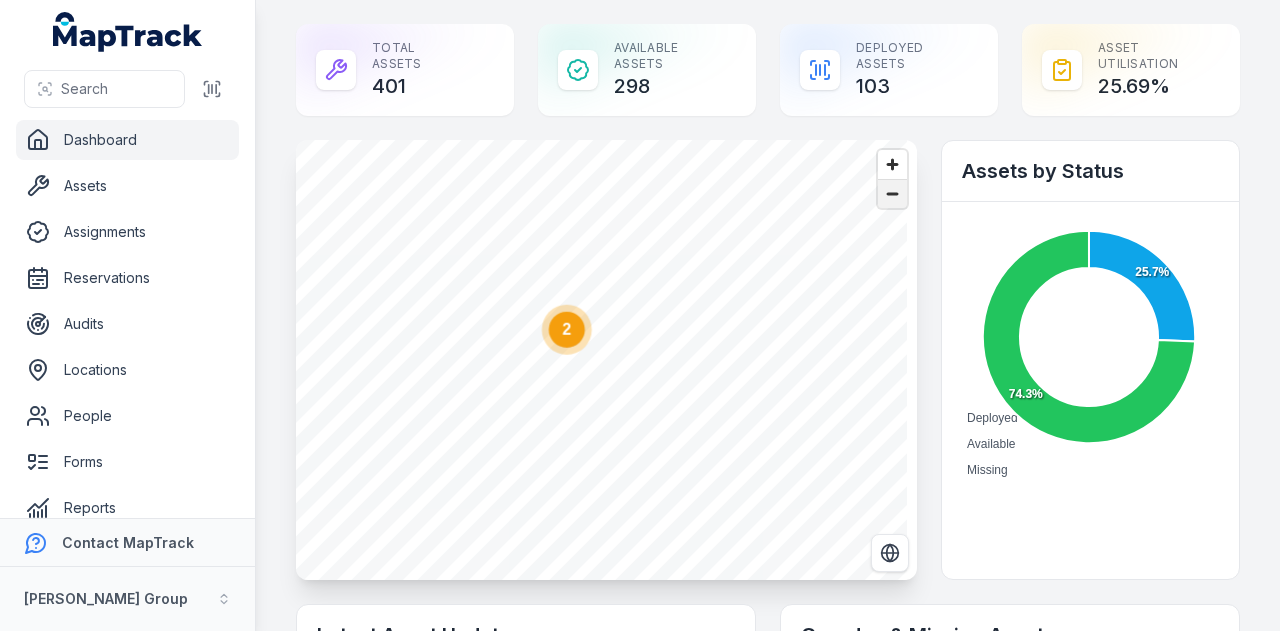click at bounding box center (892, 194) 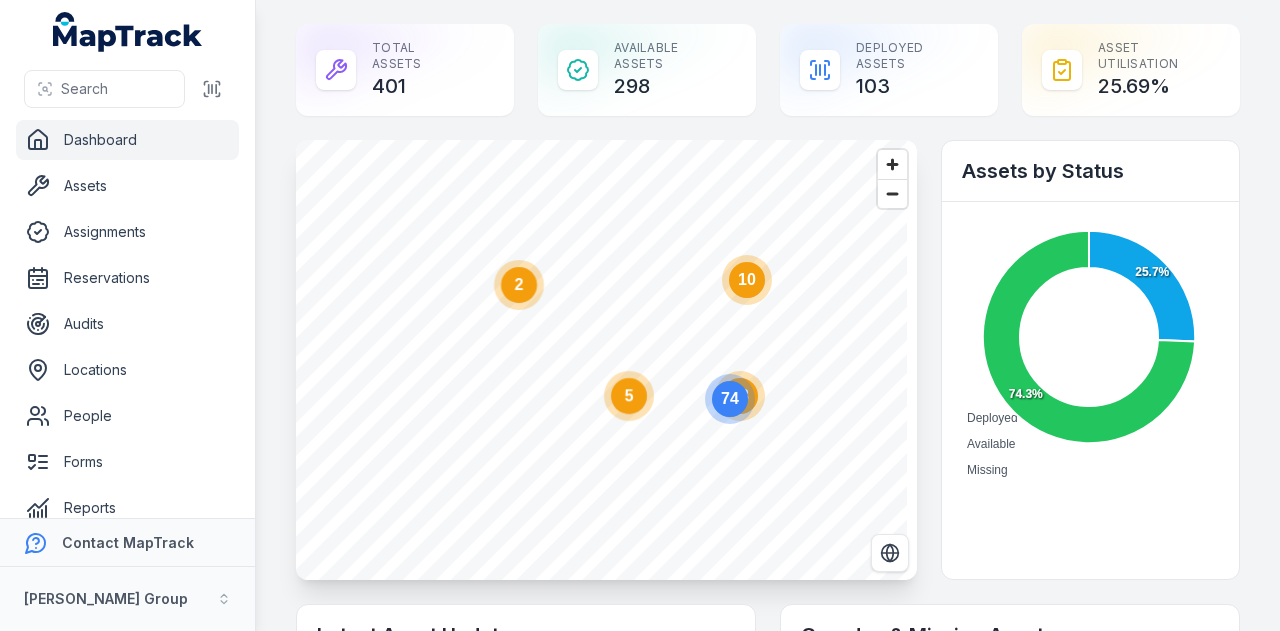 click 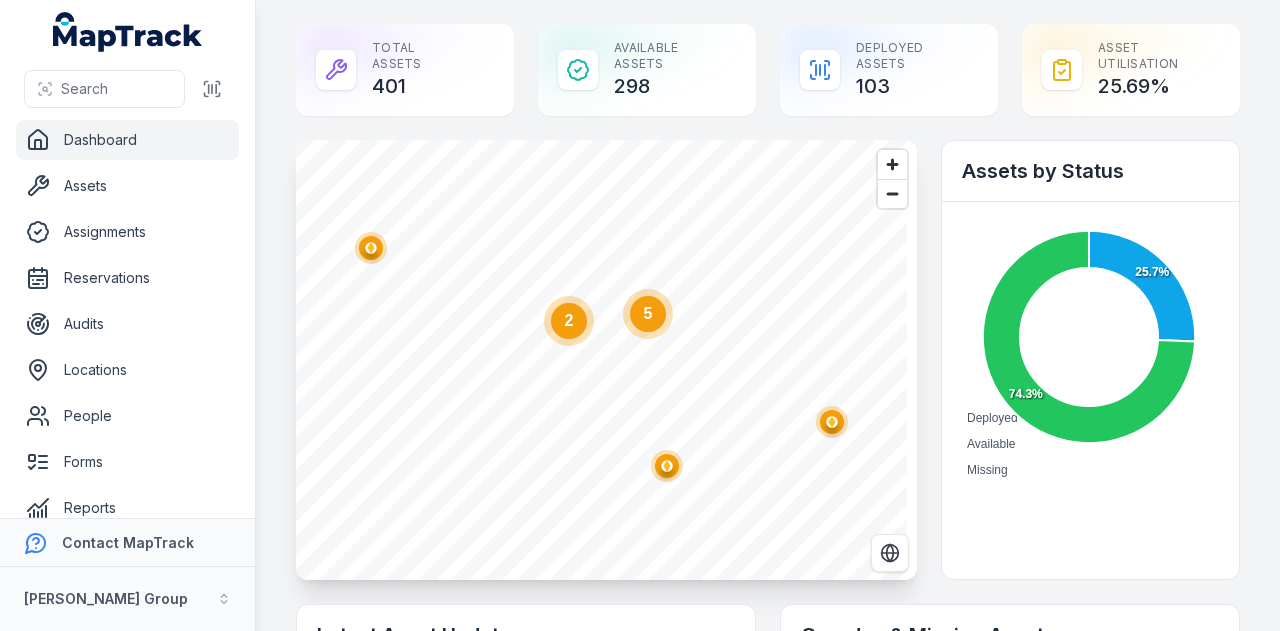 click 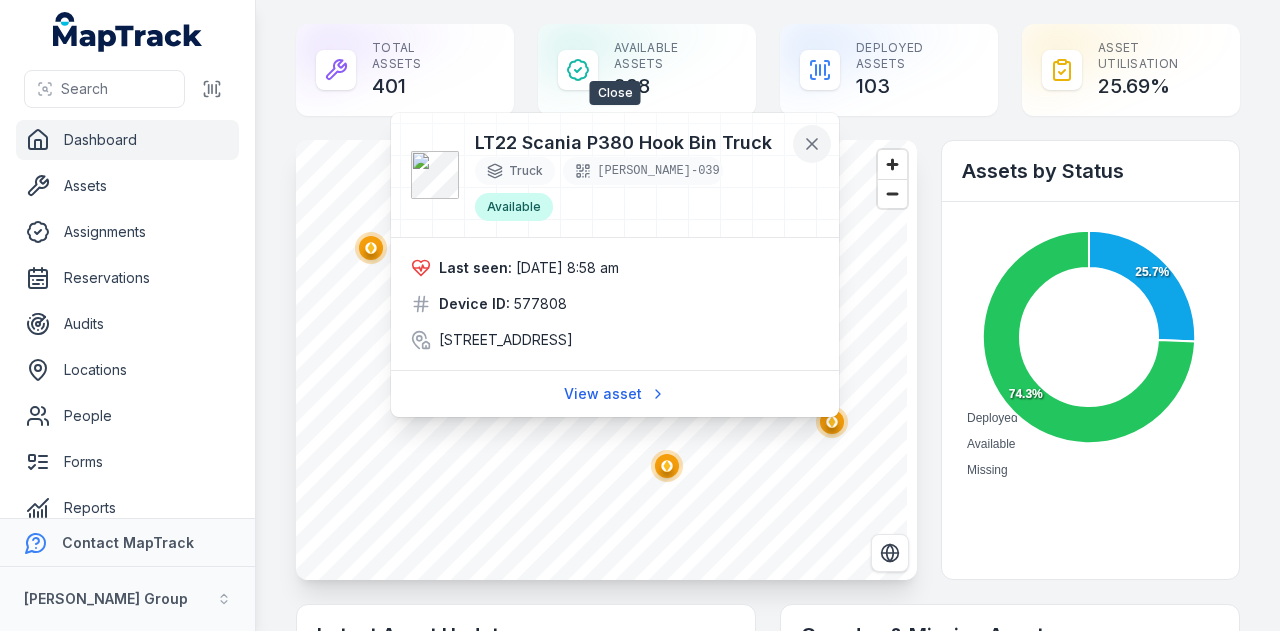 click 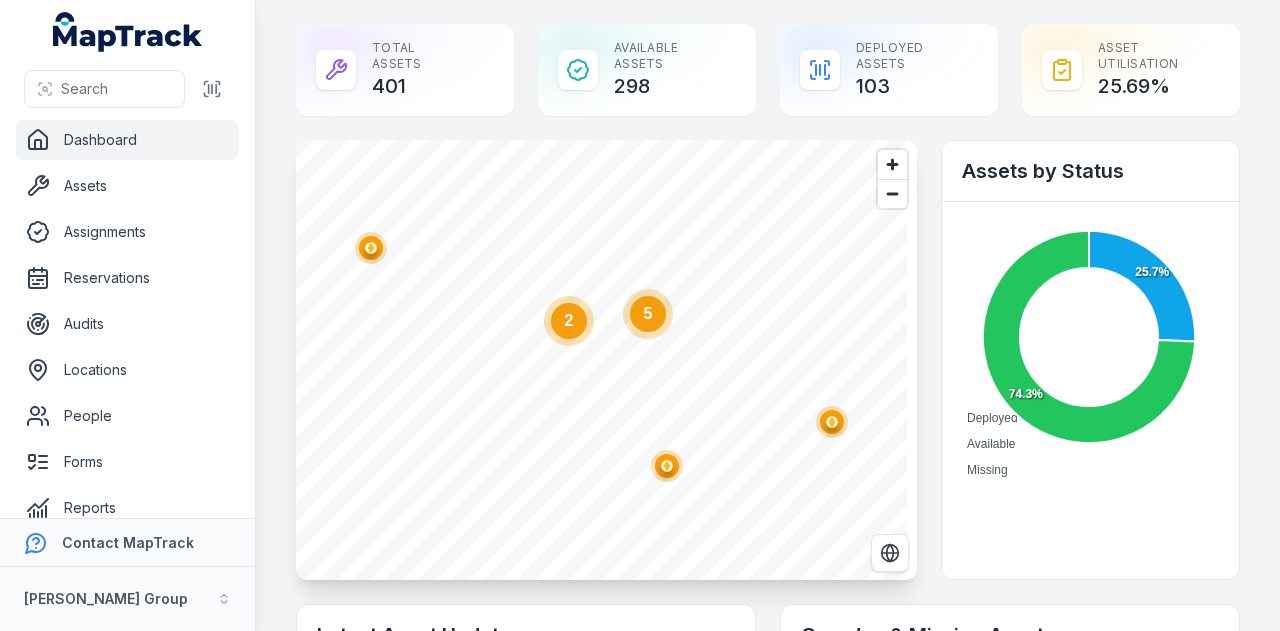 click 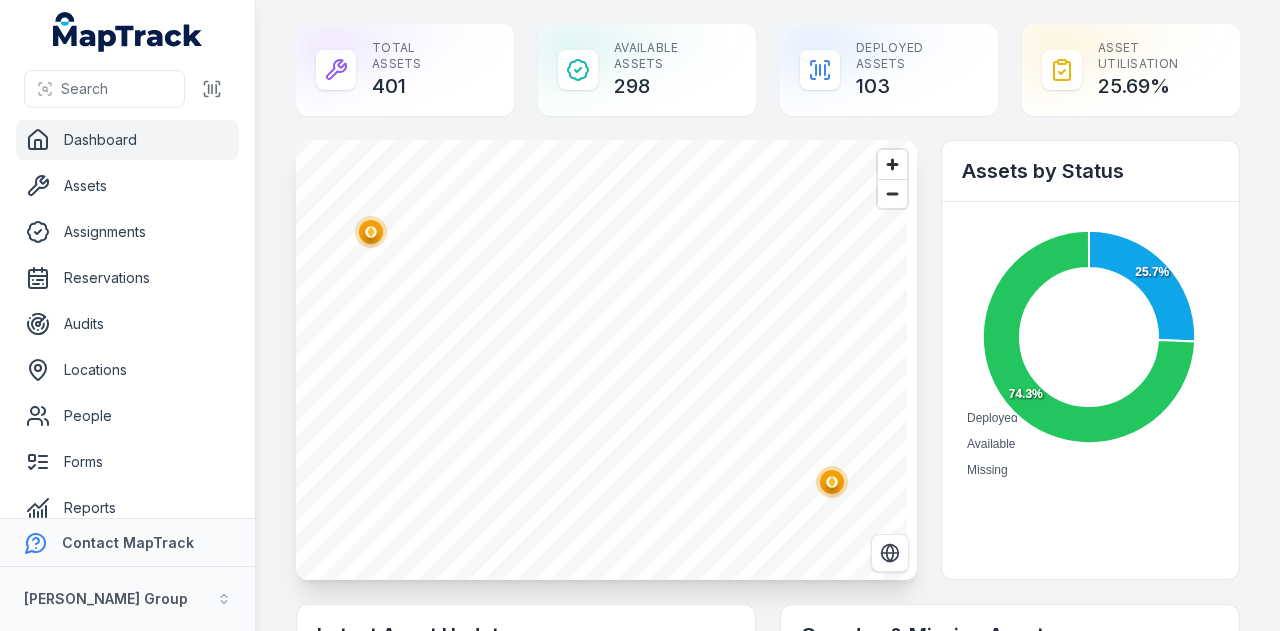 click 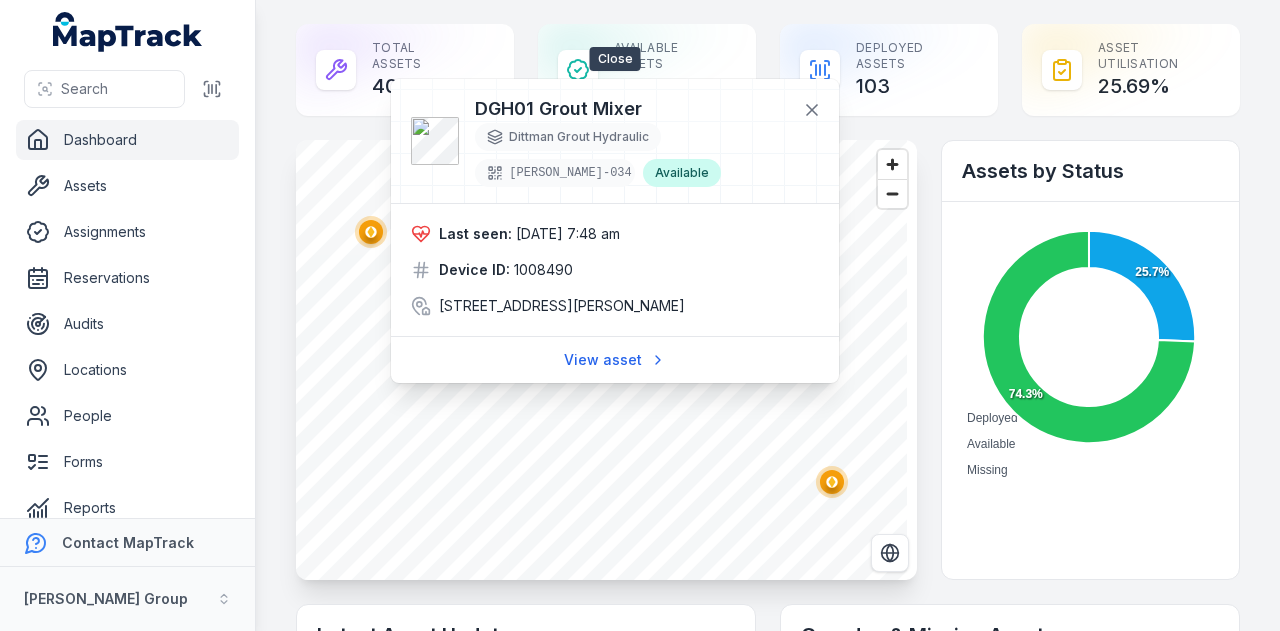 drag, startPoint x: 810, startPoint y: 109, endPoint x: 803, endPoint y: 164, distance: 55.443665 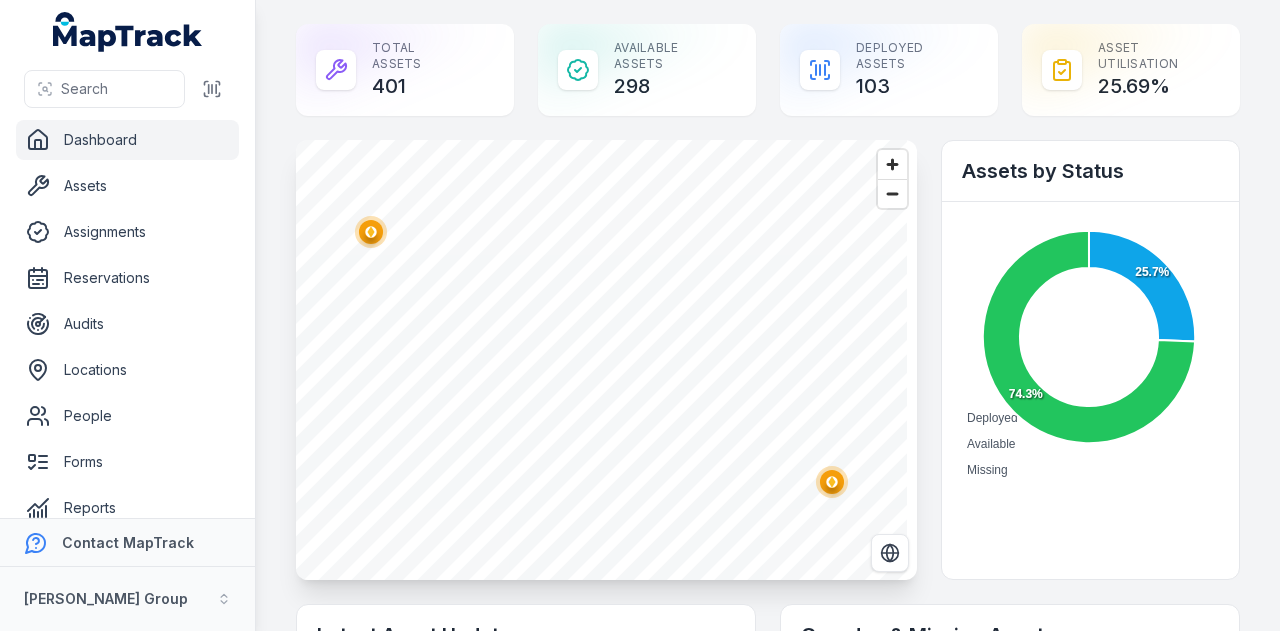 click 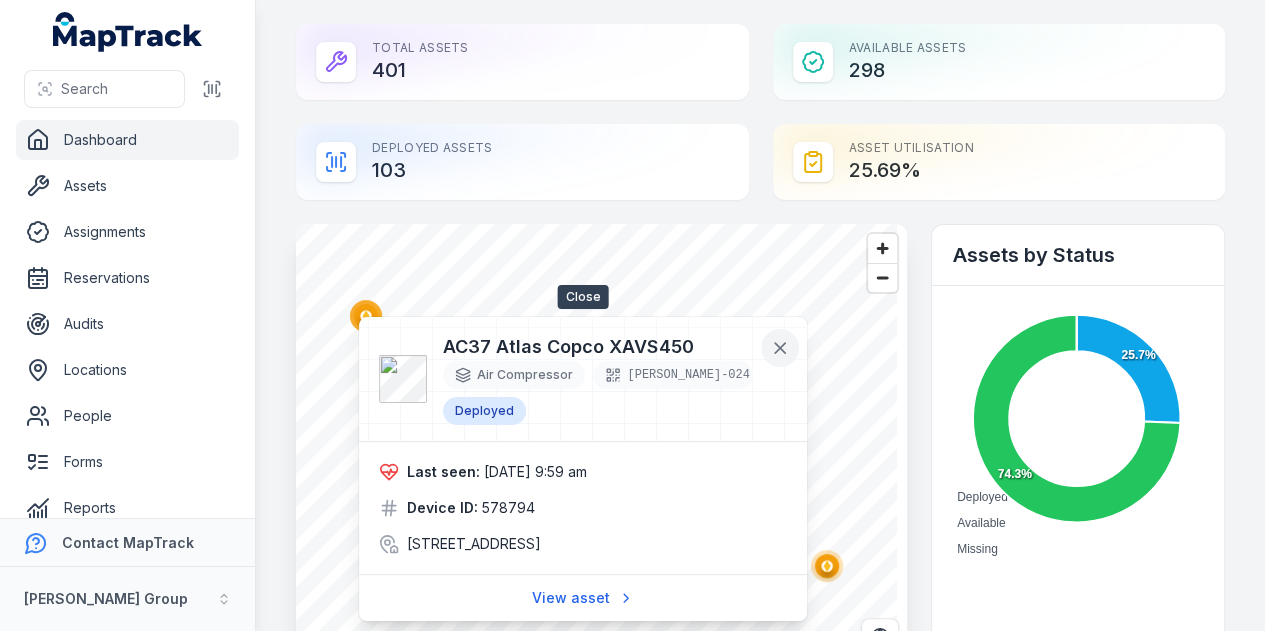 click 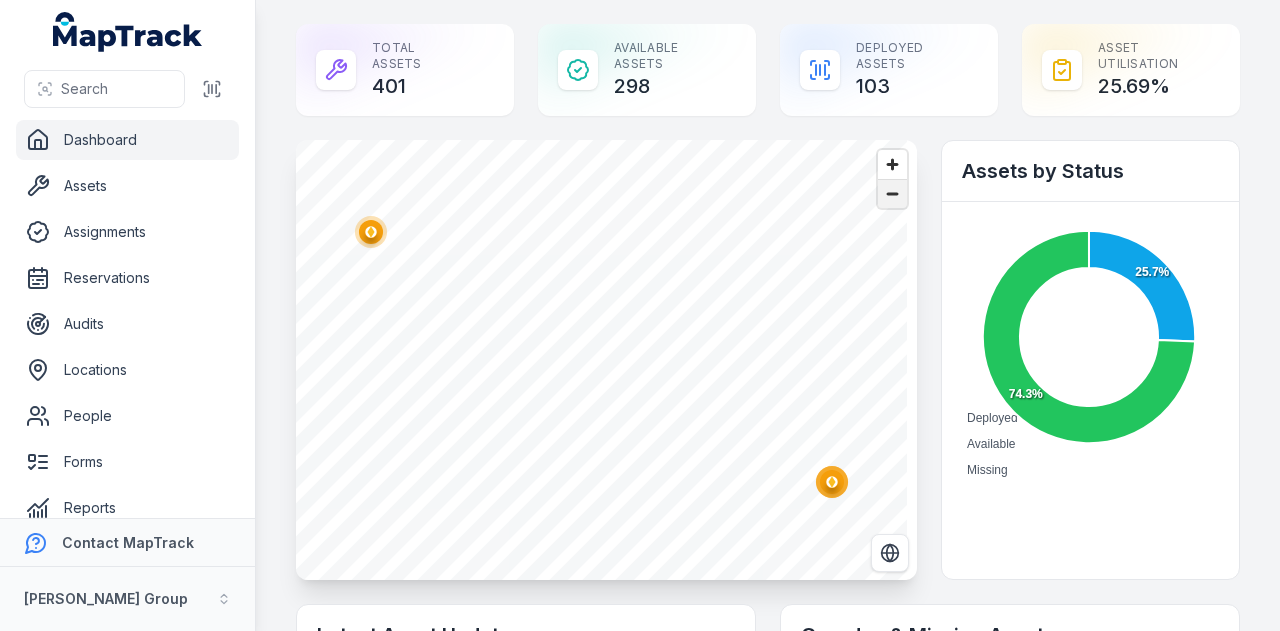 click at bounding box center (892, 194) 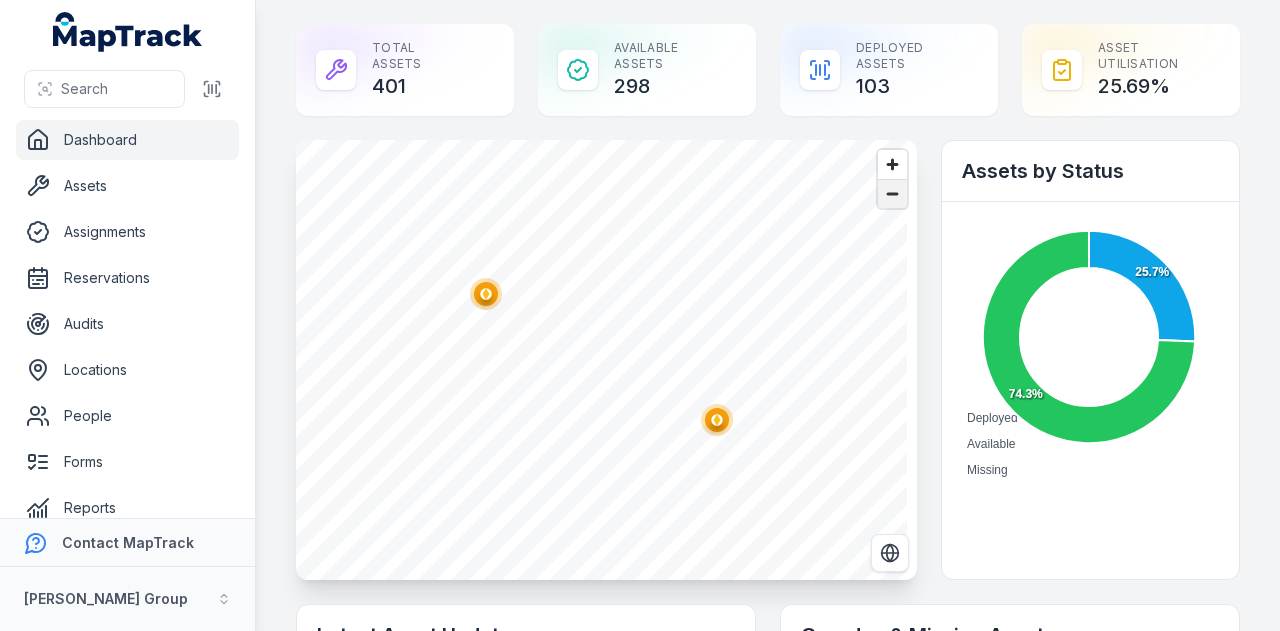 click at bounding box center [892, 194] 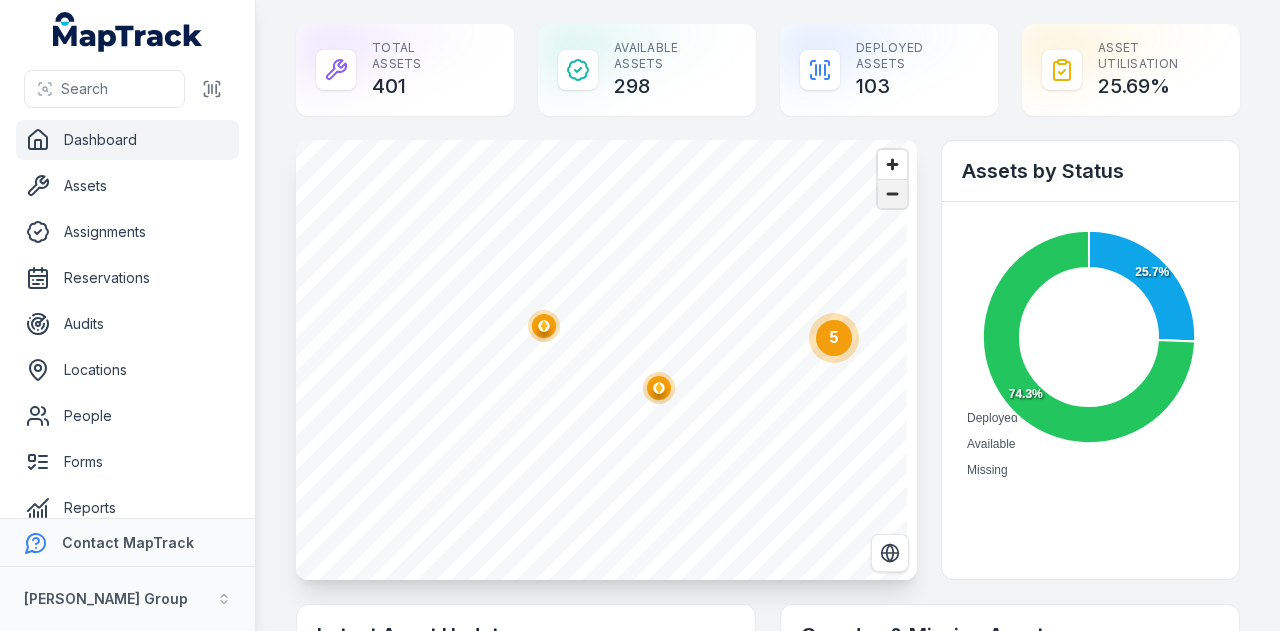 click at bounding box center (892, 194) 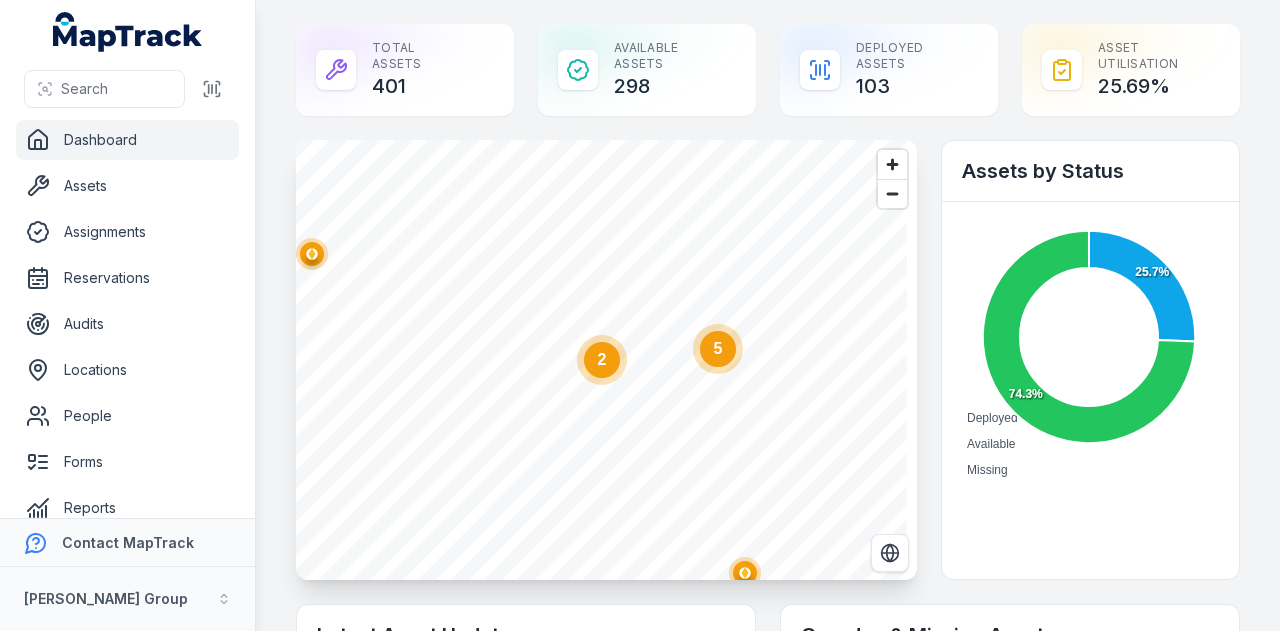 click 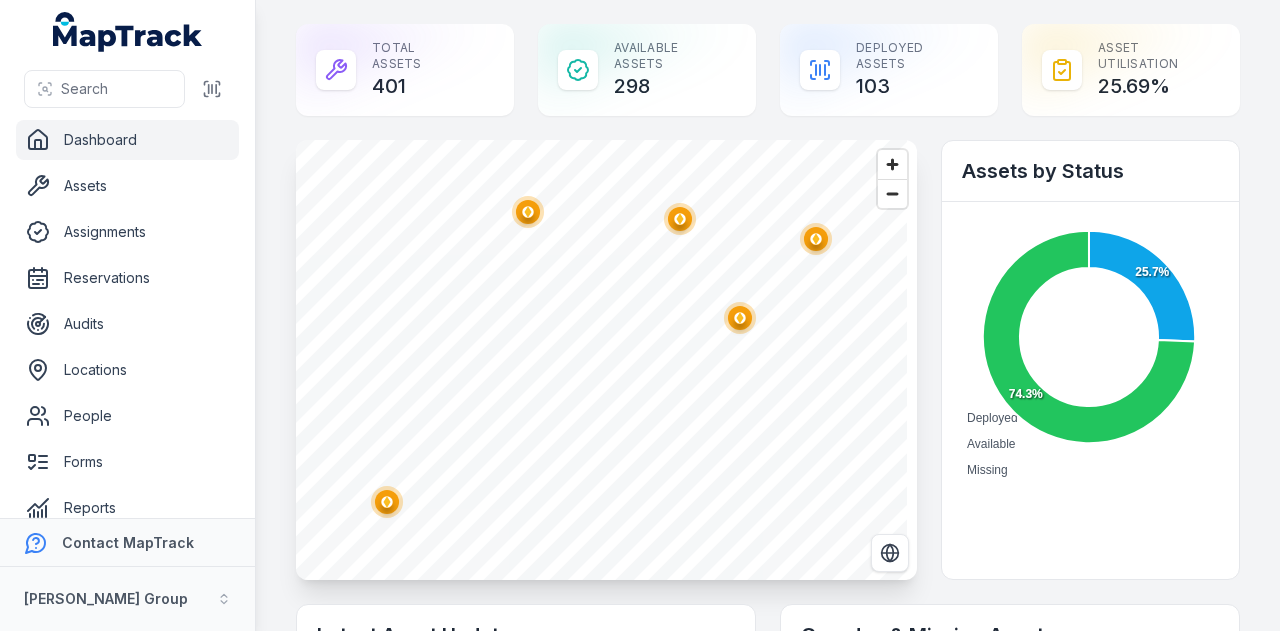 click 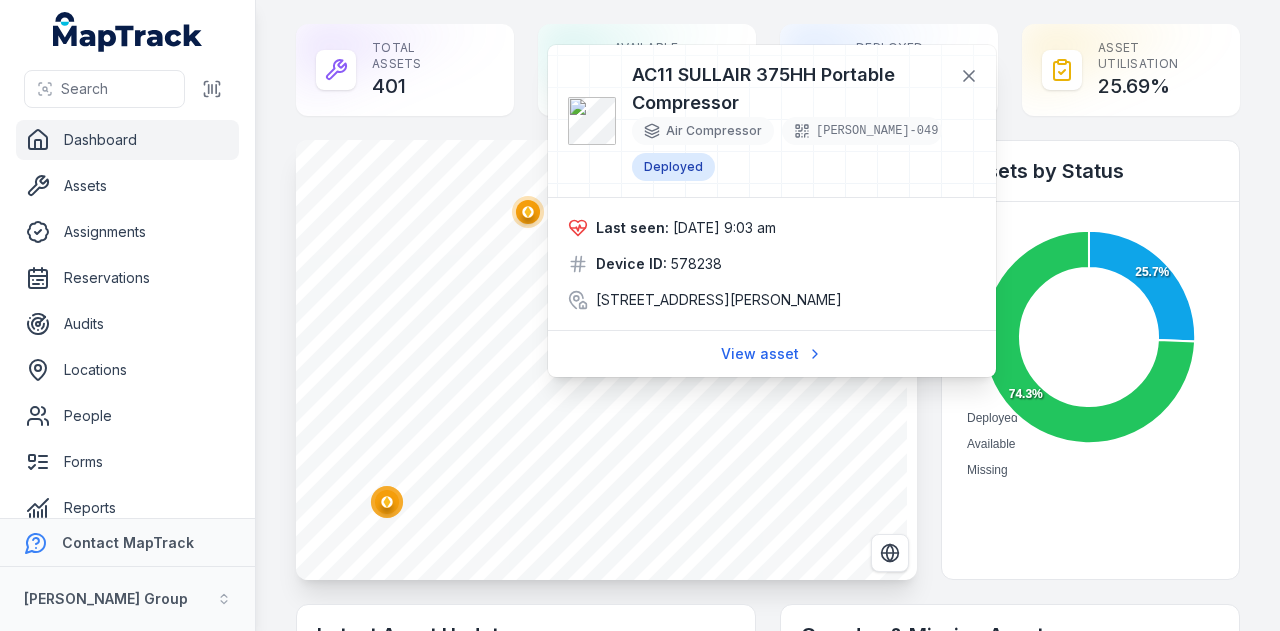 click 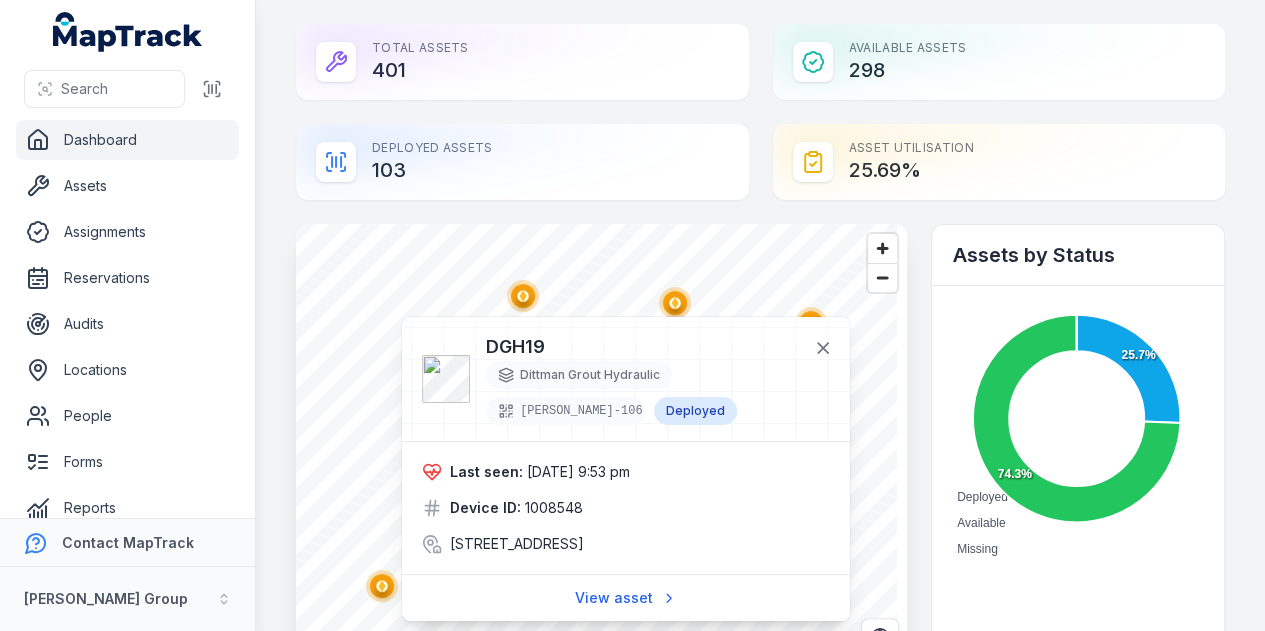 click 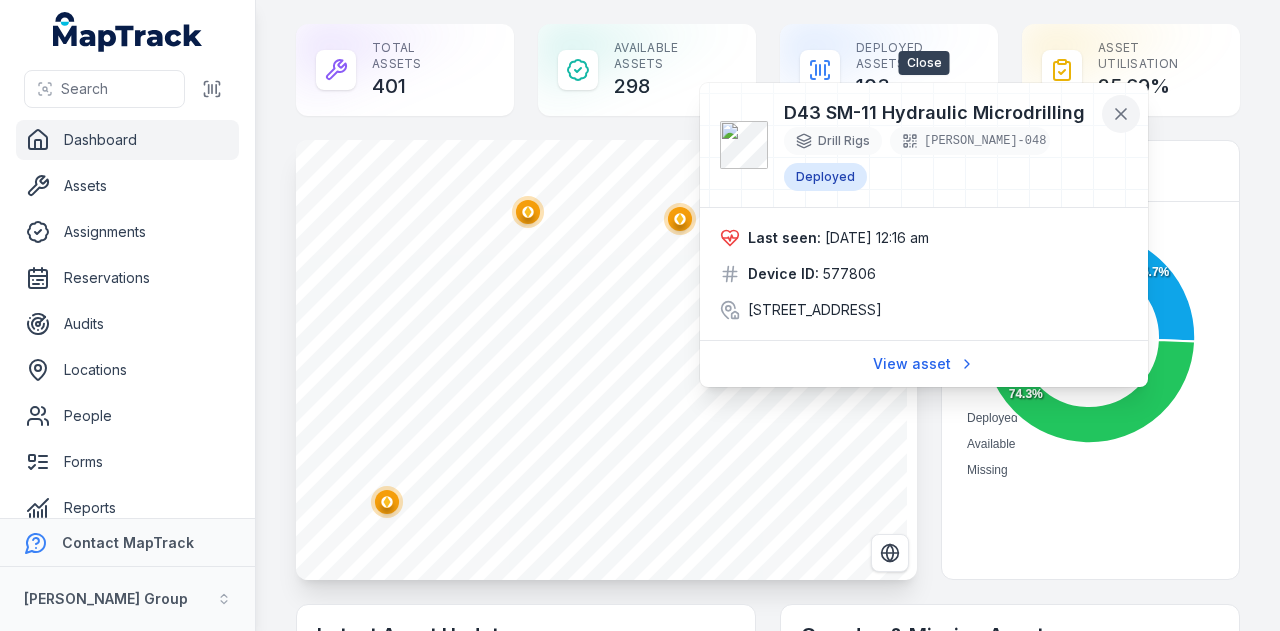 click 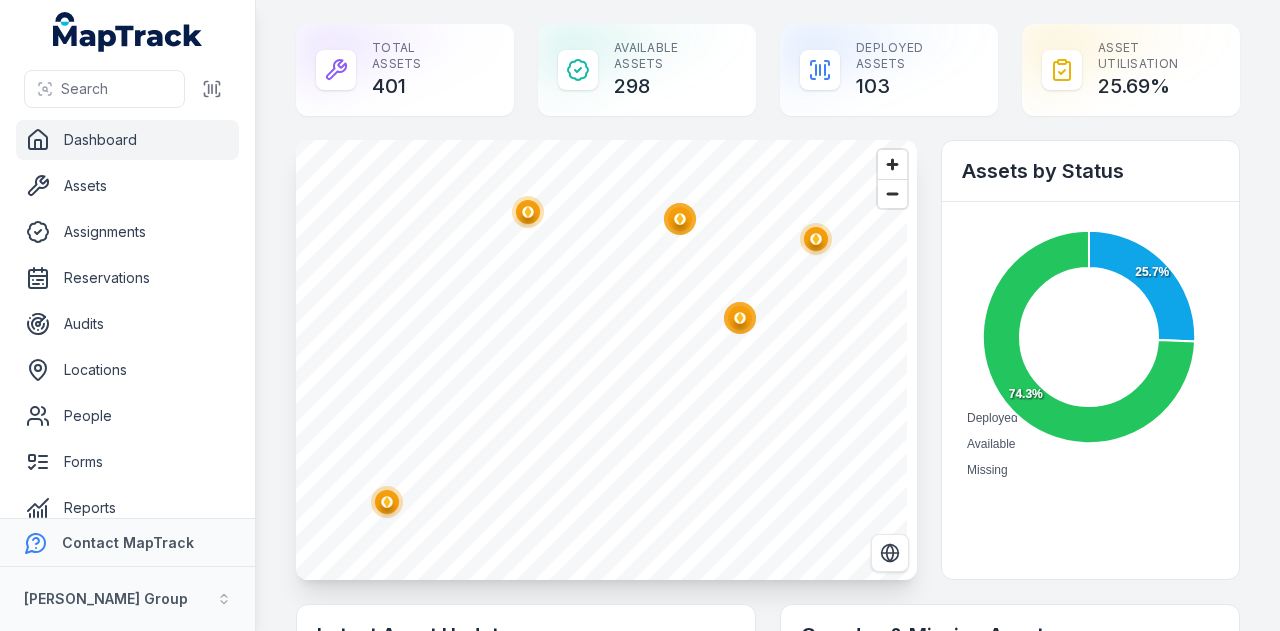 click 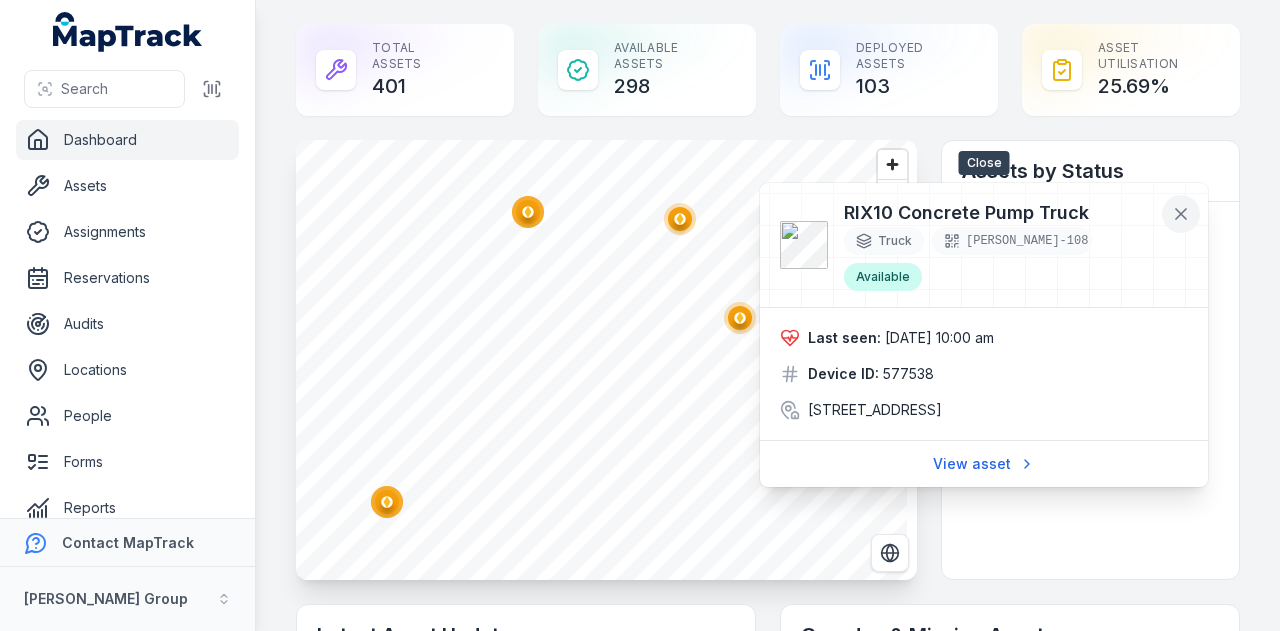 click 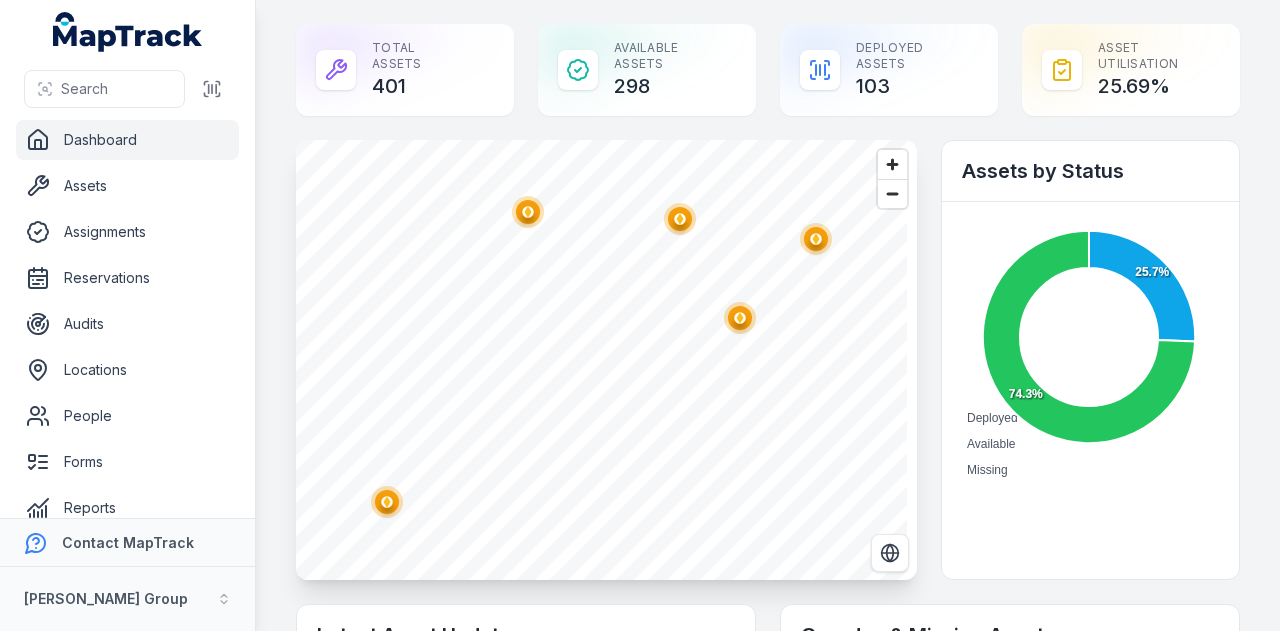 click 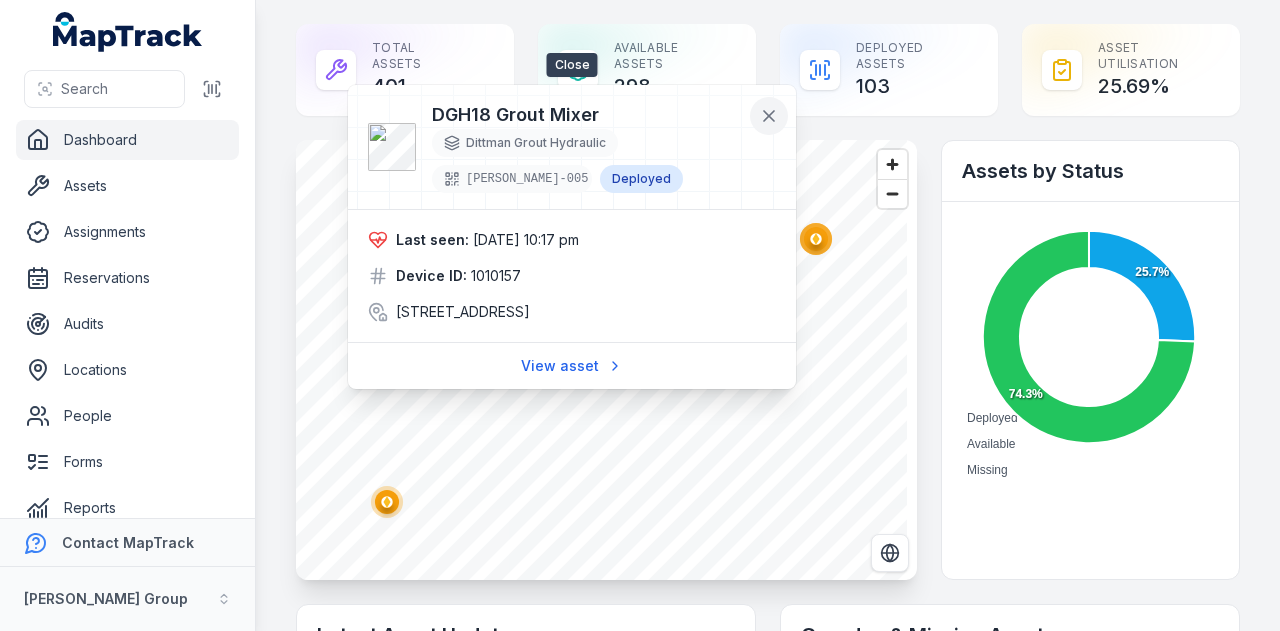 click 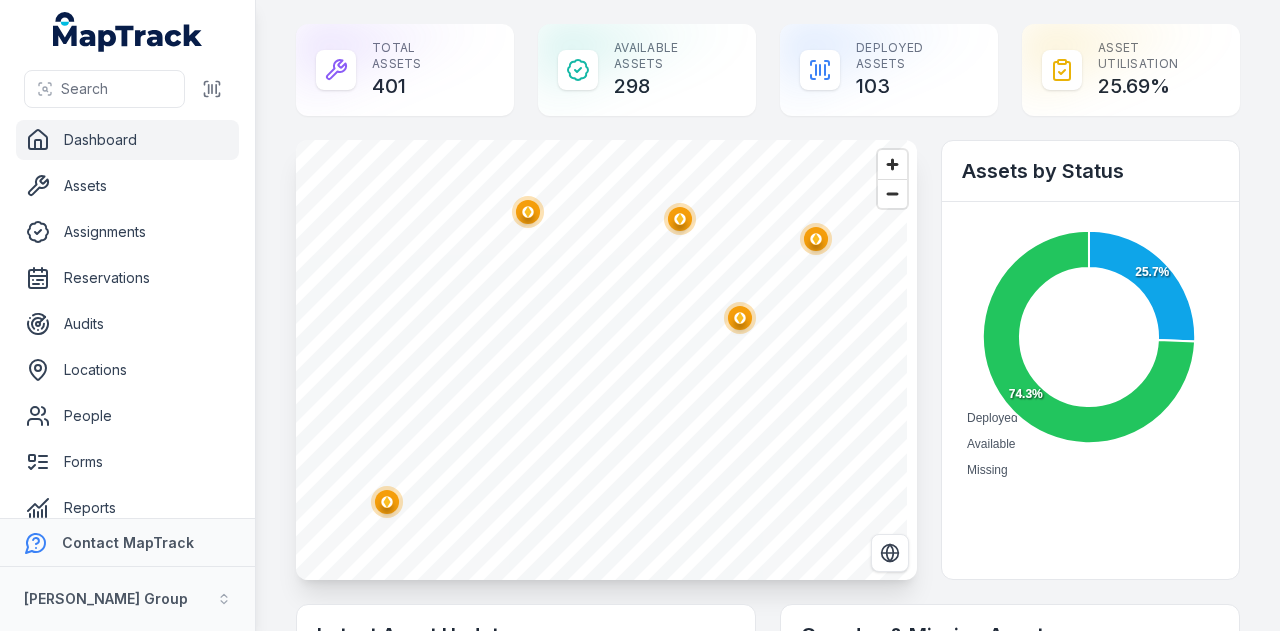 click 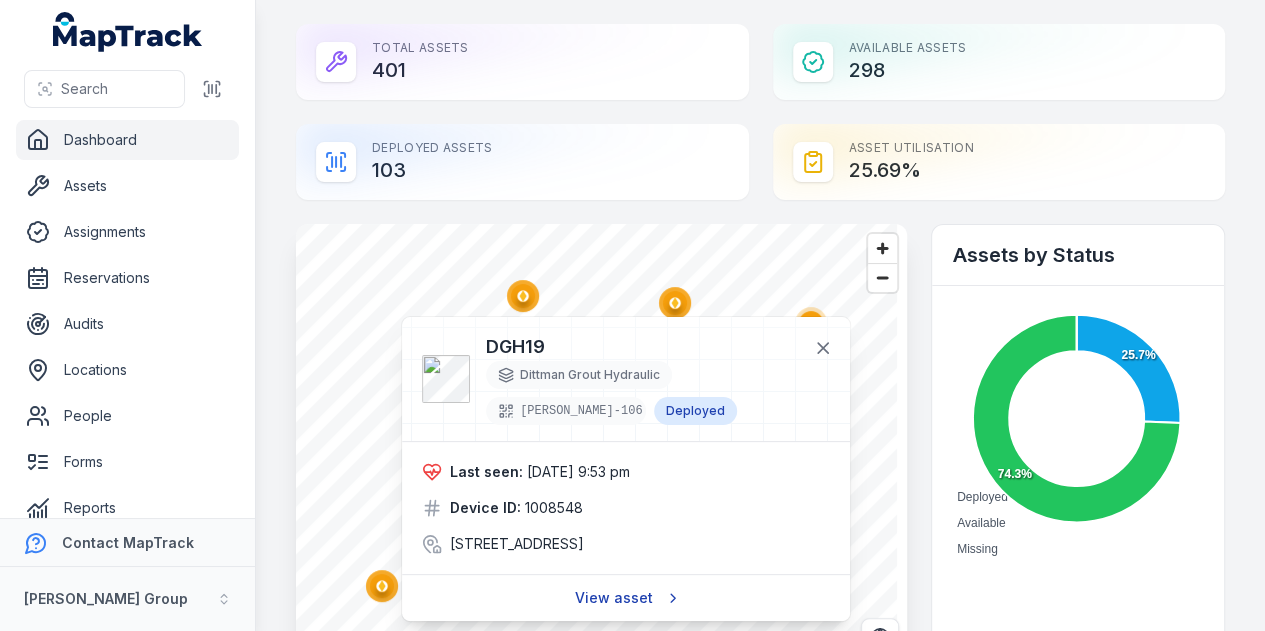 click on "View asset" at bounding box center [626, 598] 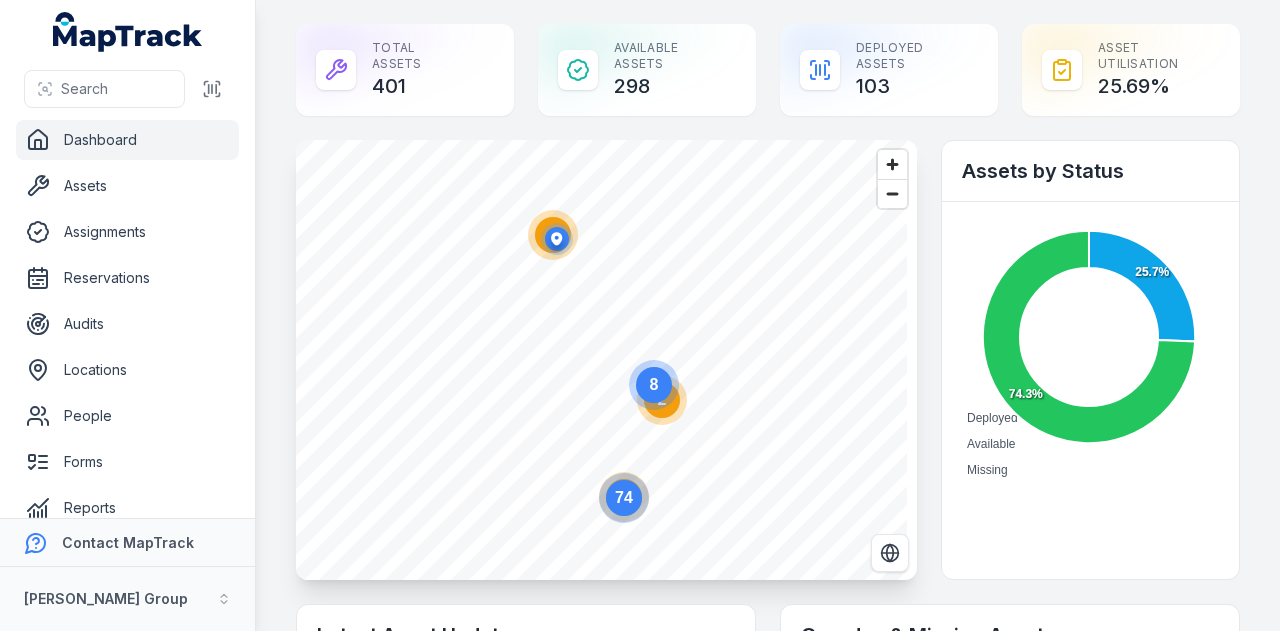 click 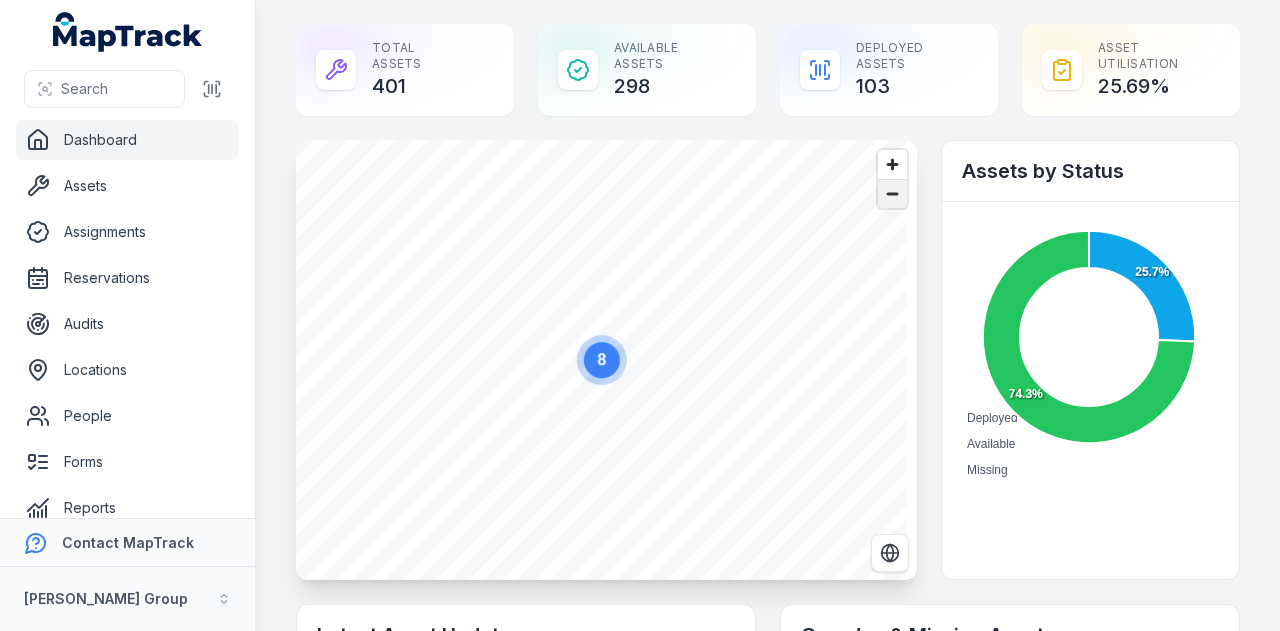 click at bounding box center [892, 194] 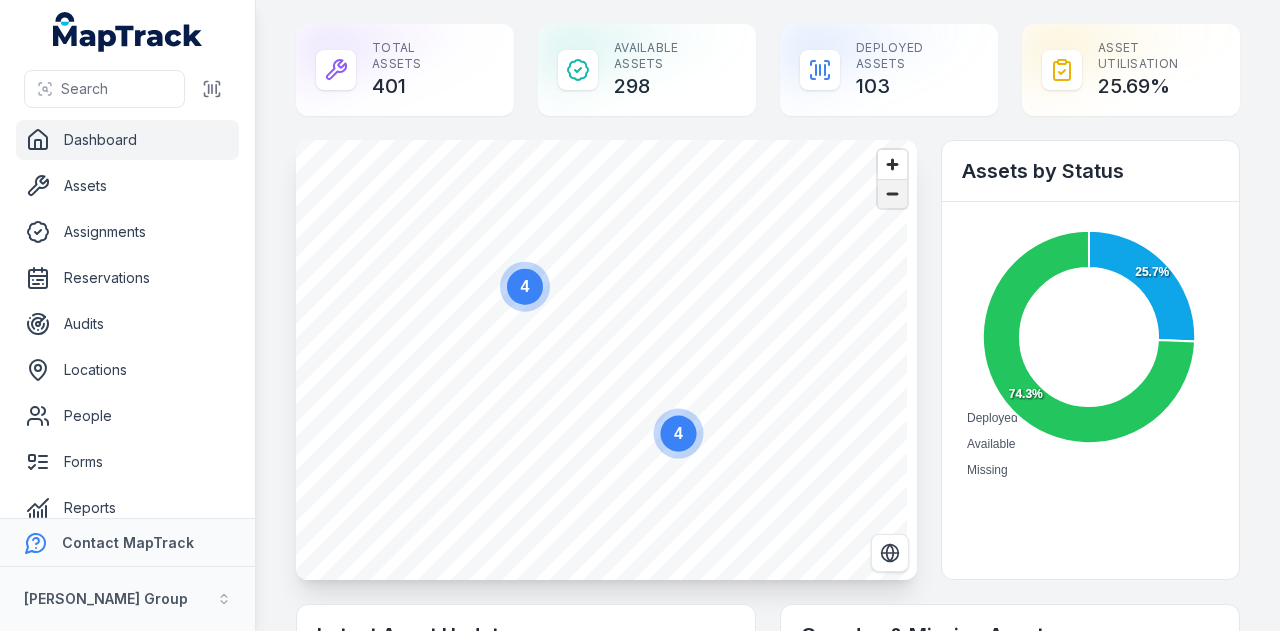 click at bounding box center (892, 194) 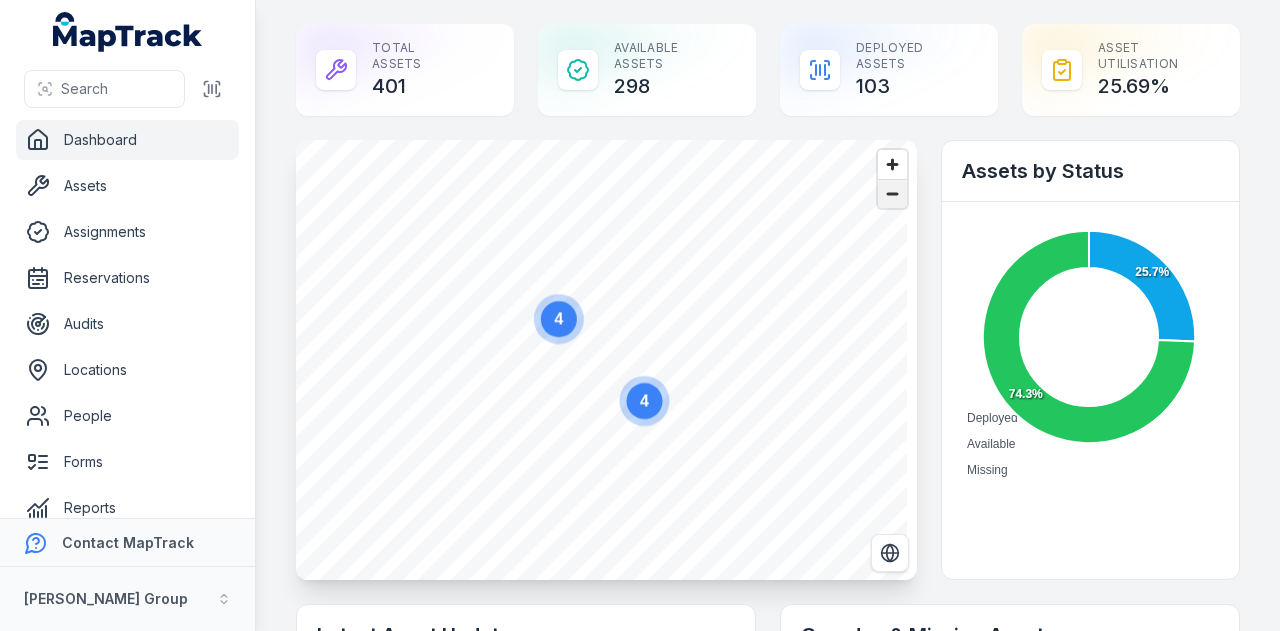 click at bounding box center (892, 194) 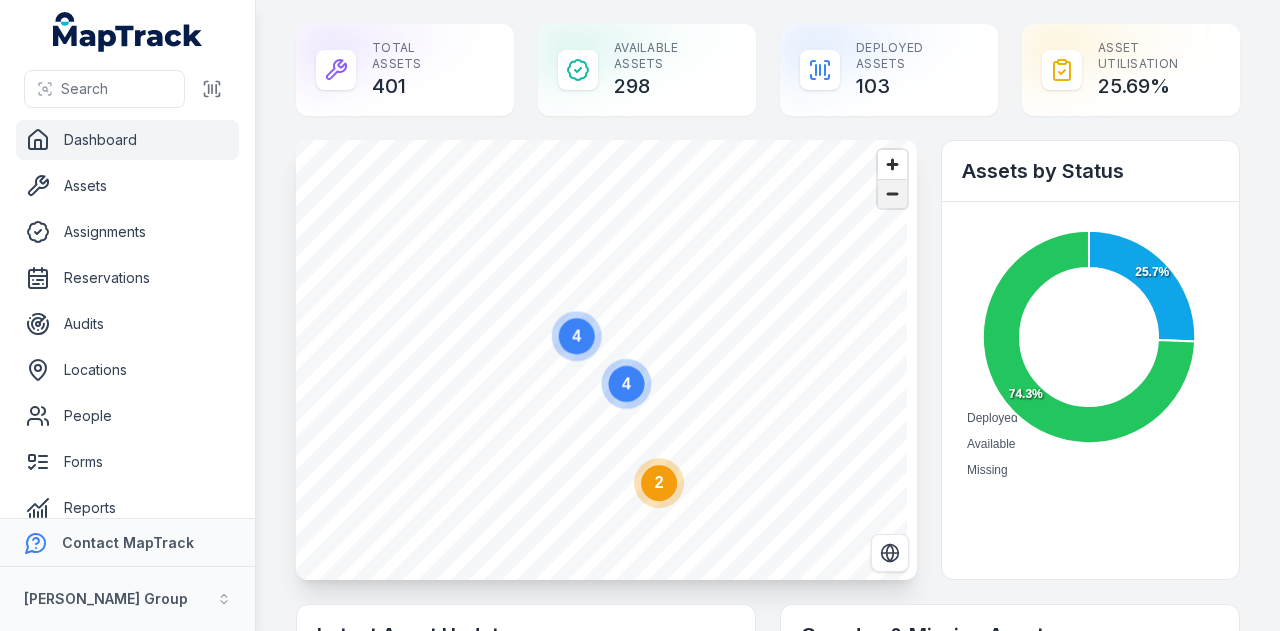 click at bounding box center (892, 194) 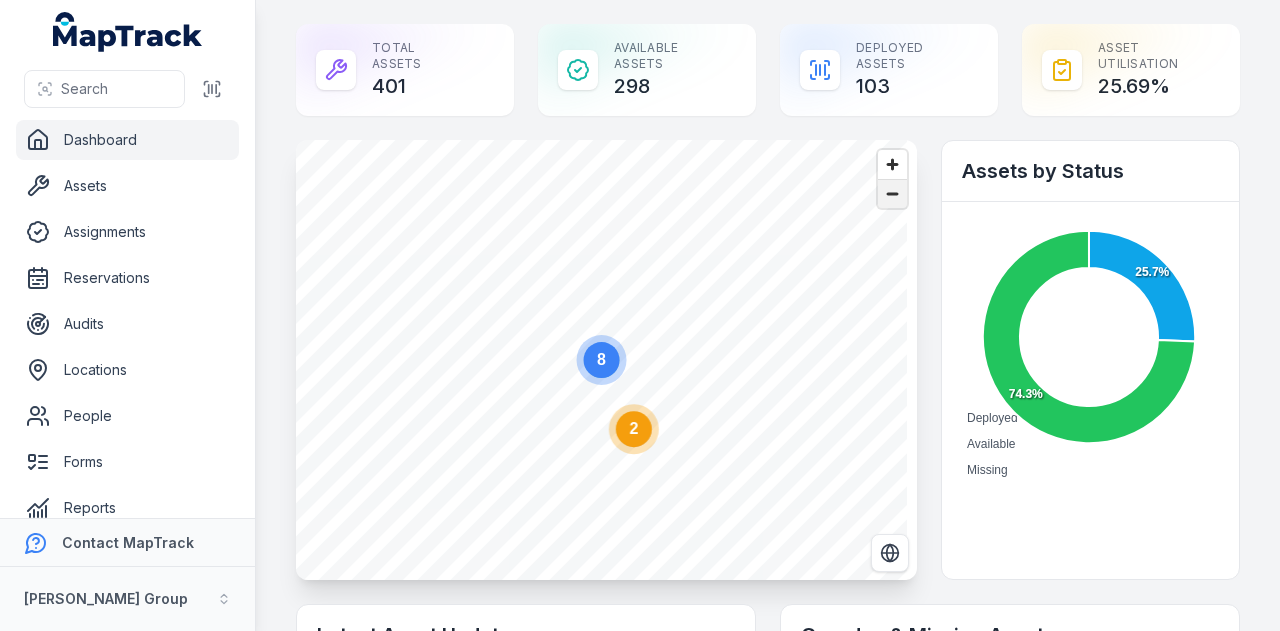 click at bounding box center (892, 194) 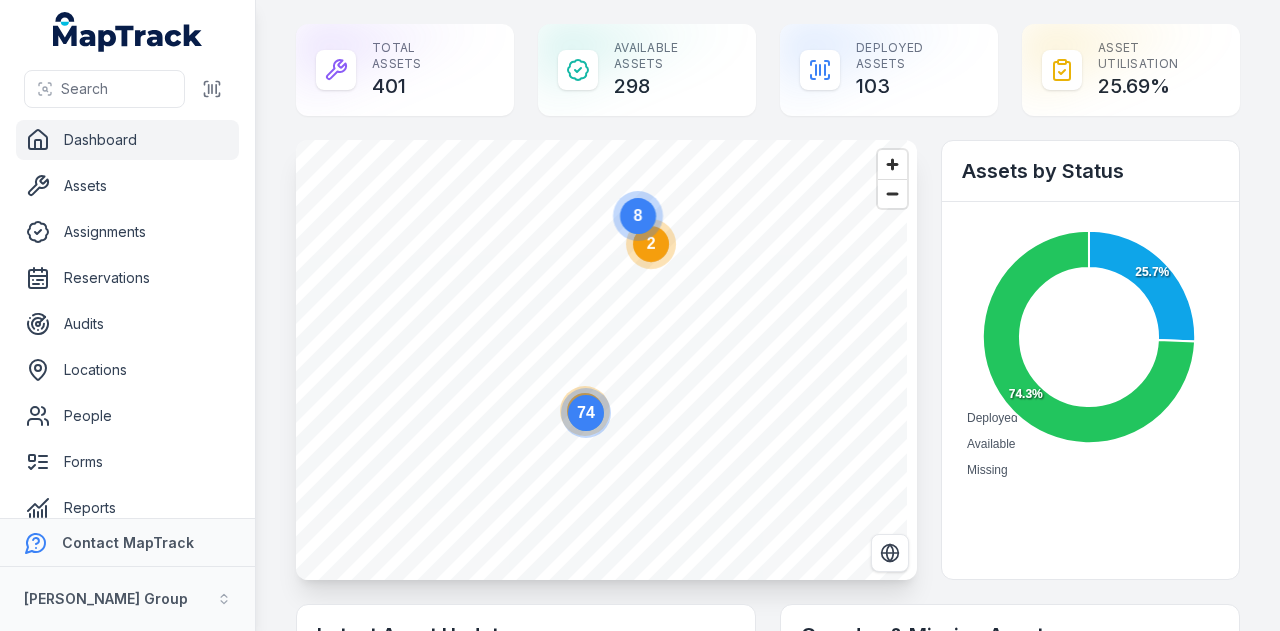 click 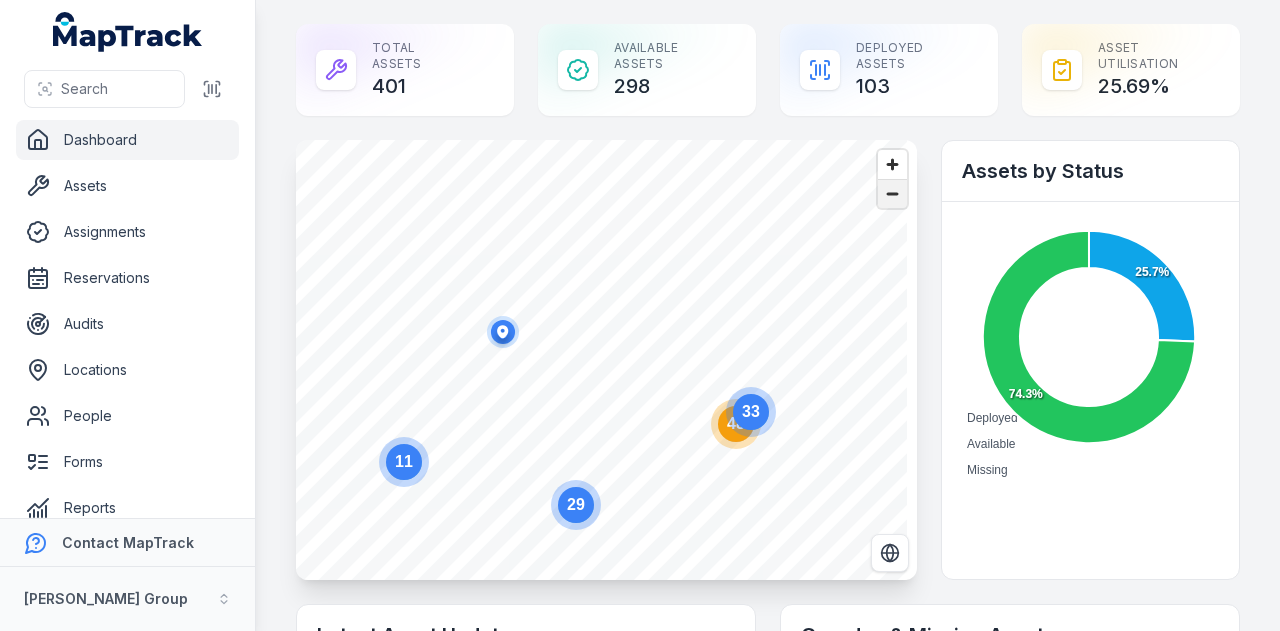 click at bounding box center [892, 194] 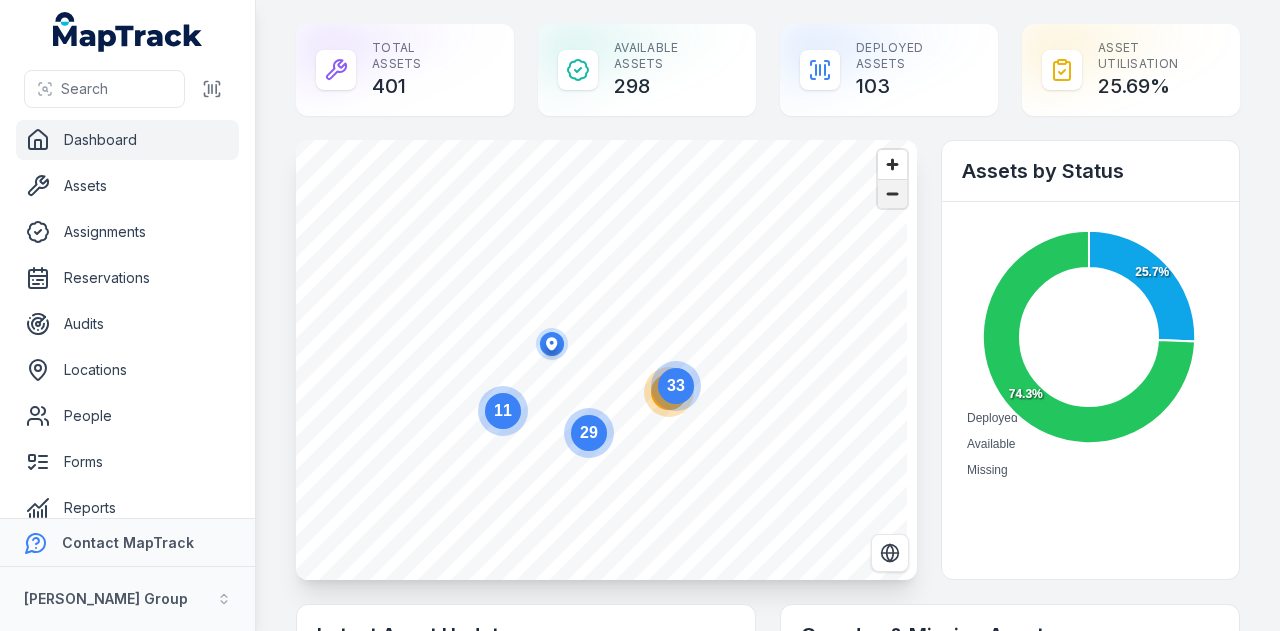 click at bounding box center [892, 194] 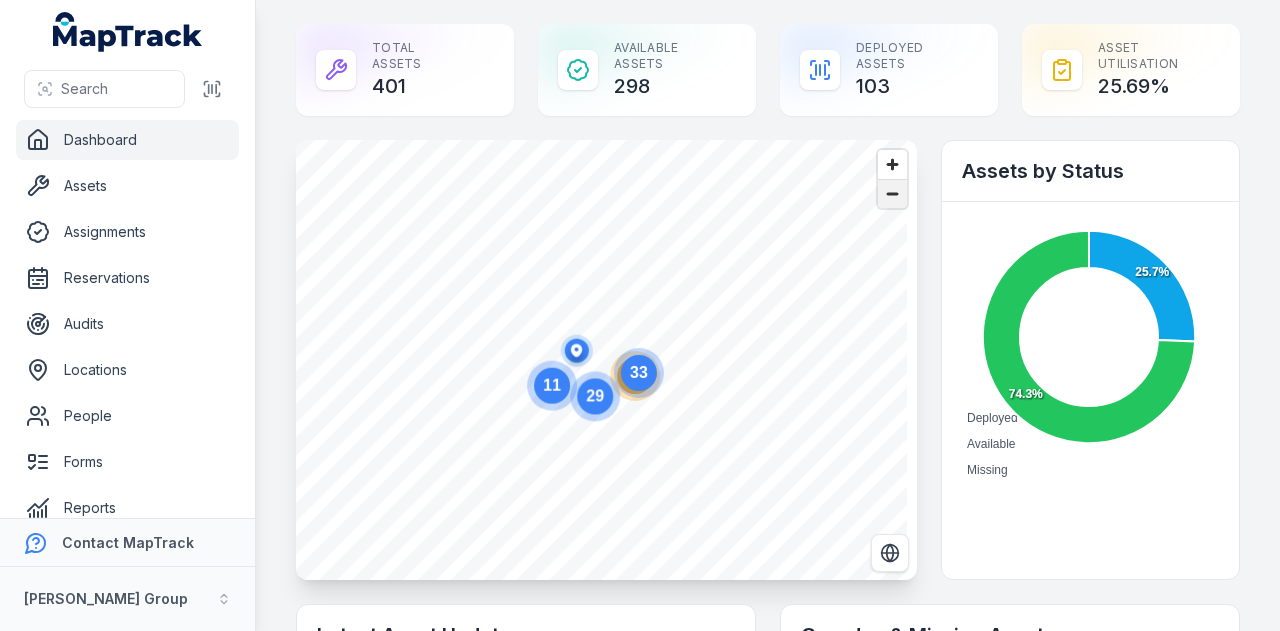 click at bounding box center [892, 194] 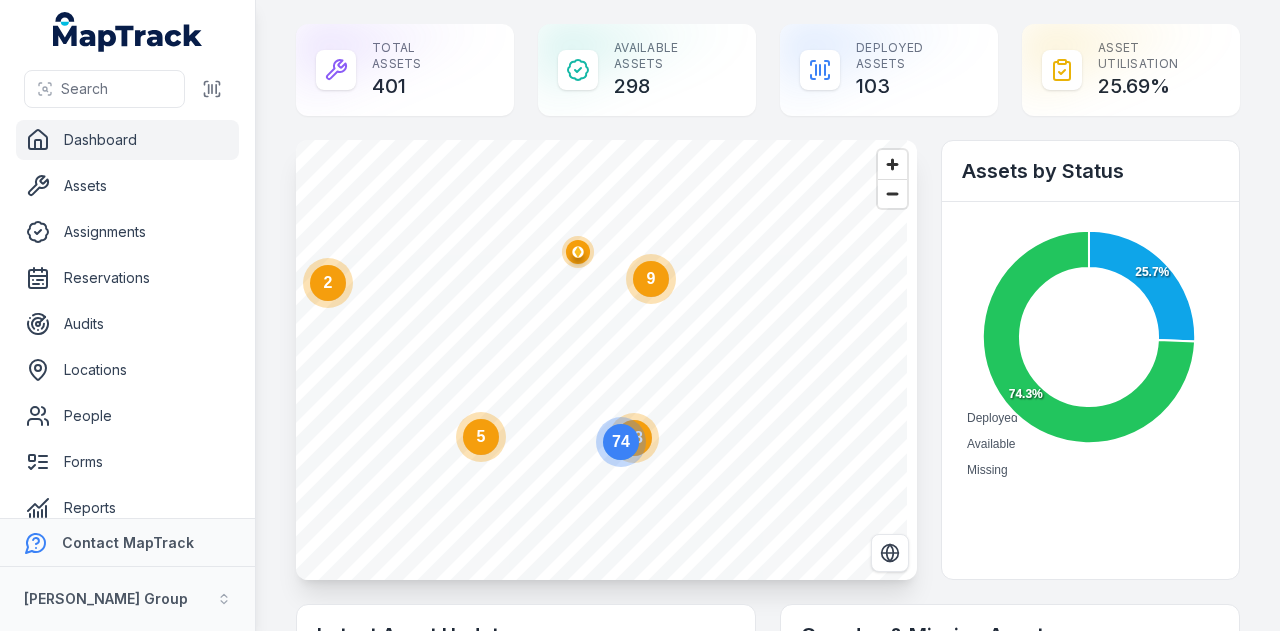 click on "9" 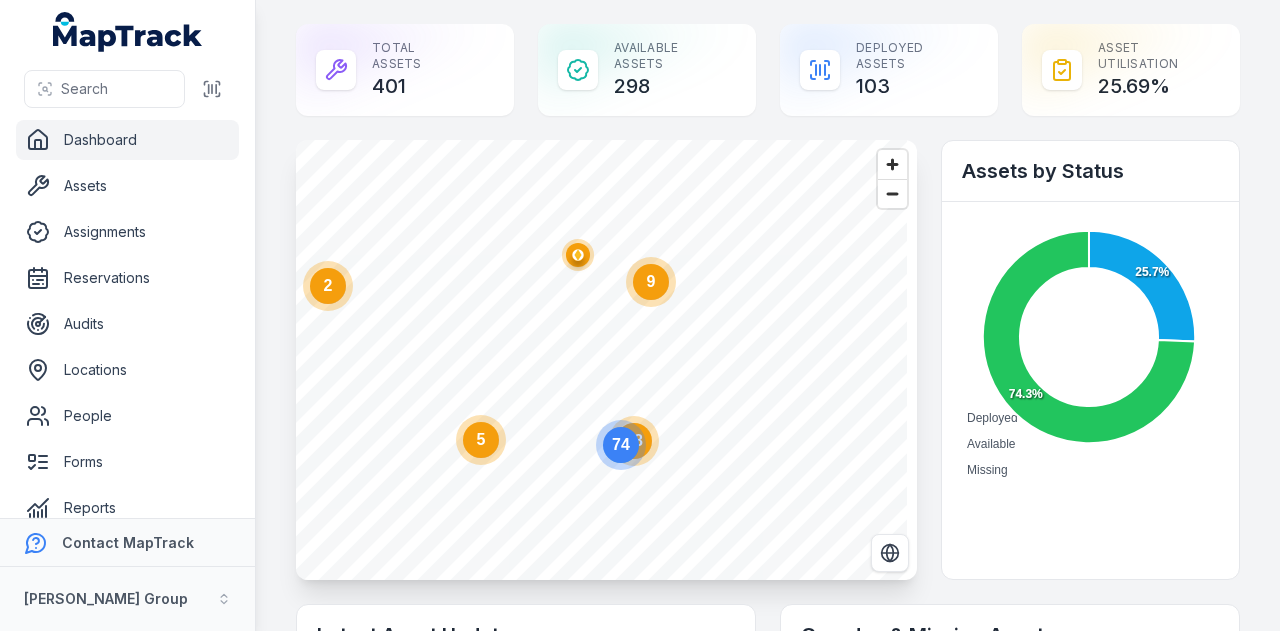 click 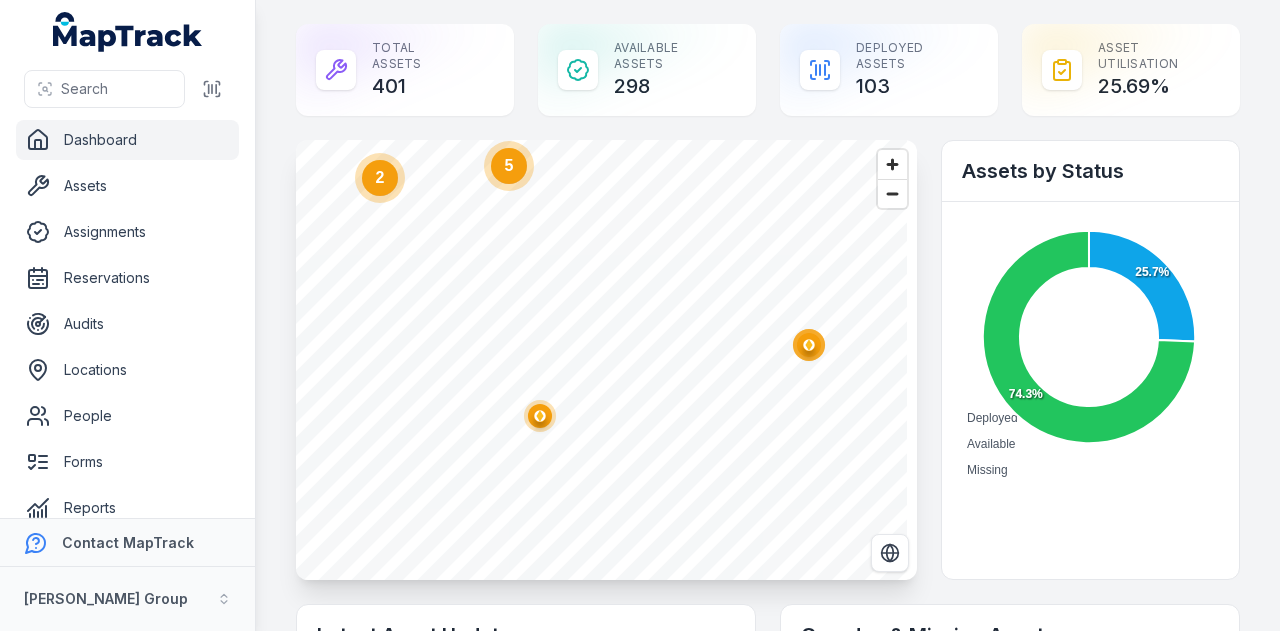 click 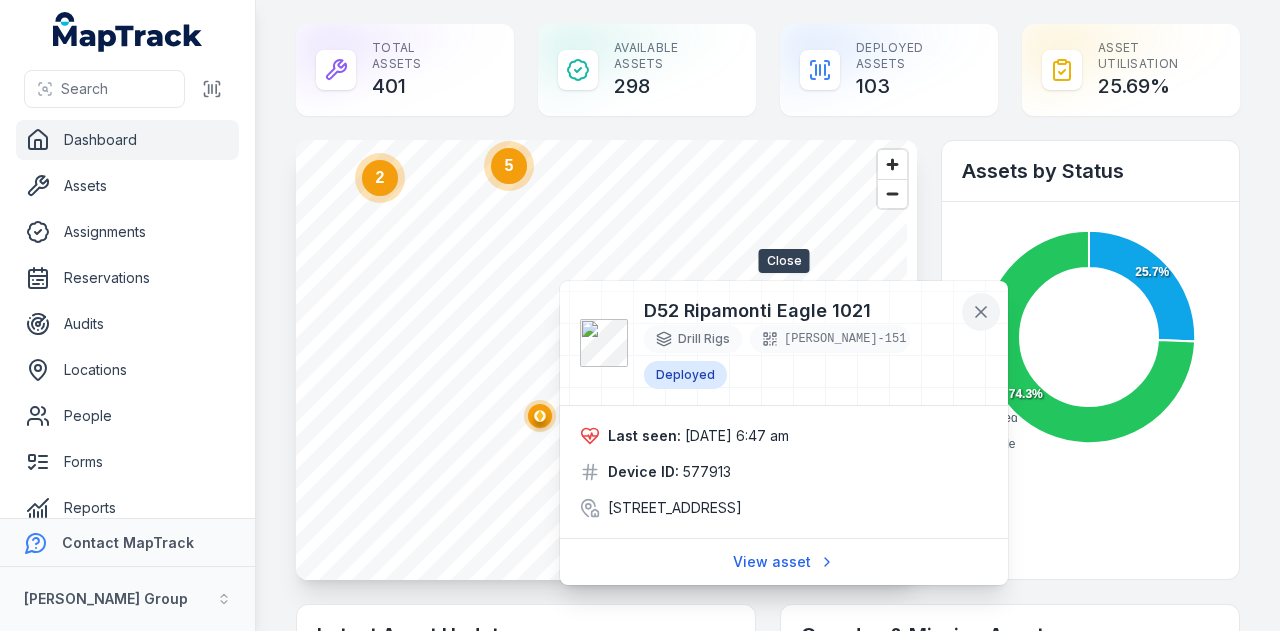 click 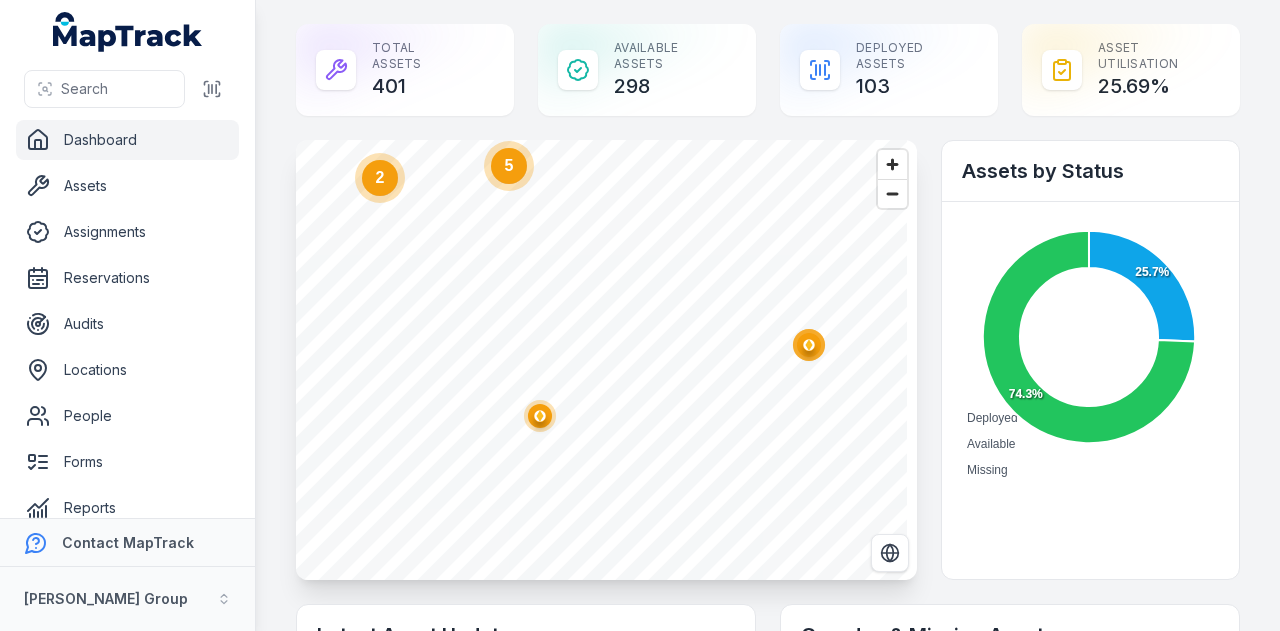 click 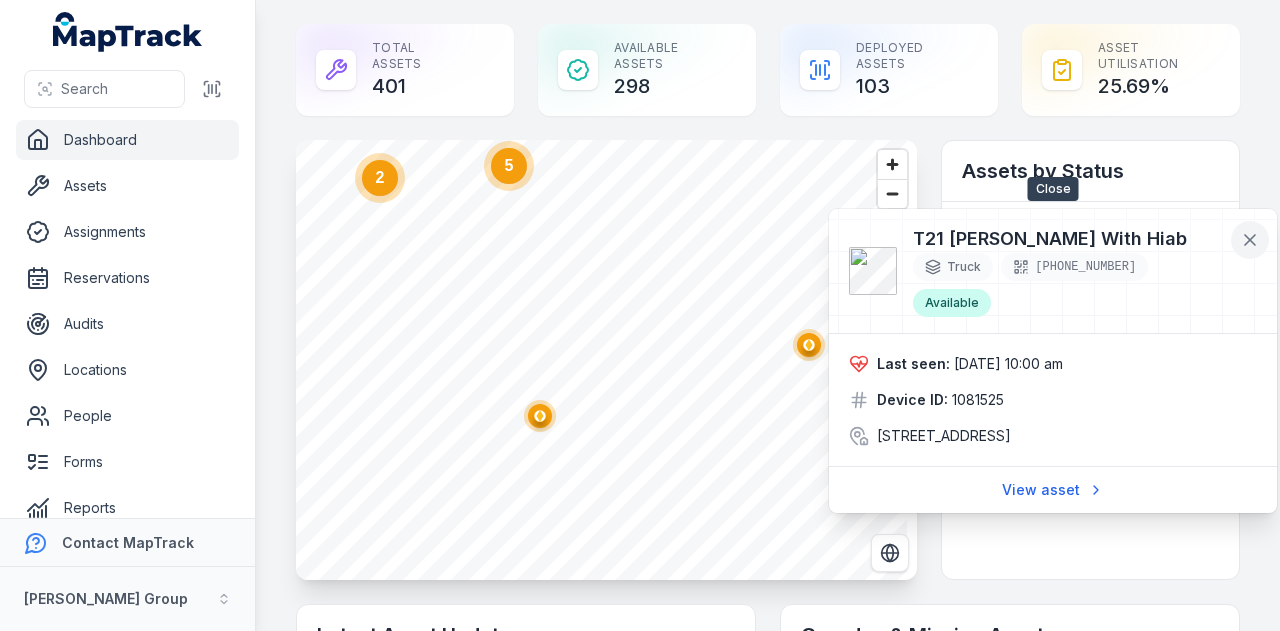 click 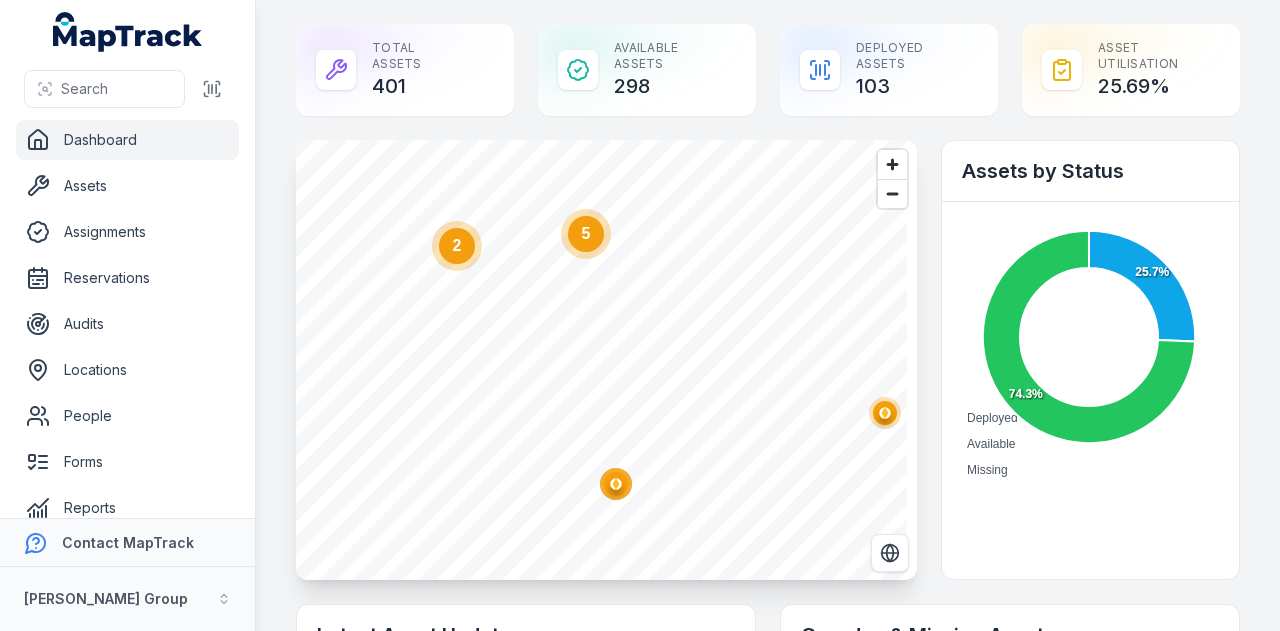 click on "2" 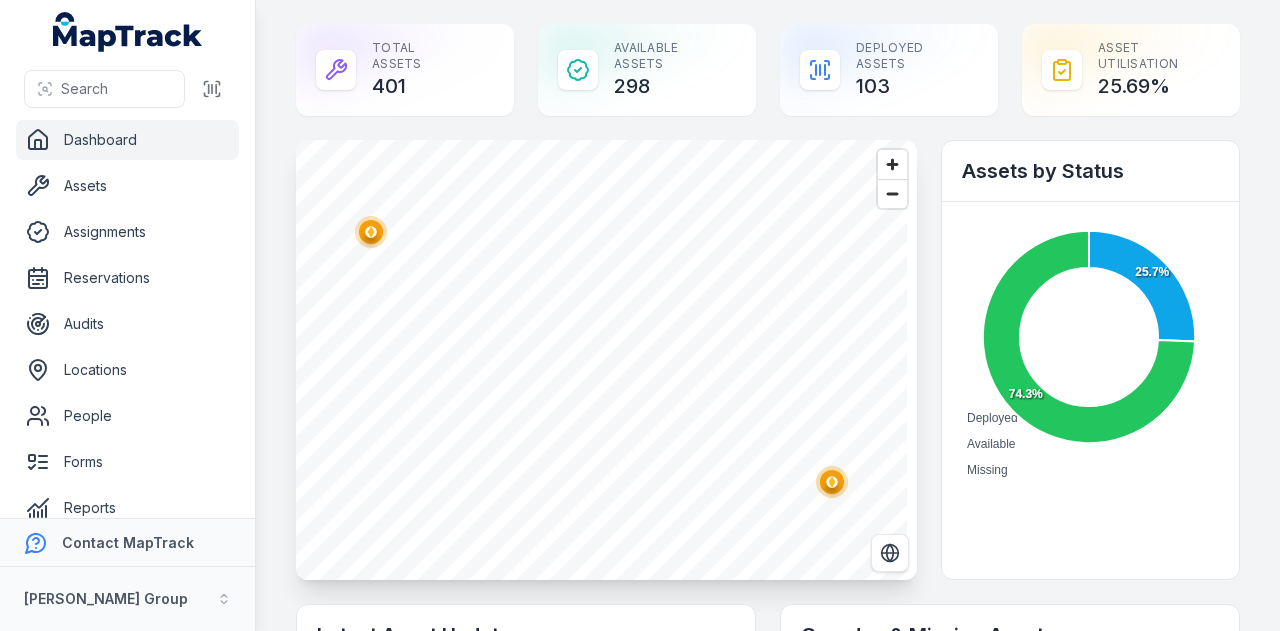 click 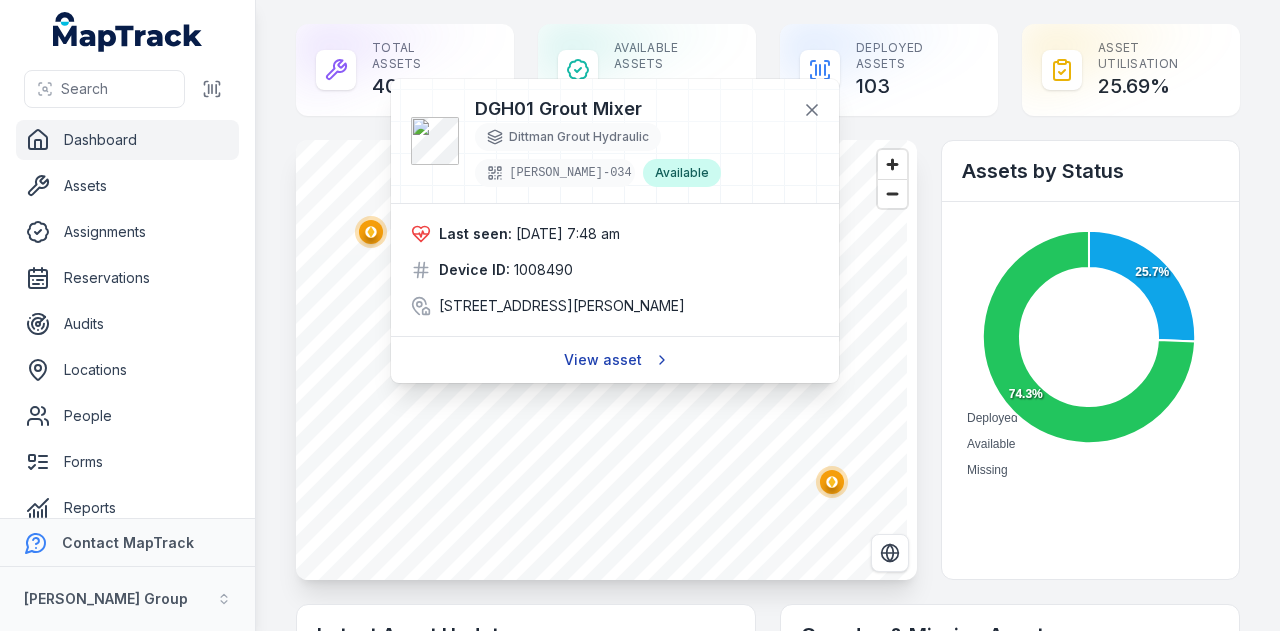 click on "View asset" at bounding box center [615, 360] 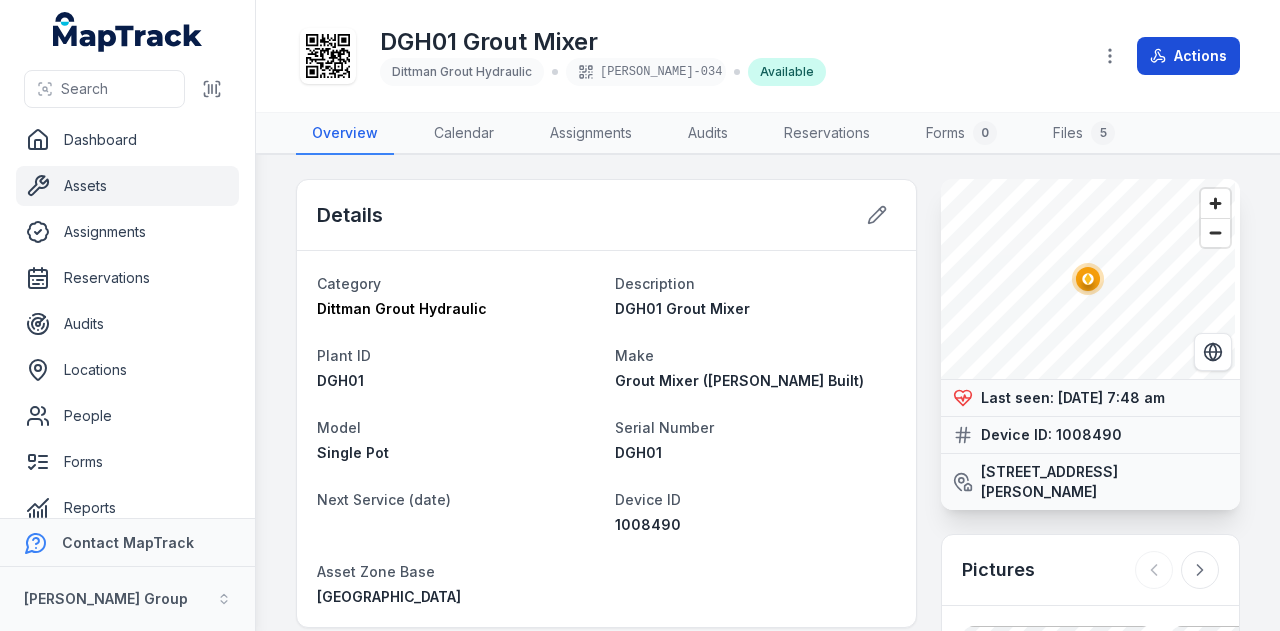 click 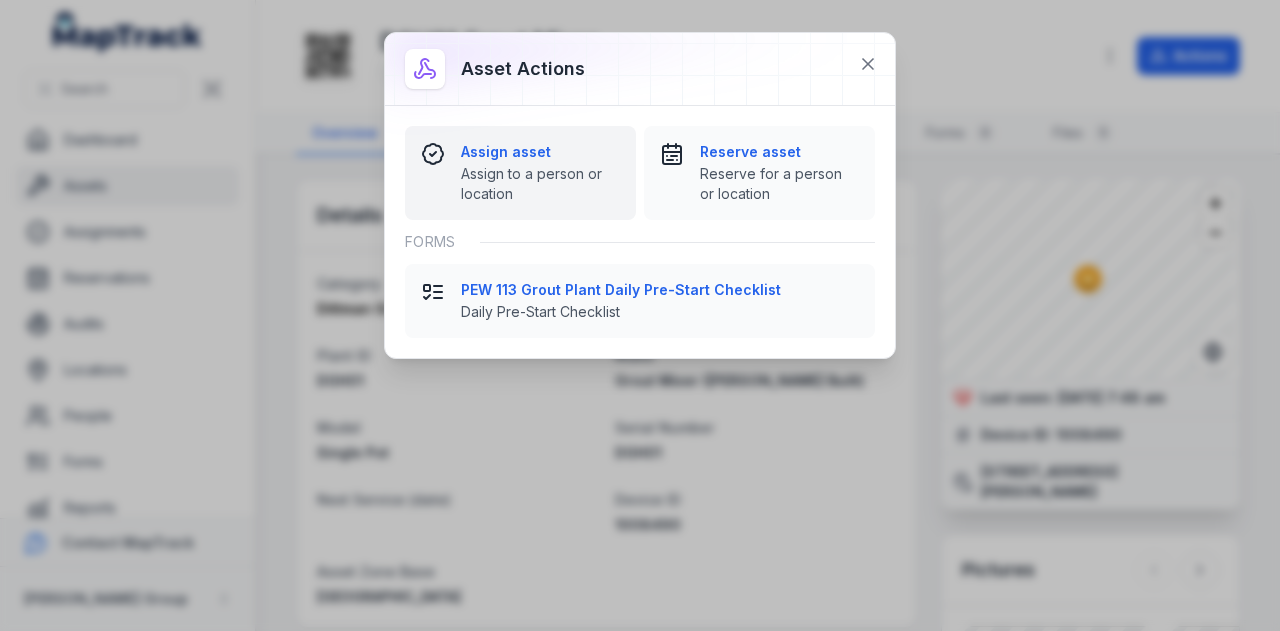 click on "Assign asset" at bounding box center (540, 152) 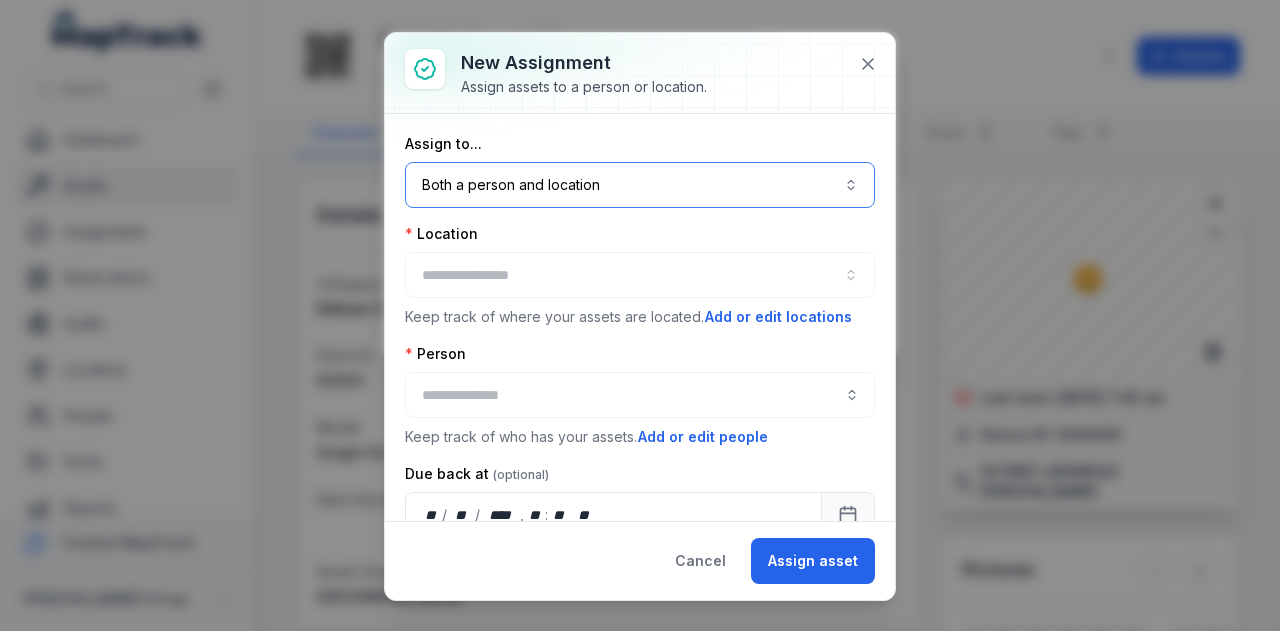 click on "Both a person and location ****" at bounding box center (640, 185) 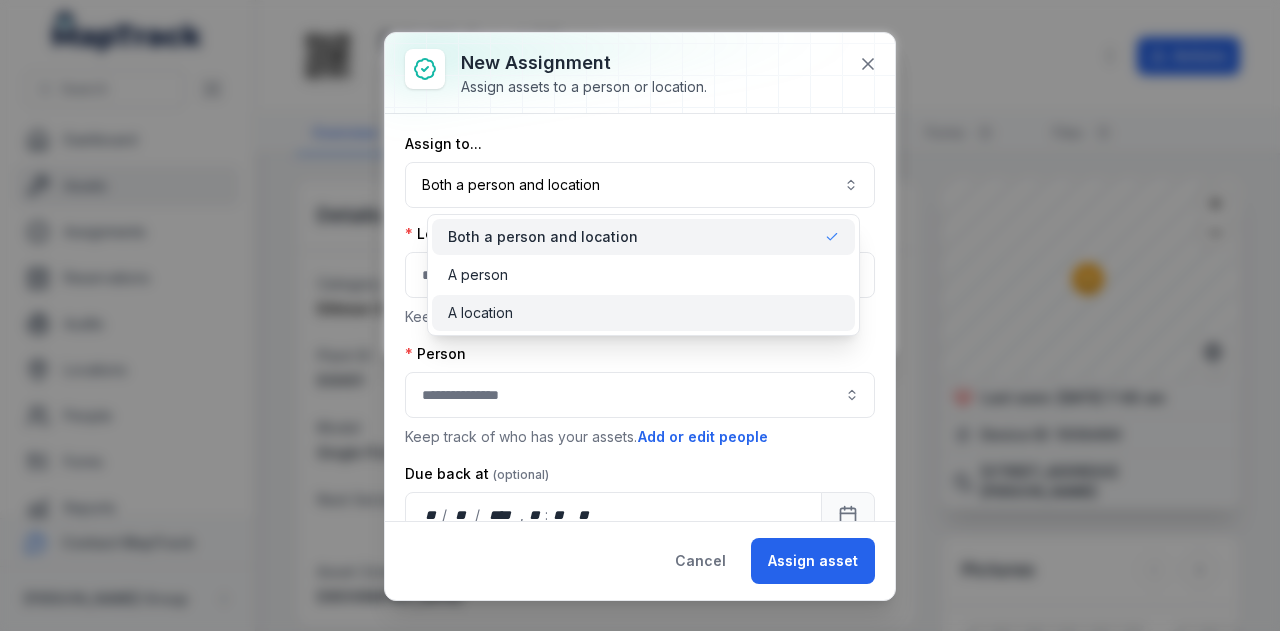 drag, startPoint x: 534, startPoint y: 317, endPoint x: 516, endPoint y: 285, distance: 36.71512 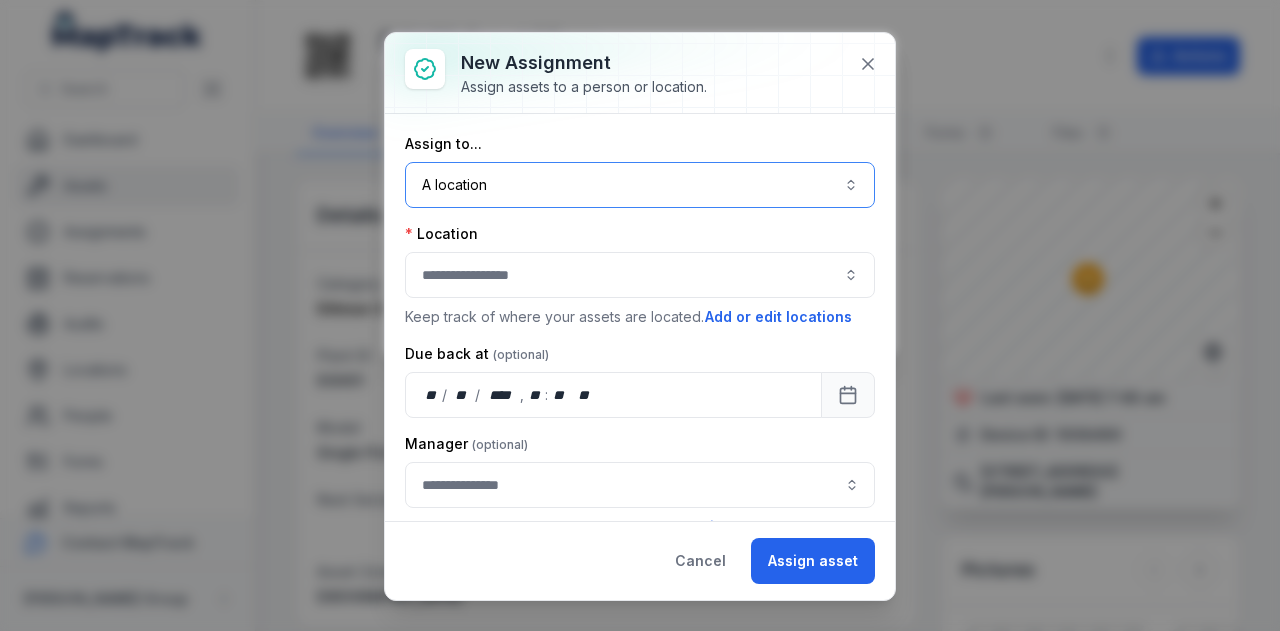 click at bounding box center [640, 275] 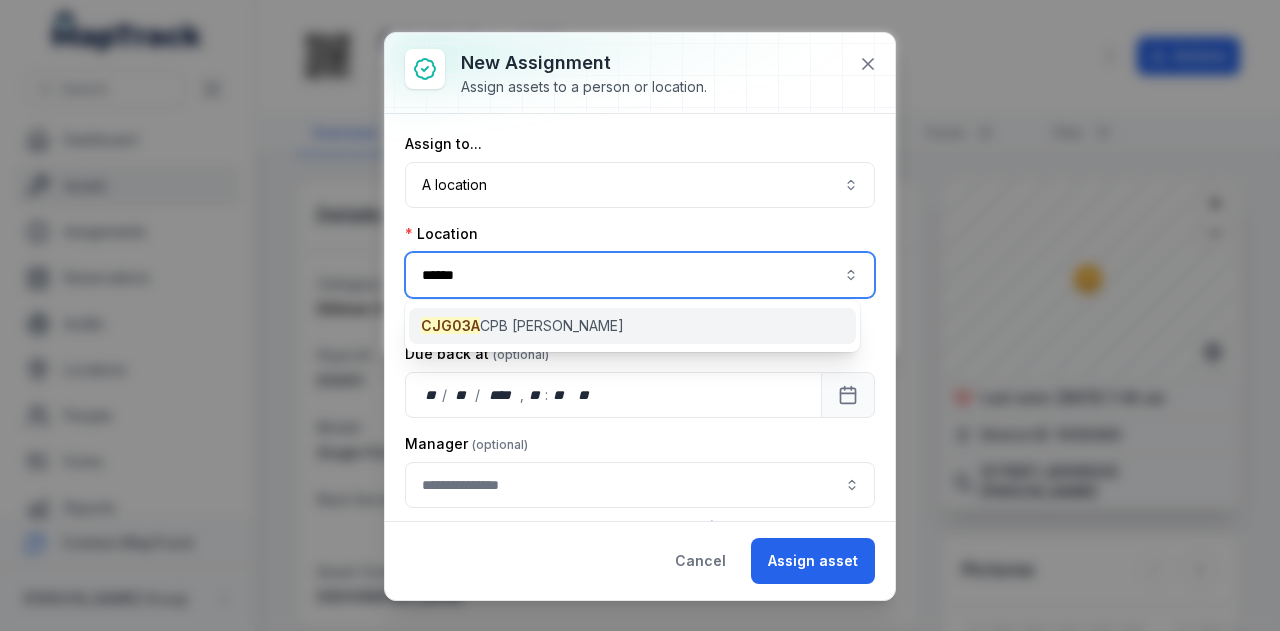 type on "******" 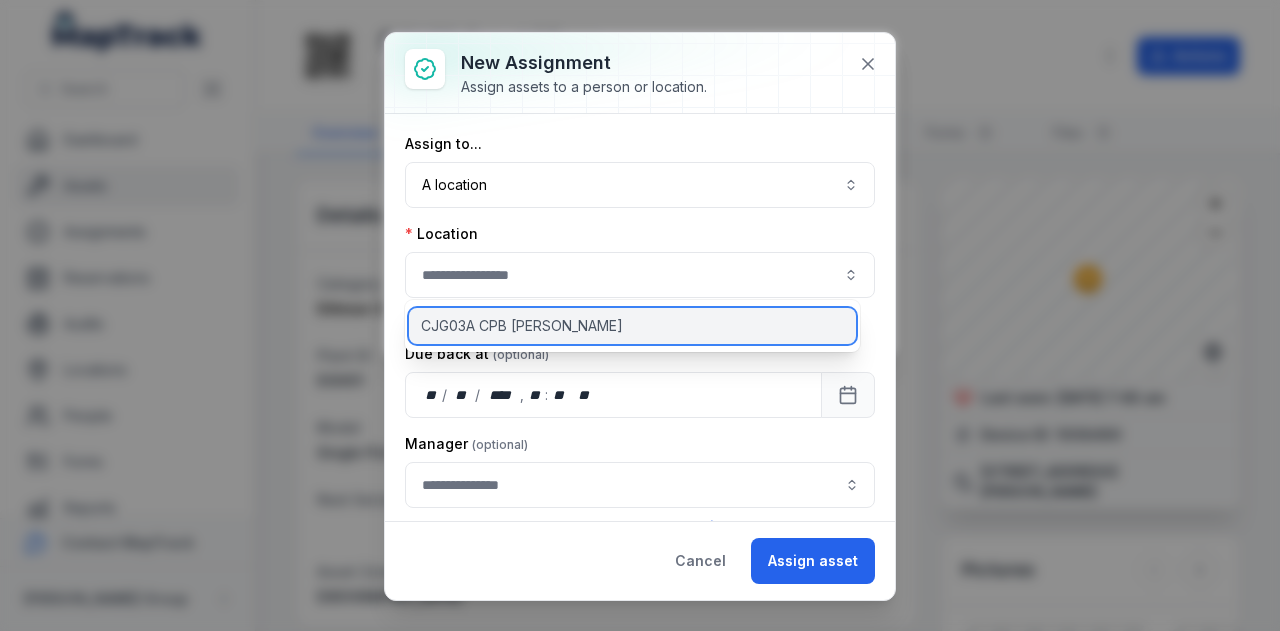click on "CJG03A CPB [PERSON_NAME]" at bounding box center [522, 326] 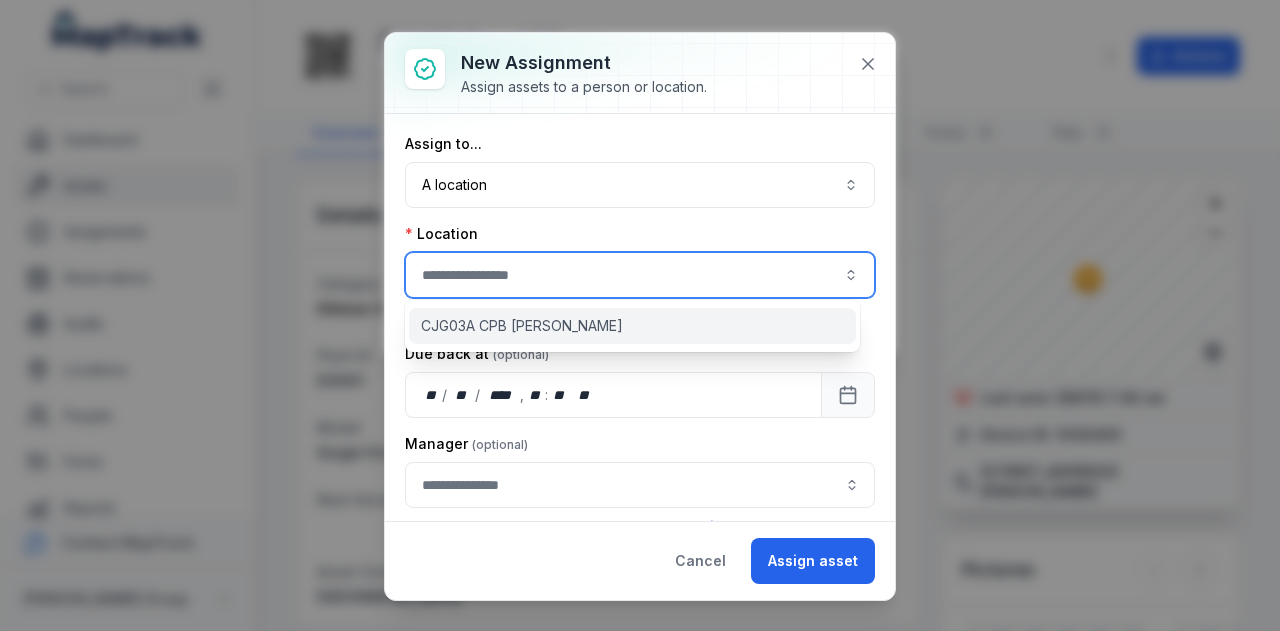 type on "**********" 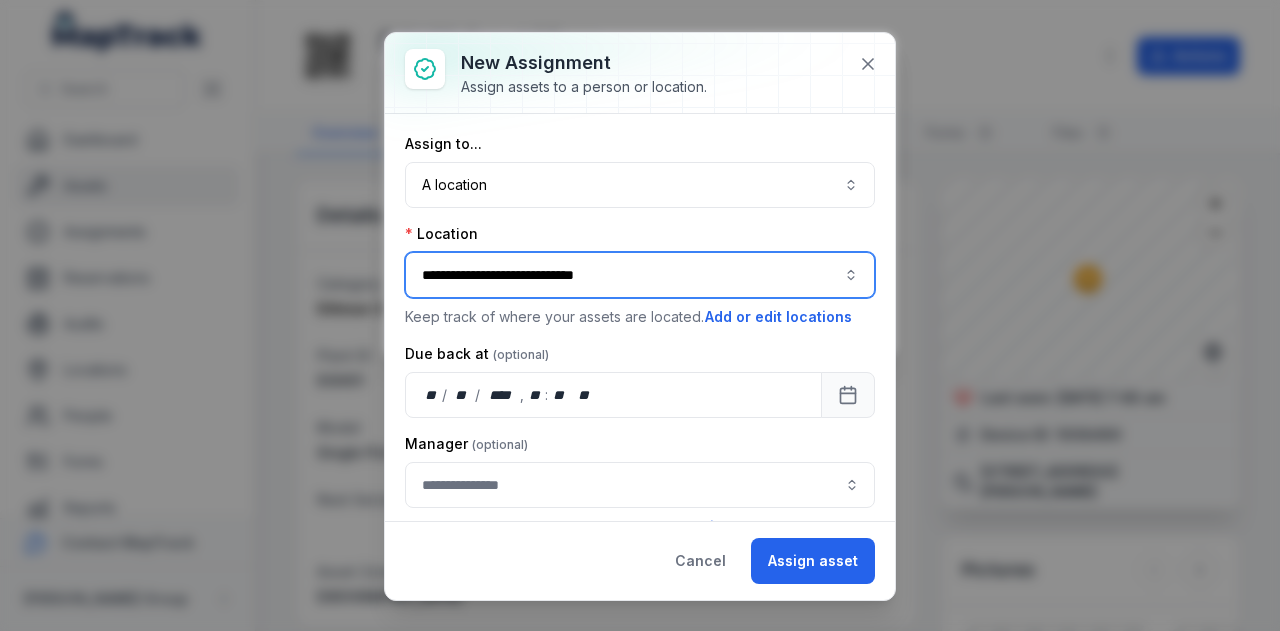 scroll, scrollTop: 72, scrollLeft: 0, axis: vertical 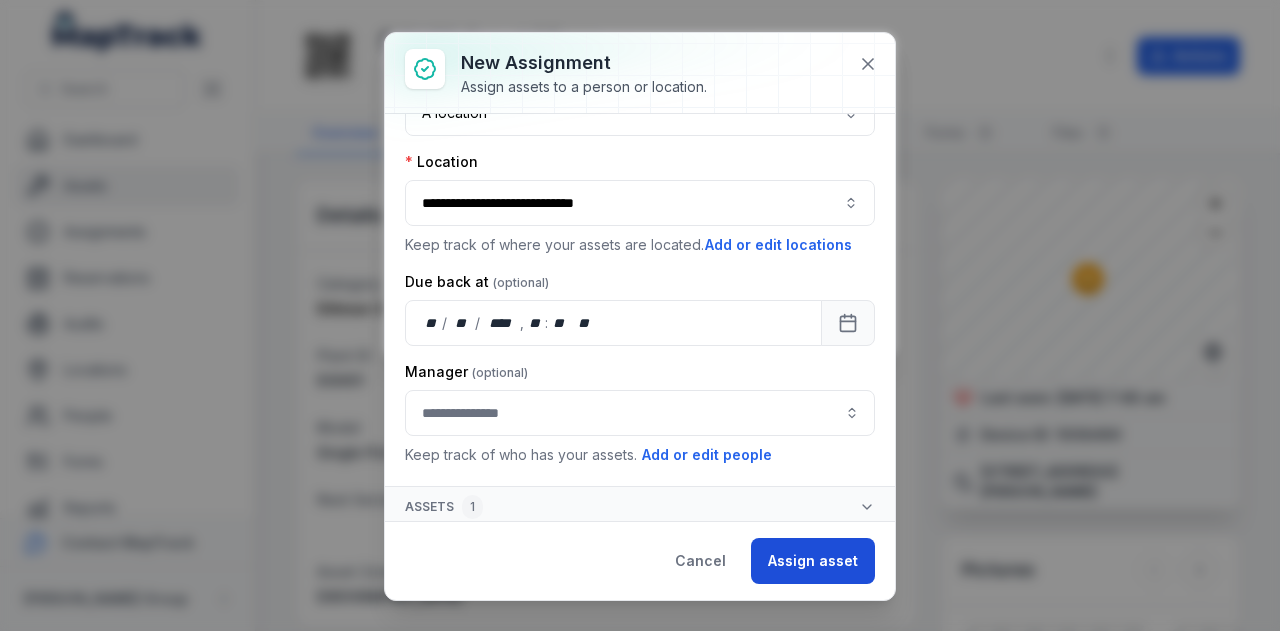 click on "Assign asset" at bounding box center (813, 561) 